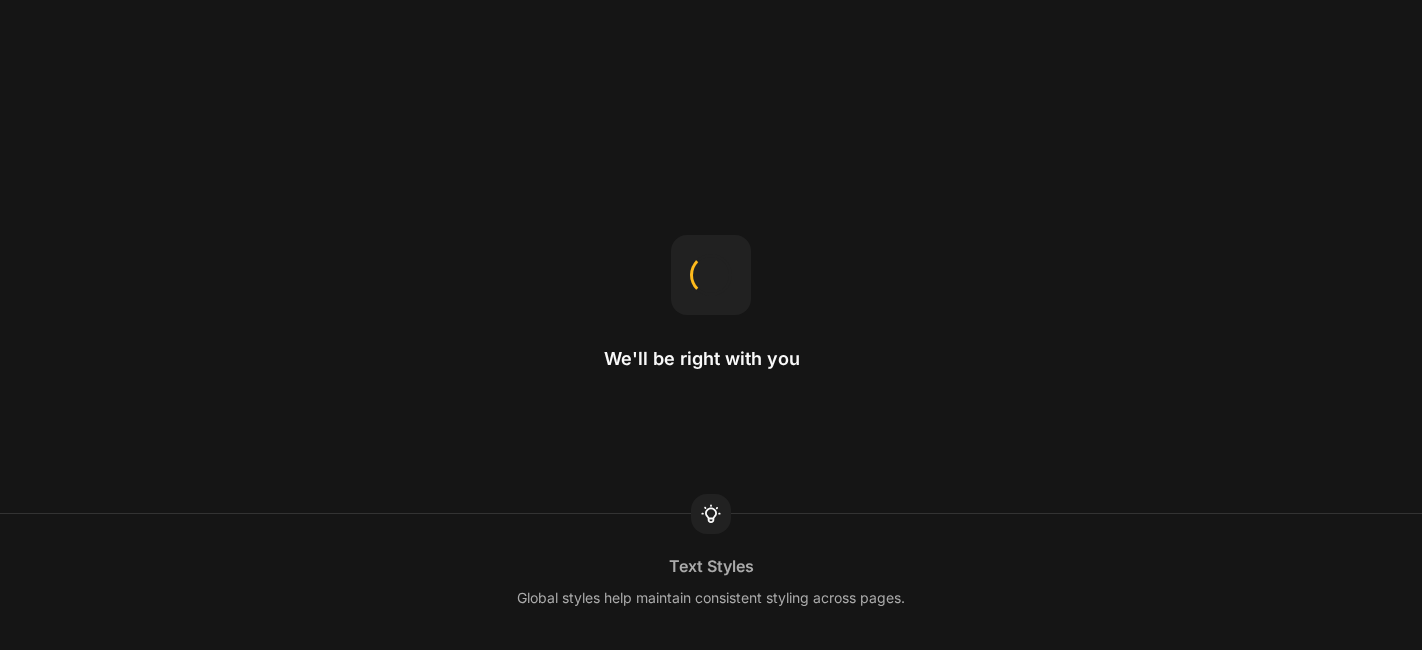 scroll, scrollTop: 0, scrollLeft: 0, axis: both 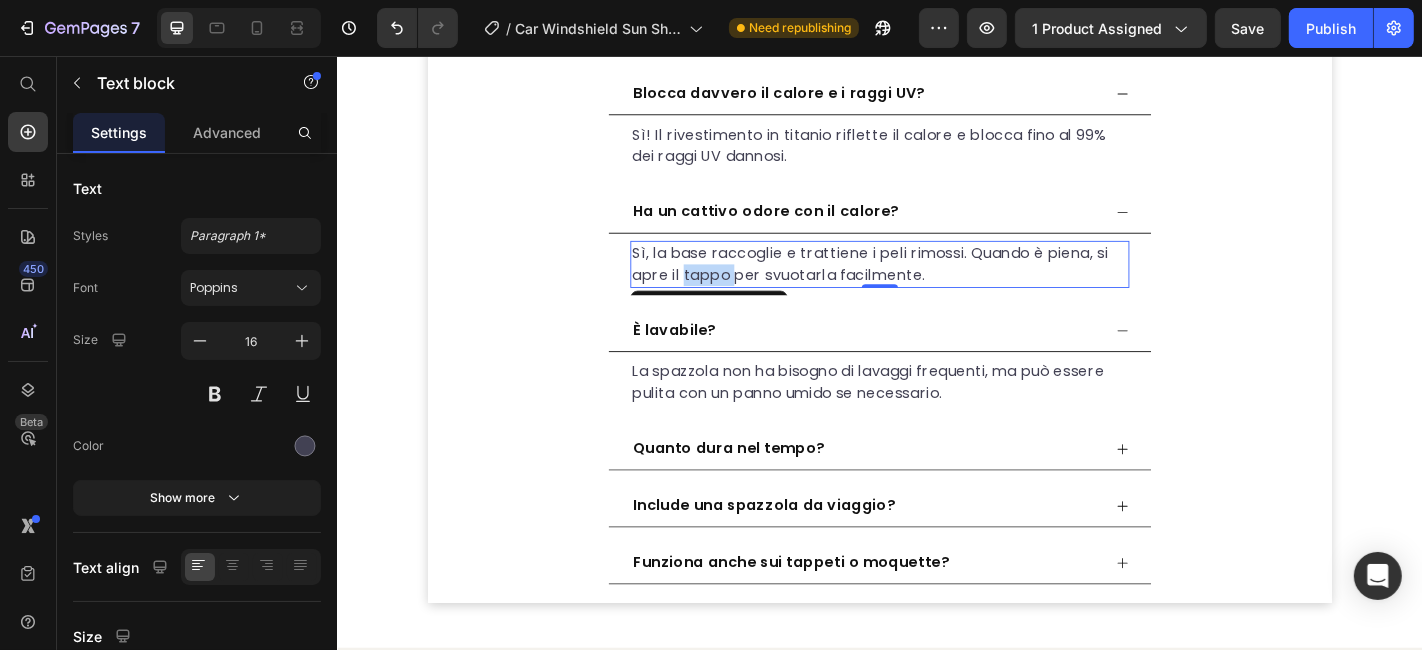 click on "Sì, la base raccoglie e trattiene i peli rimossi. Quando è piena, si apre il tappo per svuotarla facilmente." at bounding box center (936, 286) 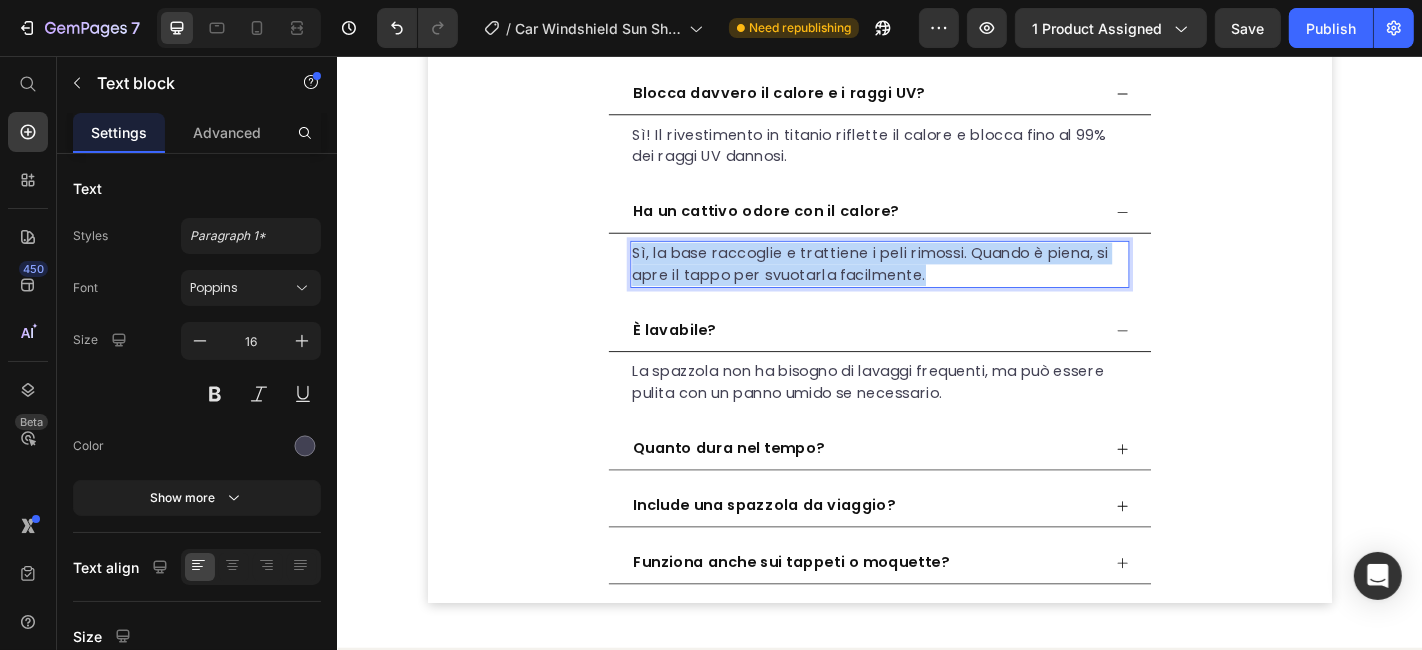 click on "Sì, la base raccoglie e trattiene i peli rimossi. Quando è piena, si apre il tappo per svuotarla facilmente." at bounding box center [936, 286] 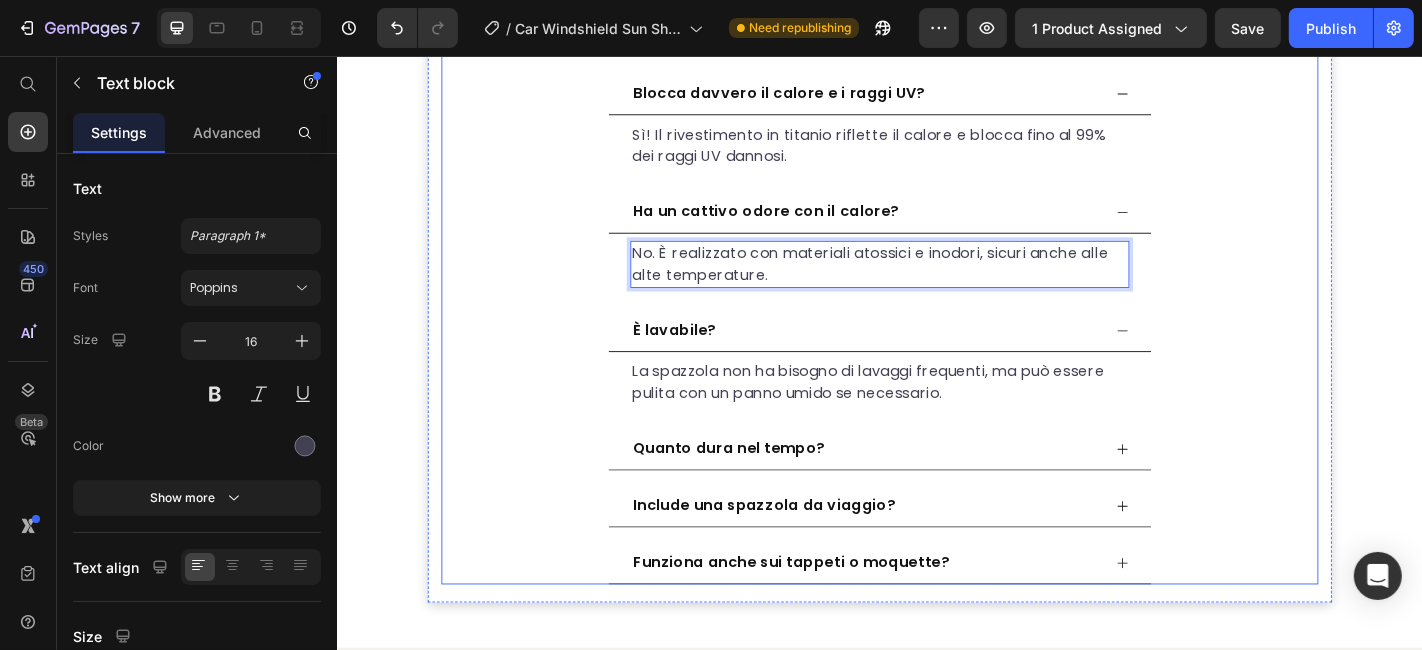 click on "È lavabile?" at bounding box center [920, 359] 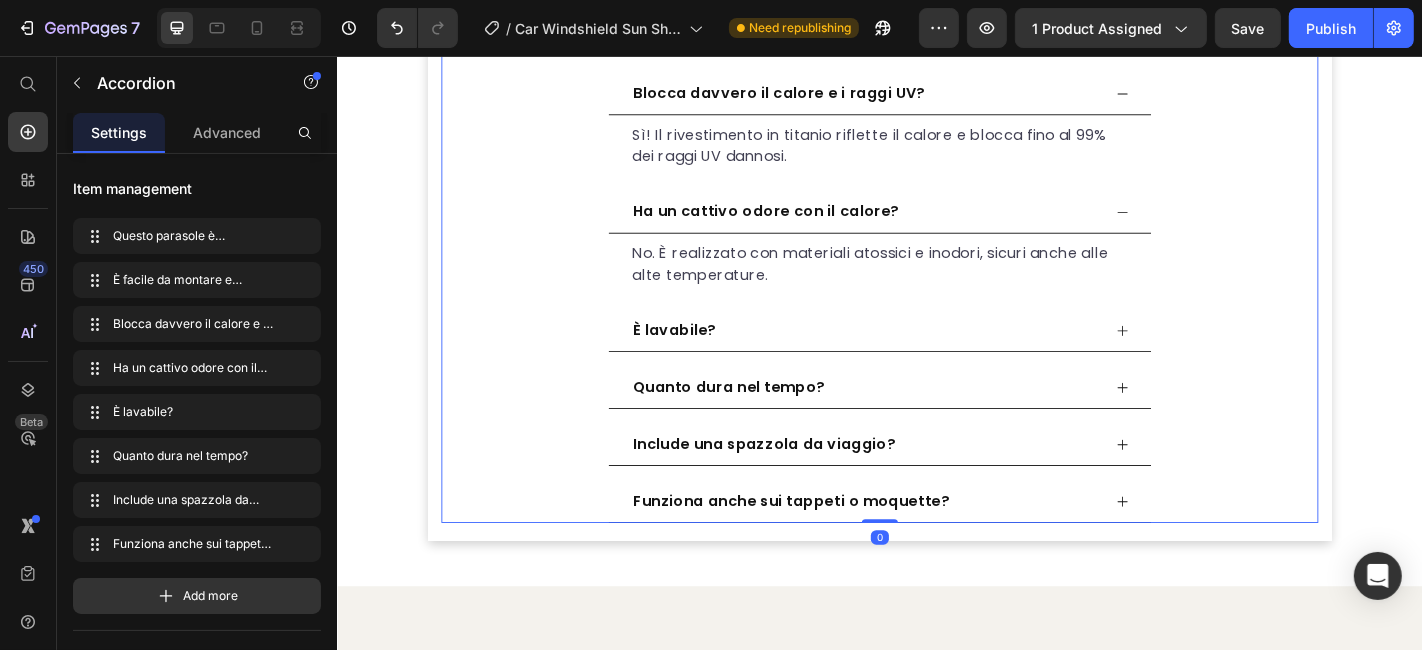 click on "È lavabile?" at bounding box center (920, 359) 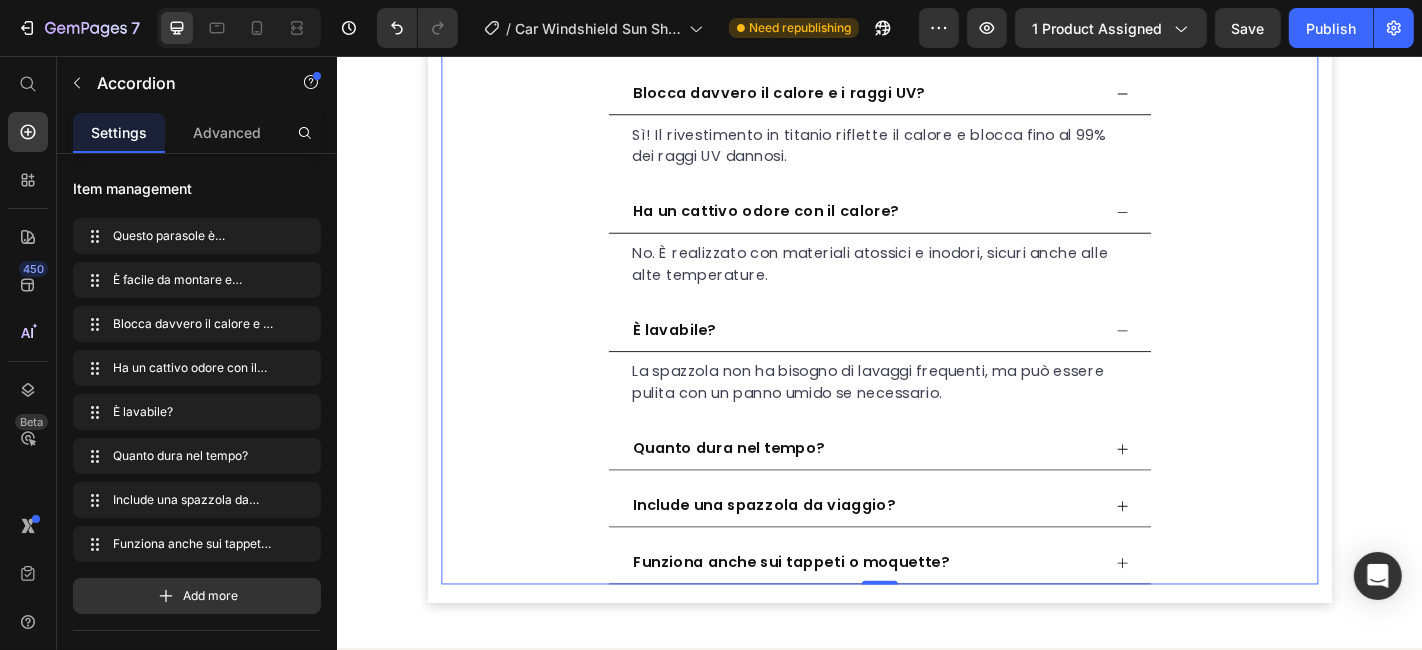 click on "È lavabile?" at bounding box center (709, 359) 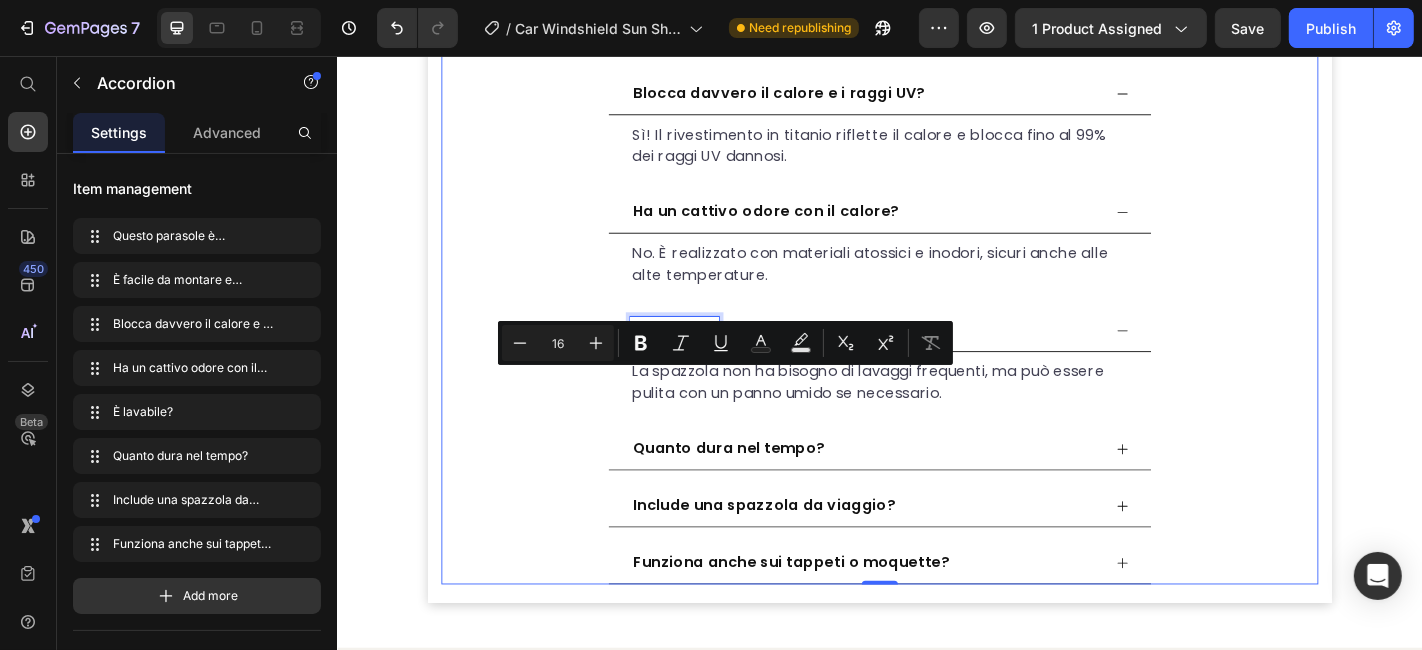 click on "È lavabile?" at bounding box center (709, 359) 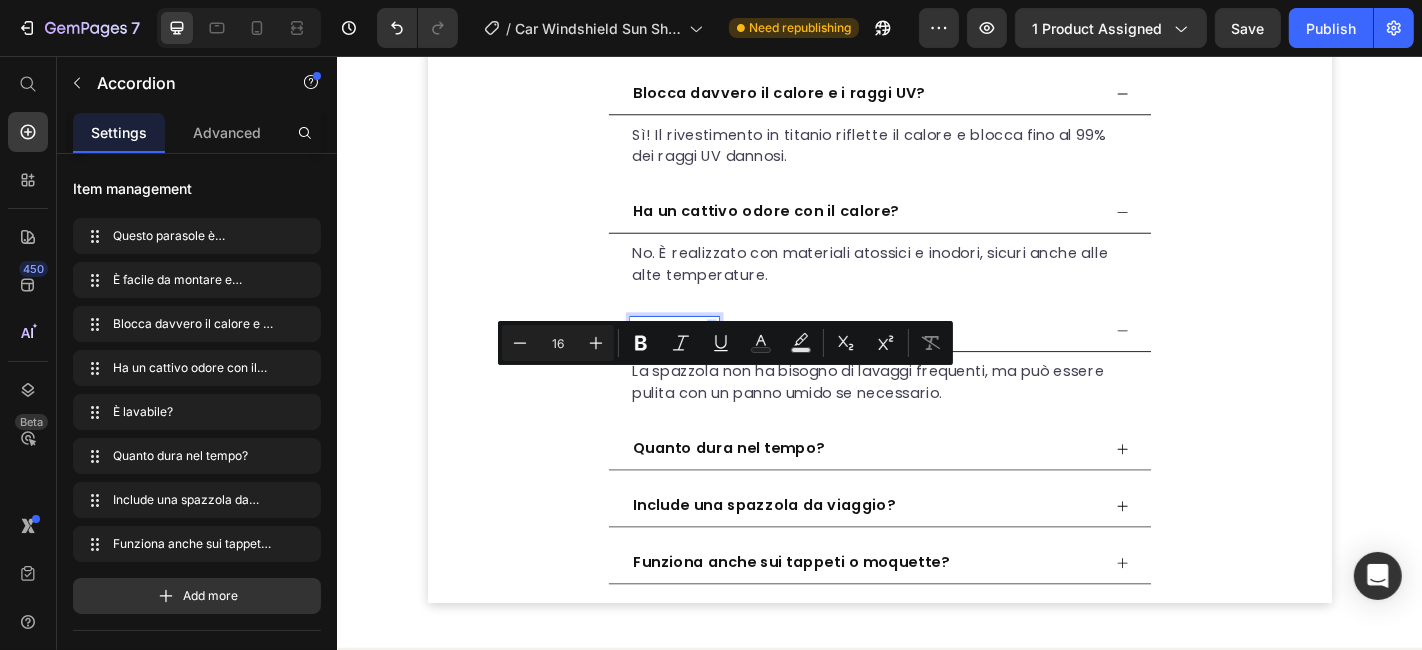 click on "È lavabile?" at bounding box center (709, 359) 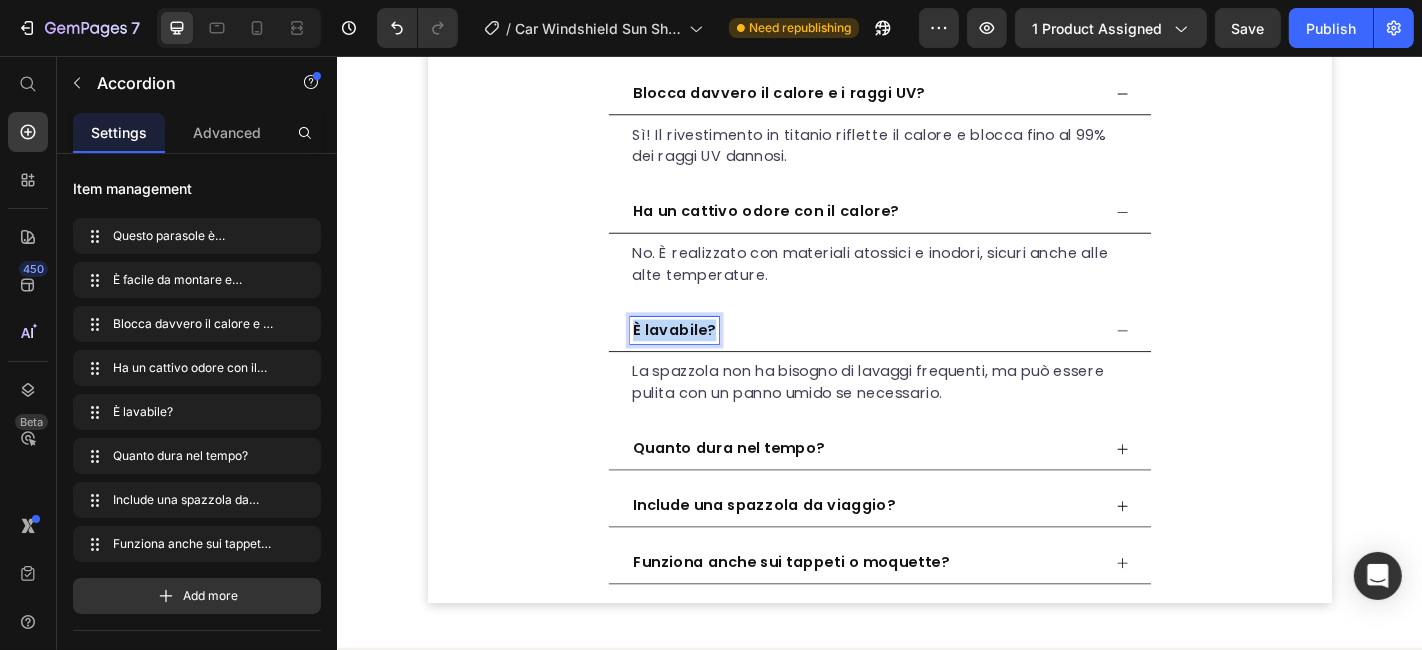 click on "È lavabile?" at bounding box center (709, 359) 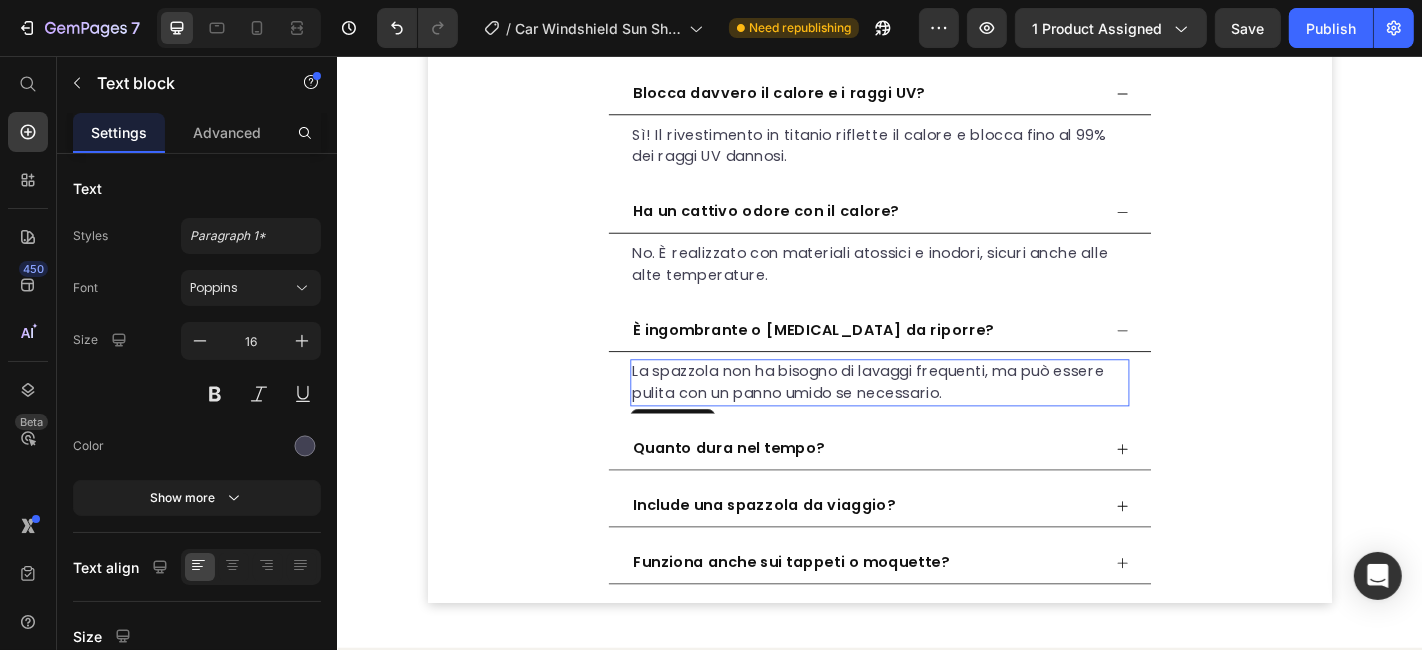 click on "La spazzola non ha bisogno di lavaggi frequenti, ma può essere pulita con un panno umido se necessario." at bounding box center (936, 417) 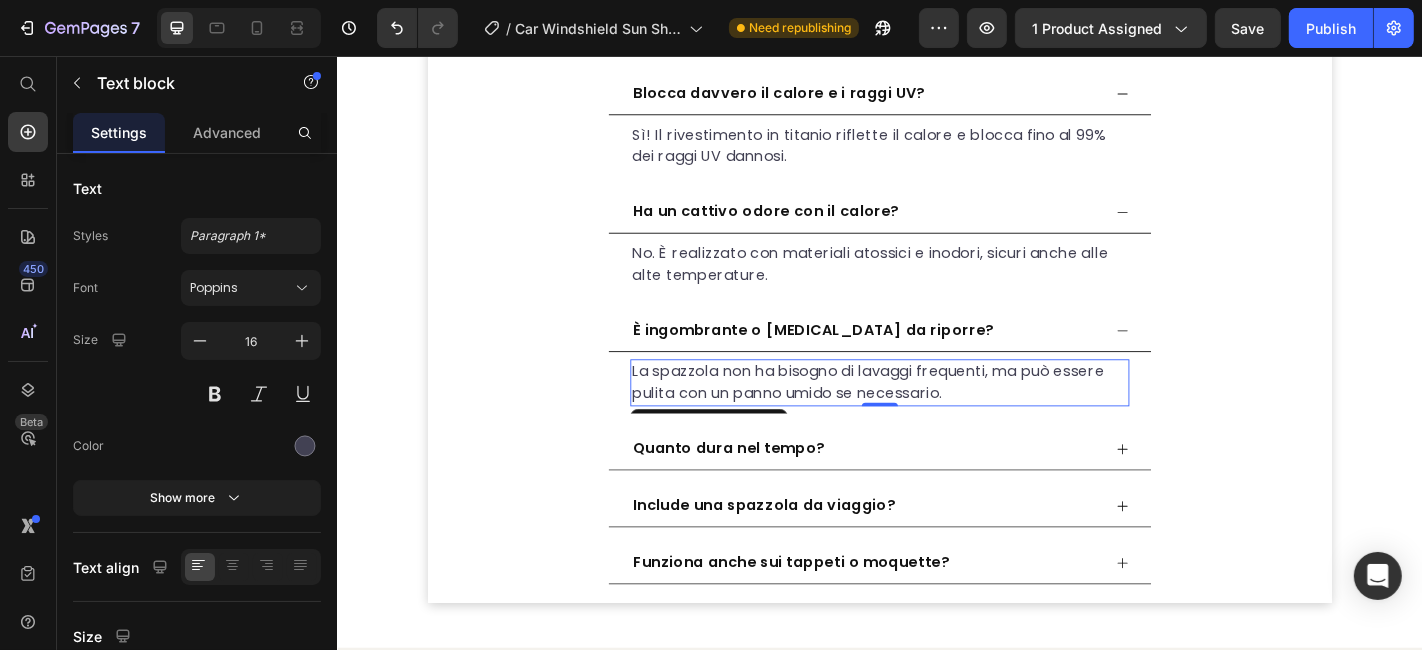 click on "La spazzola non ha bisogno di lavaggi frequenti, ma può essere pulita con un panno umido se necessario." at bounding box center [936, 417] 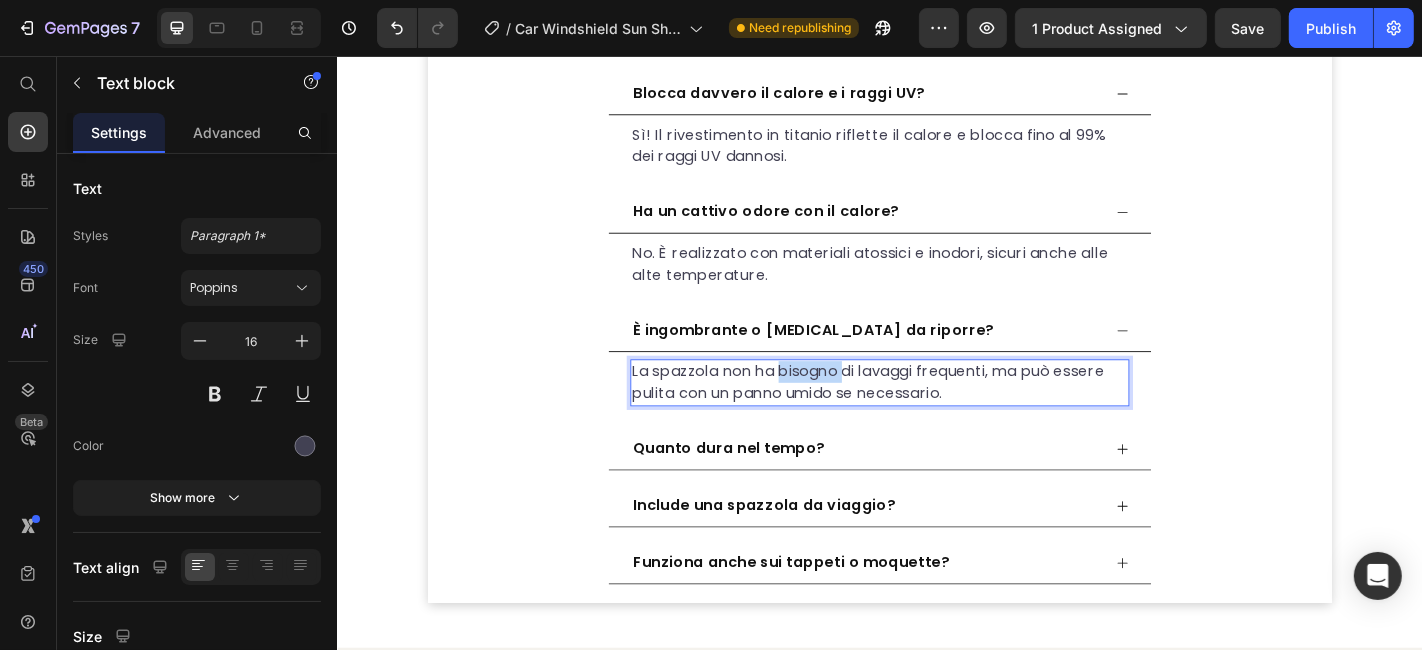 click on "La spazzola non ha bisogno di lavaggi frequenti, ma può essere pulita con un panno umido se necessario." at bounding box center [936, 417] 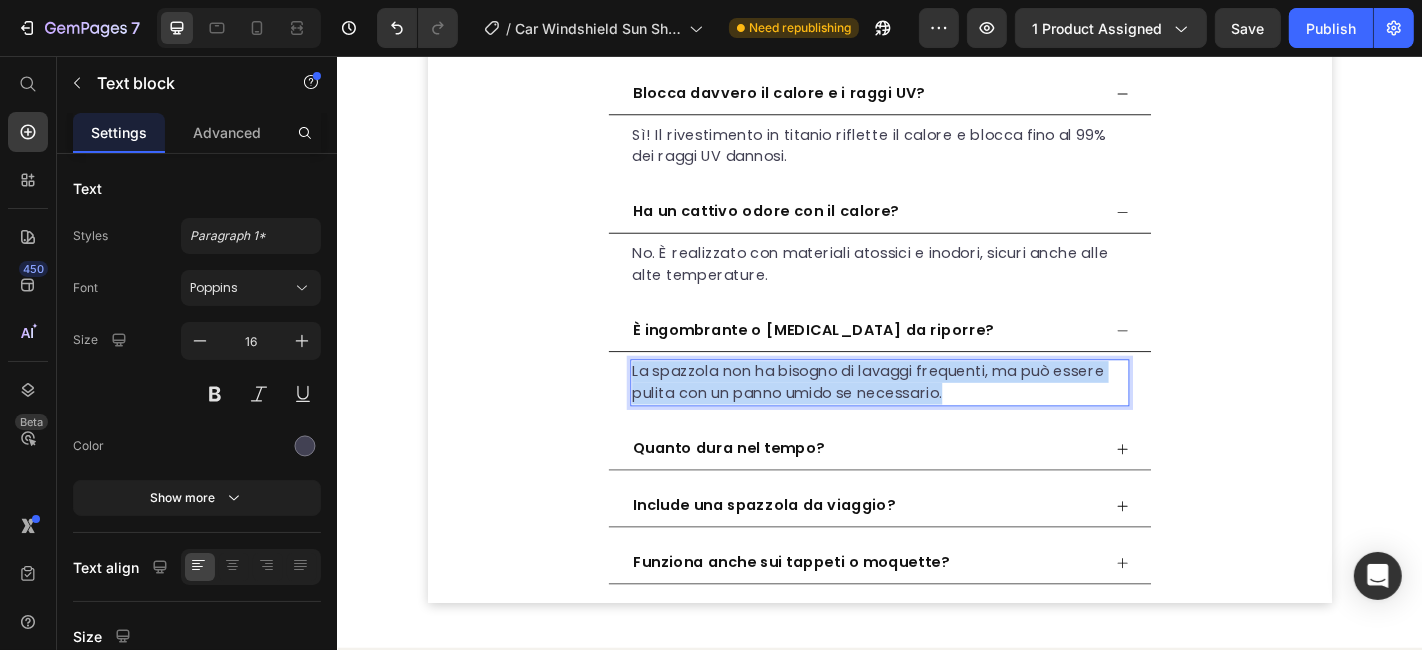 click on "La spazzola non ha bisogno di lavaggi frequenti, ma può essere pulita con un panno umido se necessario." at bounding box center (936, 417) 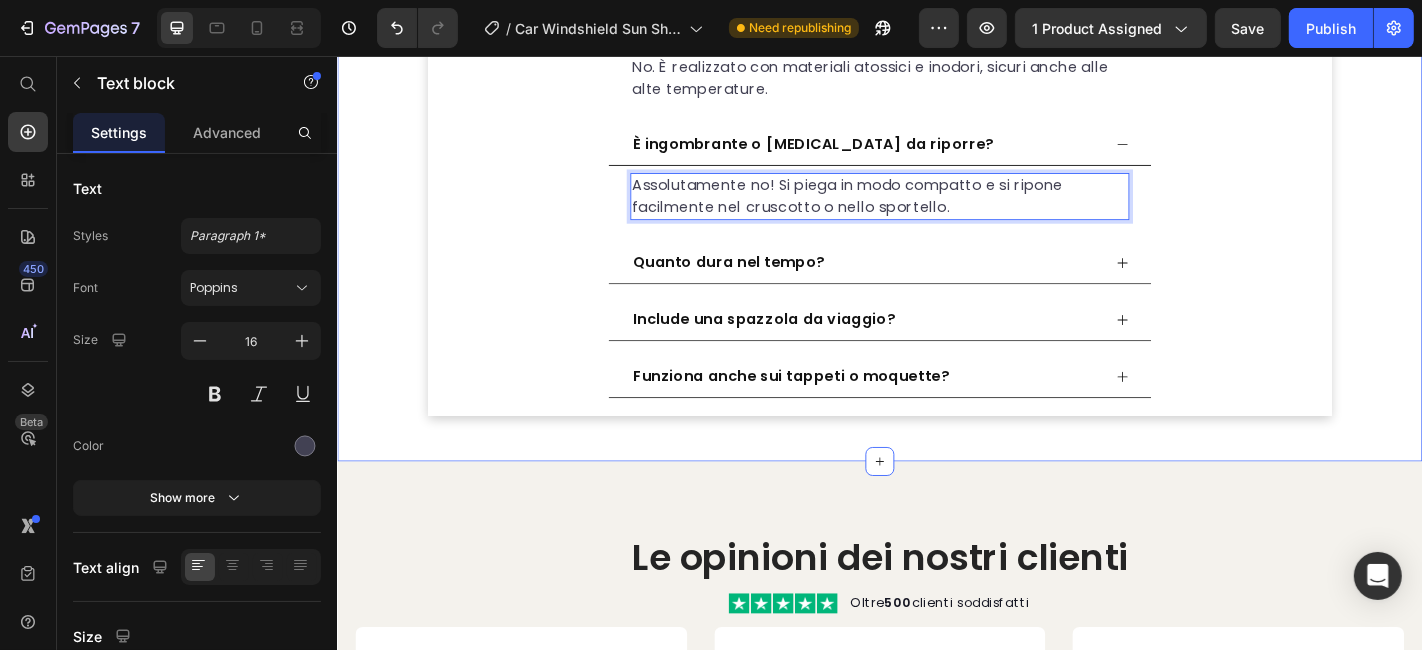 scroll, scrollTop: 5728, scrollLeft: 0, axis: vertical 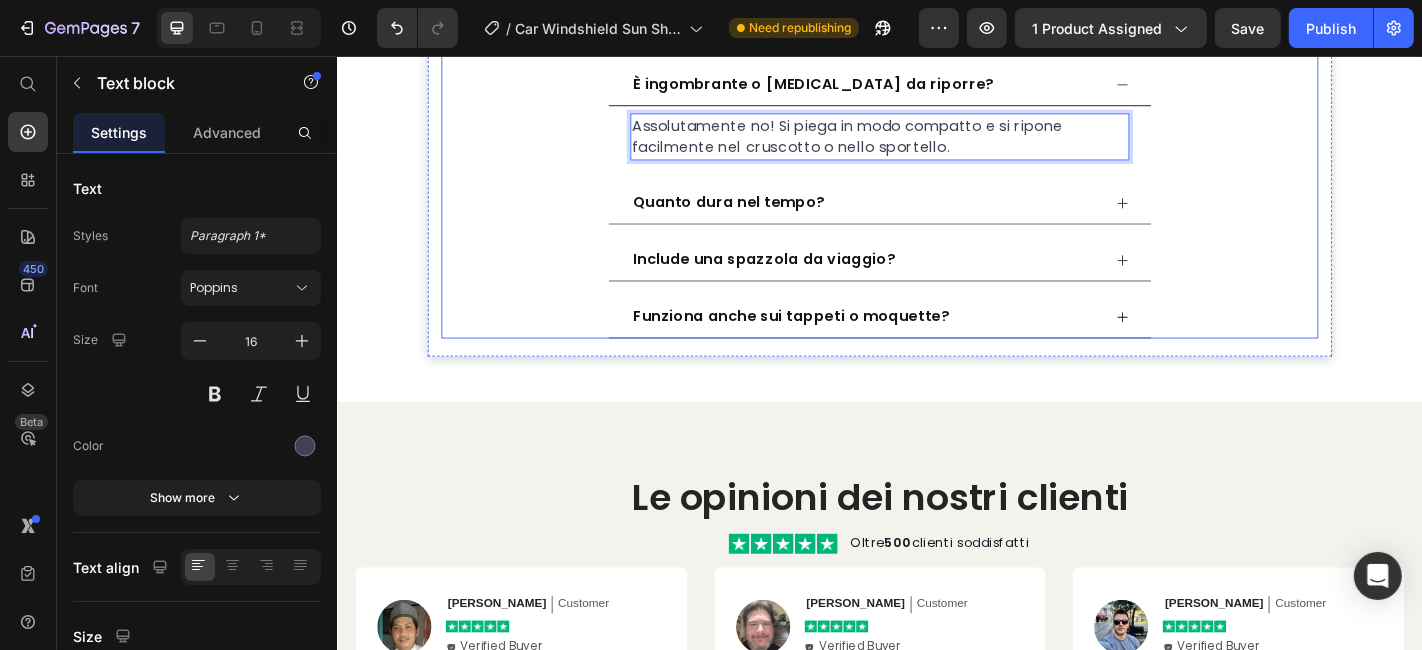 click on "Quanto dura nel tempo?" at bounding box center (920, 218) 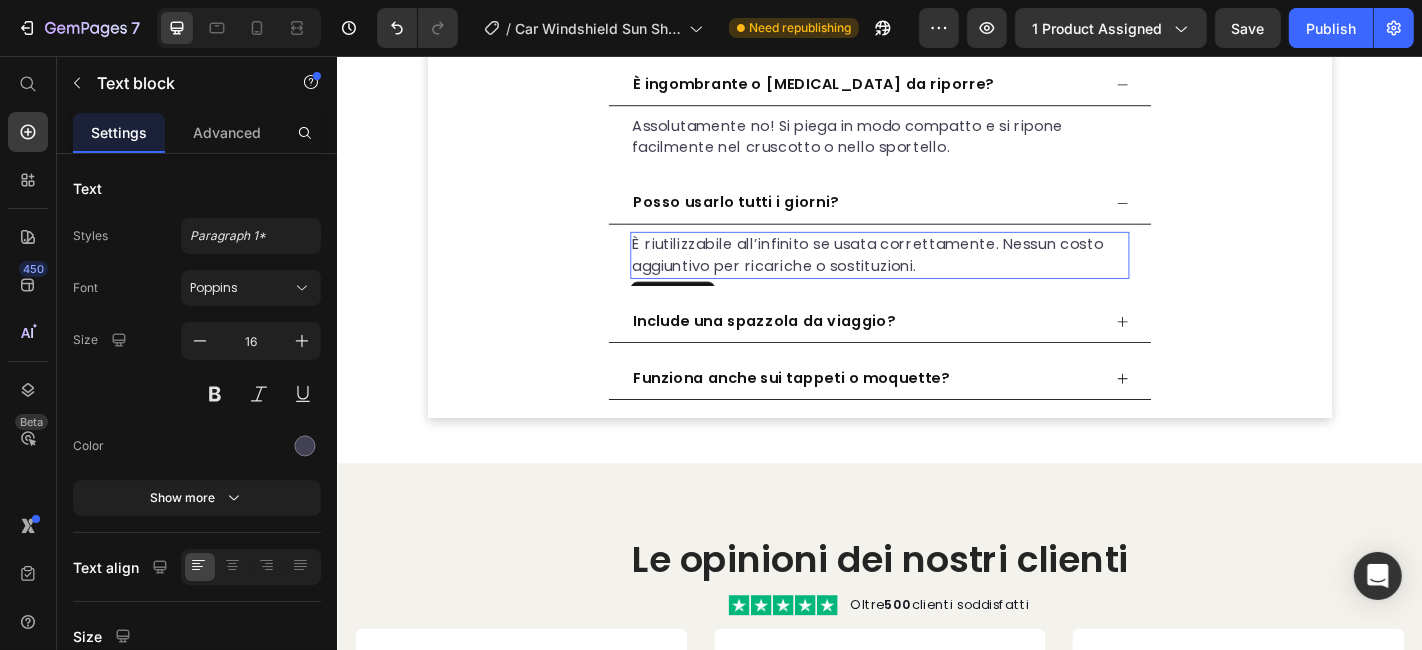 click on "È riutilizzabile all’infinito se usata correttamente. Nessun costo aggiuntivo per ricariche o sostituzioni." at bounding box center (936, 276) 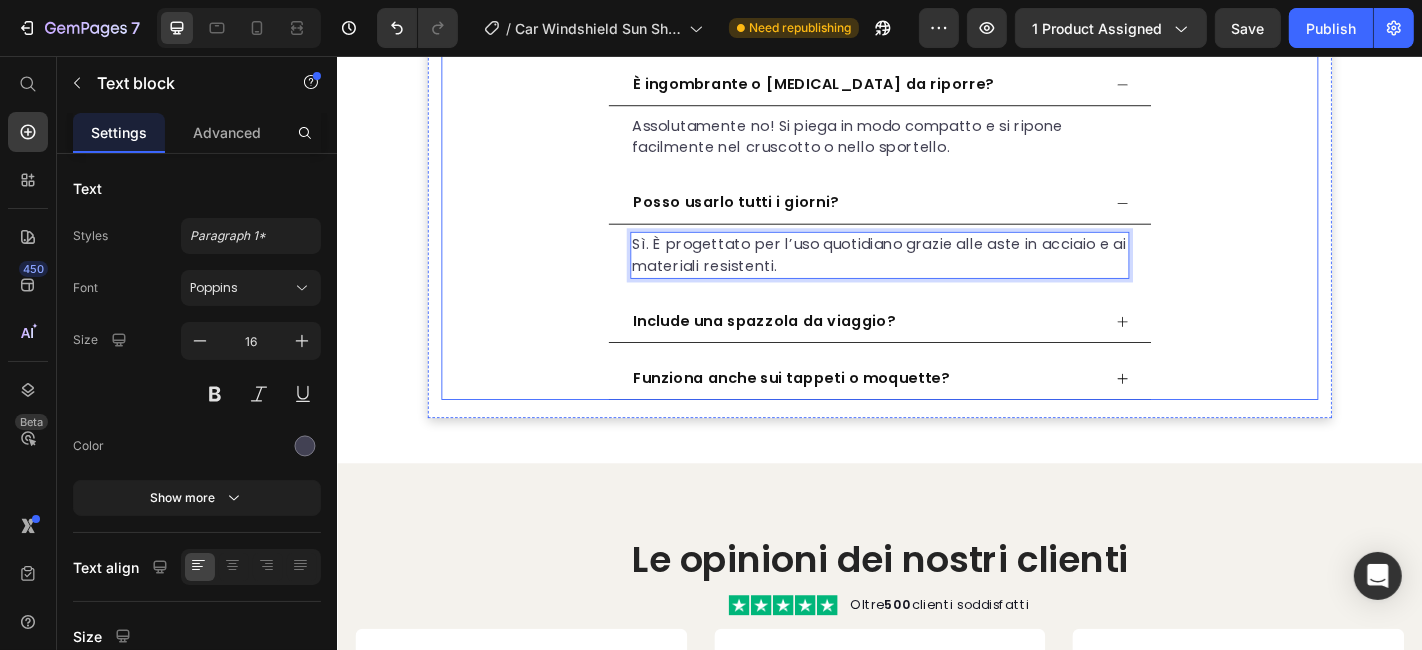 click on "Include una spazzola da viaggio?" at bounding box center (808, 349) 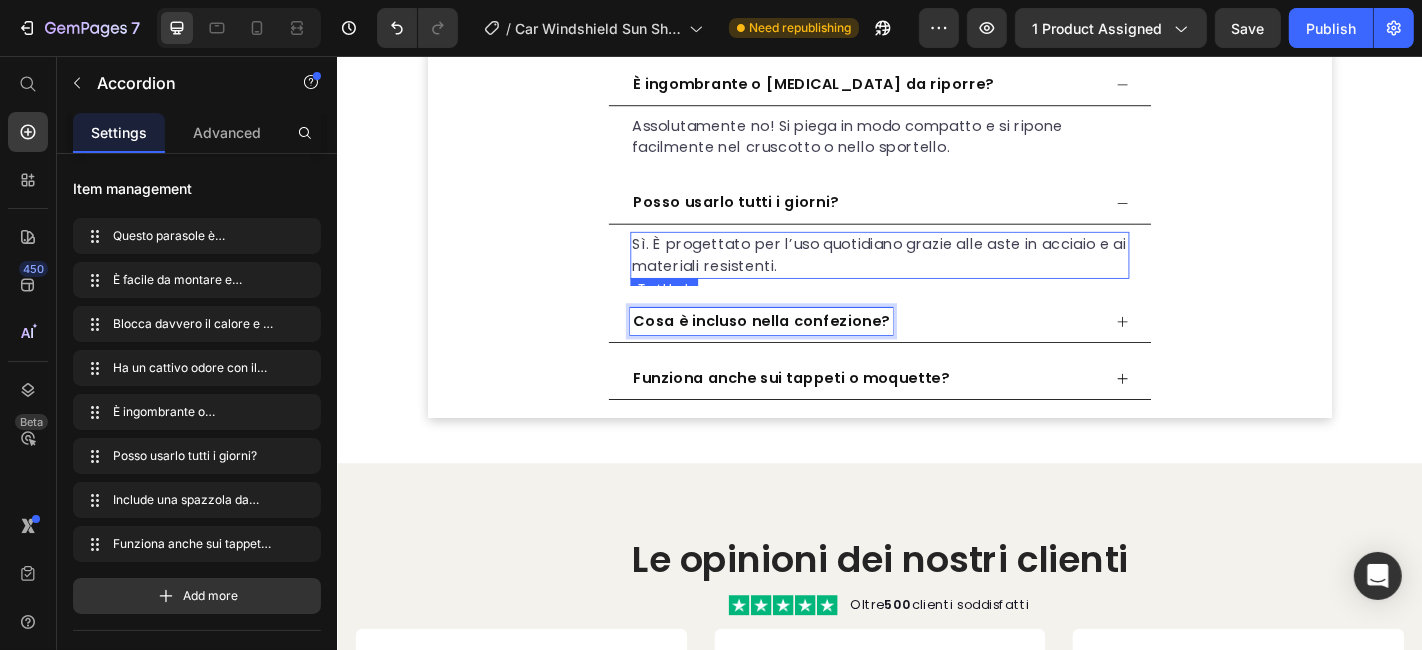 click on "Cosa è incluso nella confezione?" at bounding box center [920, 349] 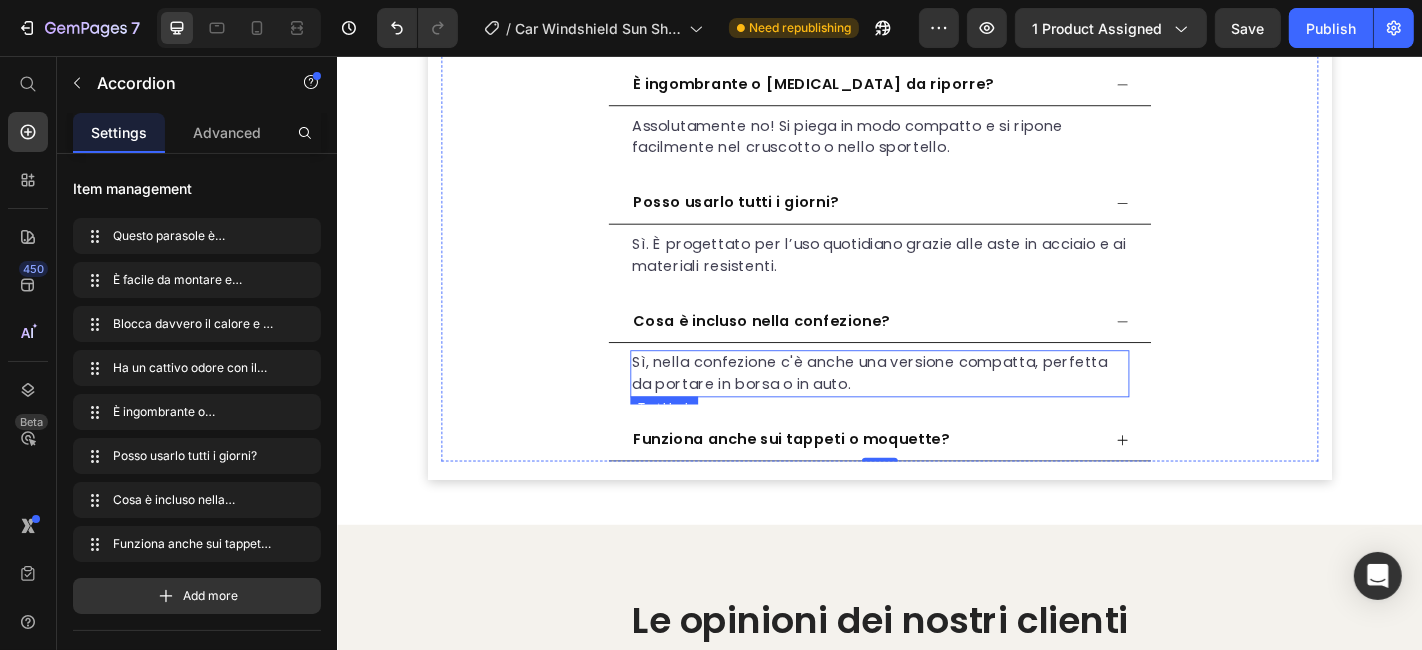 click on "Sì, nella confezione c'è anche una versione compatta, perfetta da portare in borsa o in auto." at bounding box center [936, 407] 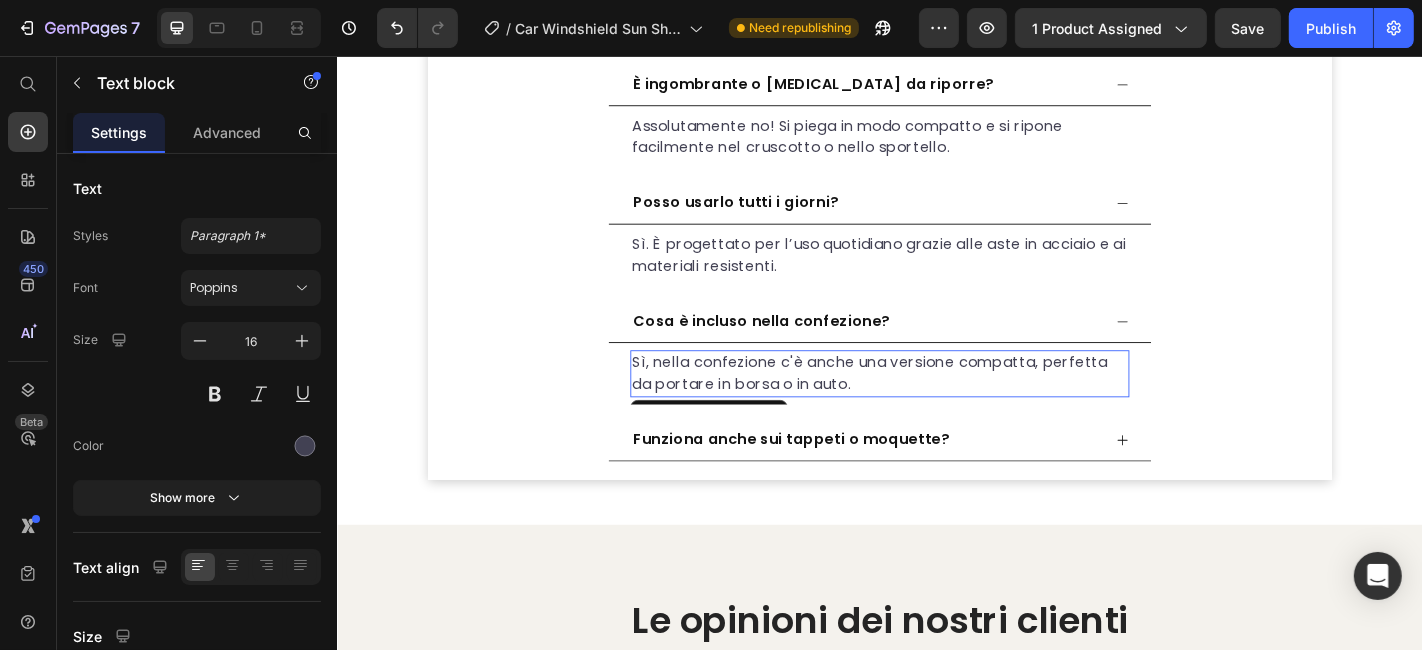 click on "Sì, nella confezione c'è anche una versione compatta, perfetta da portare in borsa o in auto." at bounding box center (936, 407) 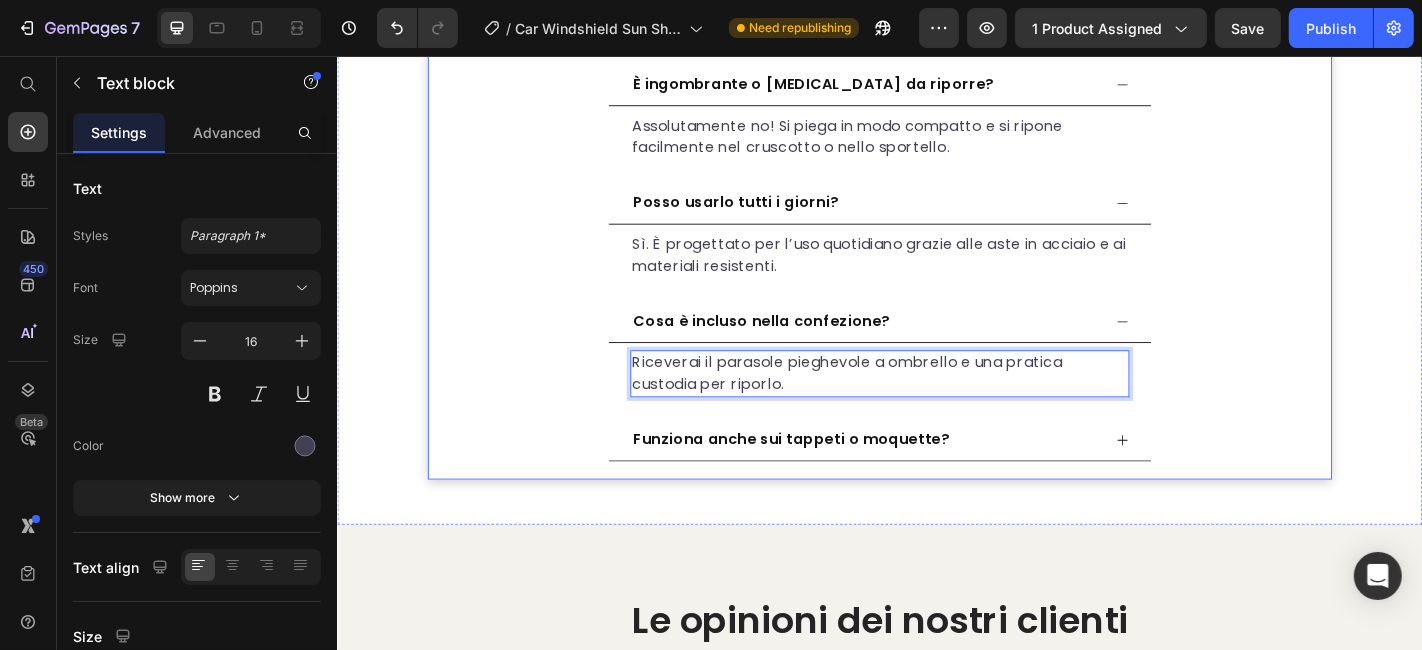 click on "Funziona anche sui tappeti o moquette?" at bounding box center [920, 480] 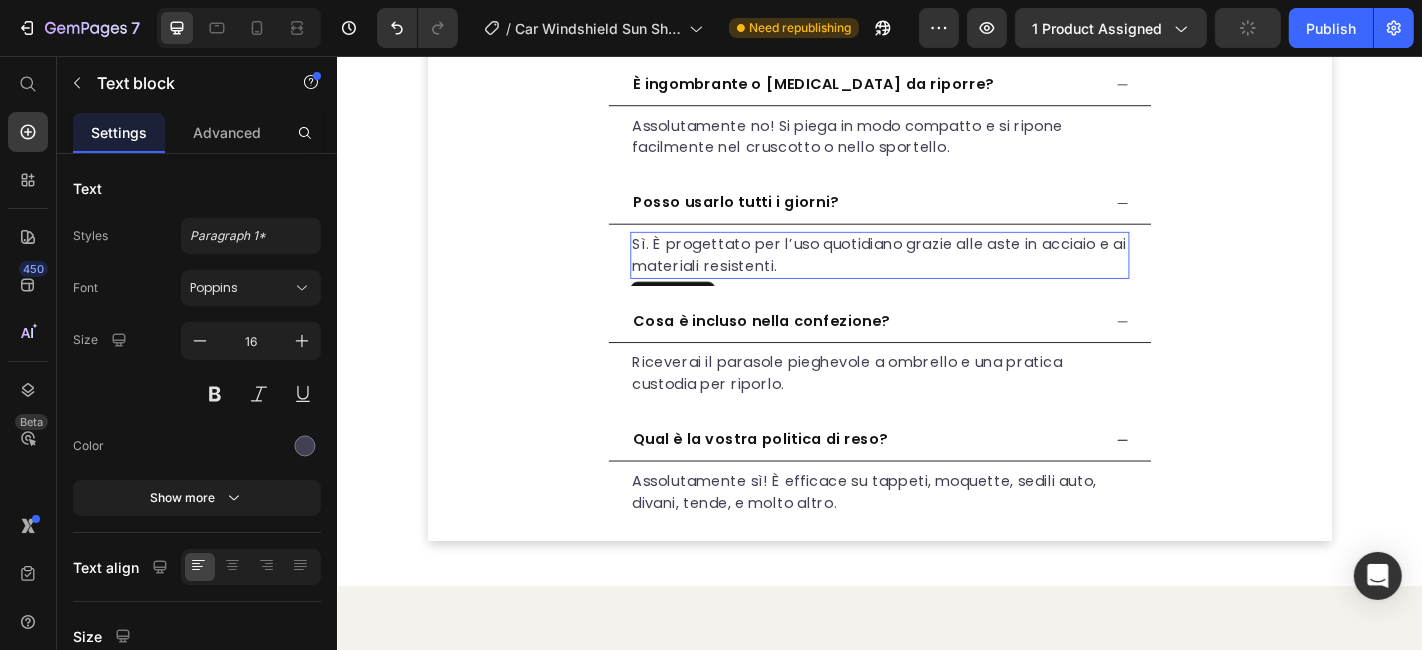 click on "Sì. È progettato per l’uso quotidiano grazie alle aste in acciaio e ai materiali resistenti." at bounding box center (936, 276) 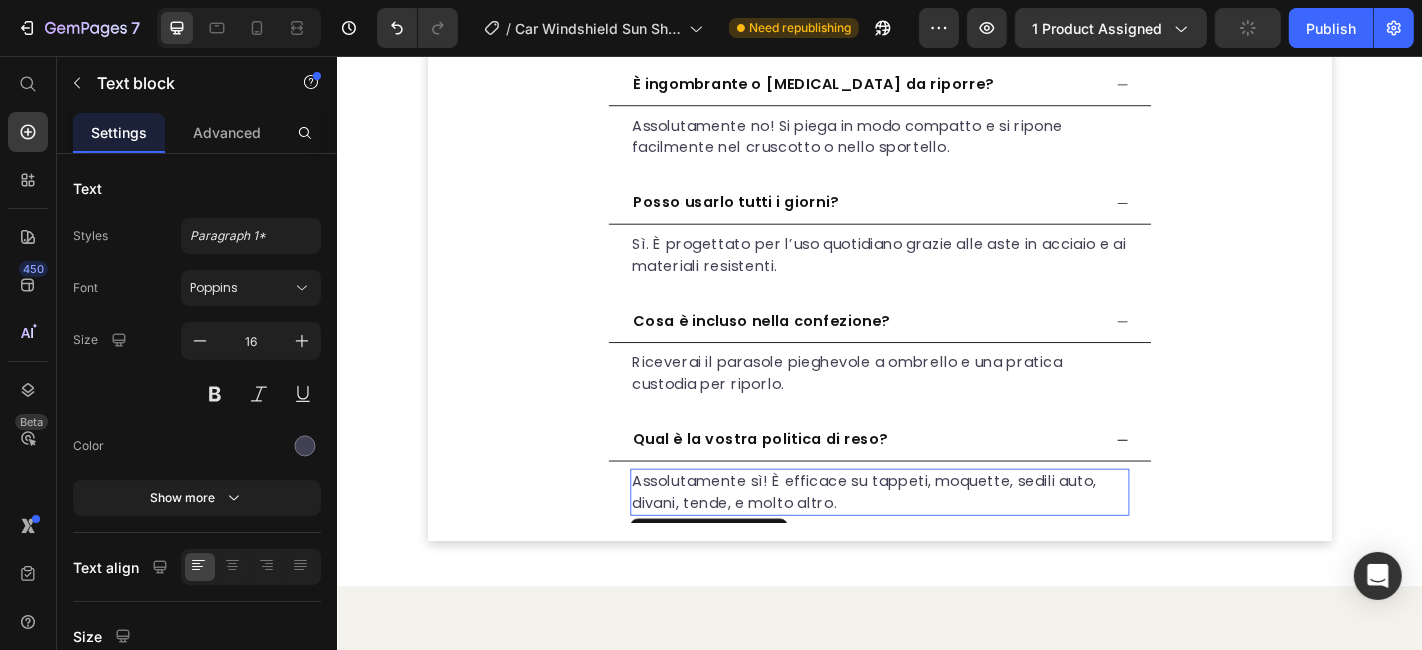 click on "Assolutamente sì! È efficace su tappeti, moquette, sedili auto, divani, tende, e molto altro." at bounding box center (936, 538) 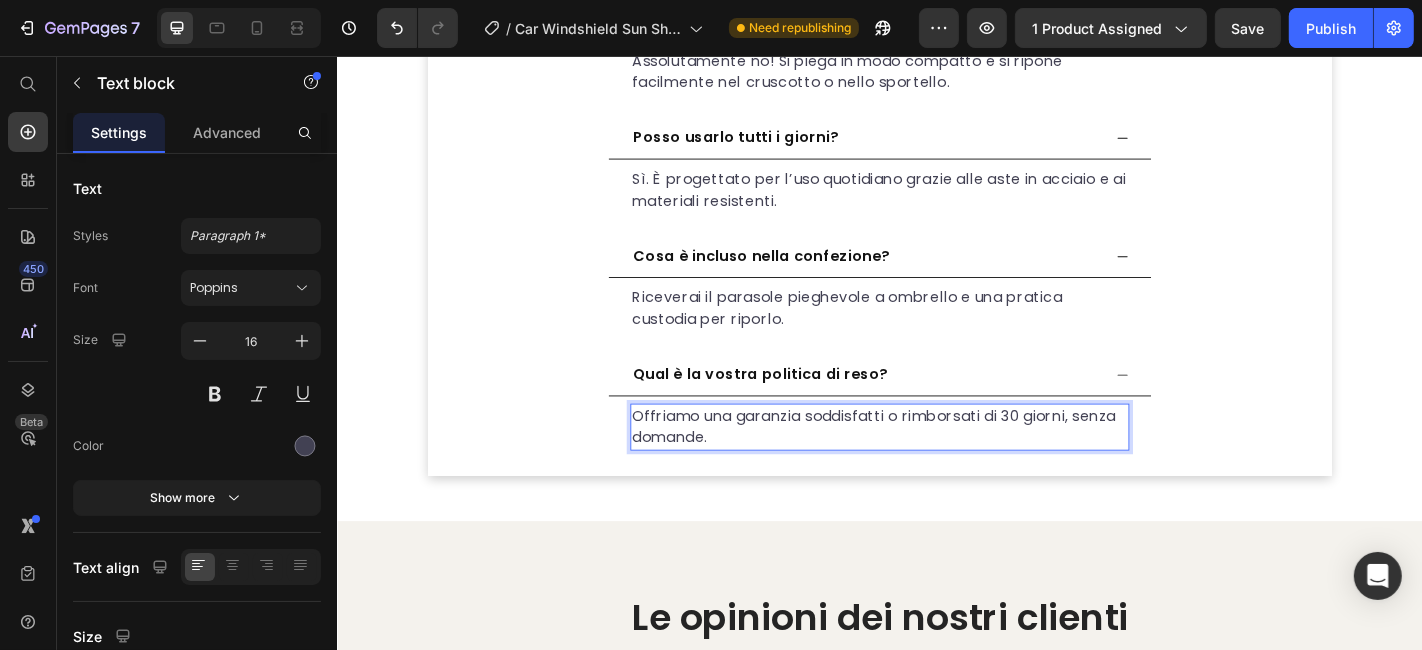 scroll, scrollTop: 5728, scrollLeft: 0, axis: vertical 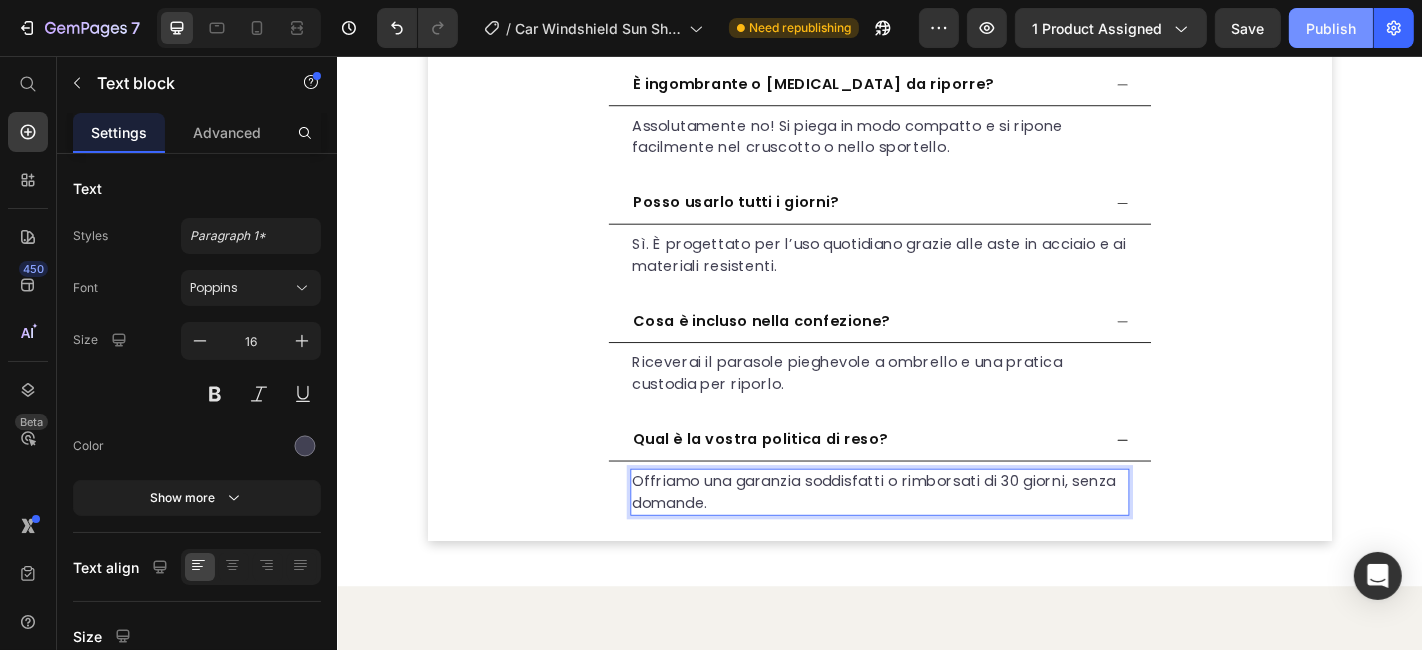 click on "Publish" at bounding box center (1331, 28) 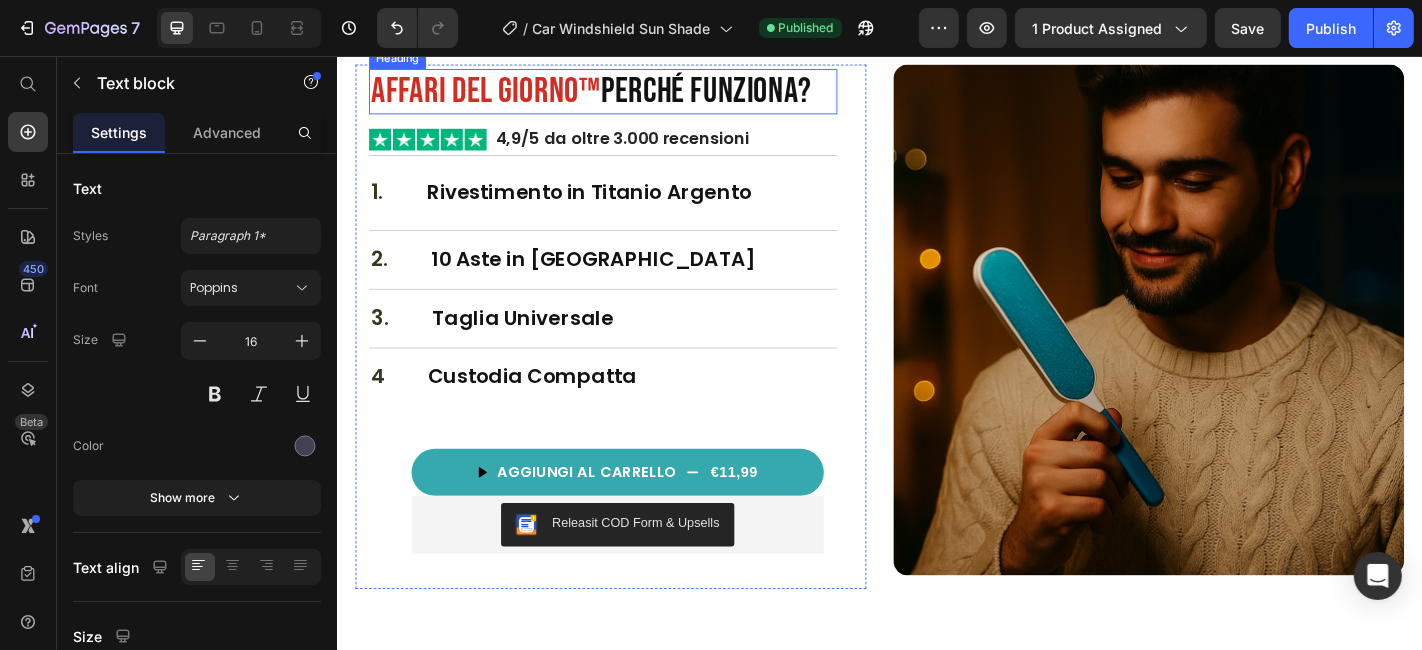 scroll, scrollTop: 2839, scrollLeft: 0, axis: vertical 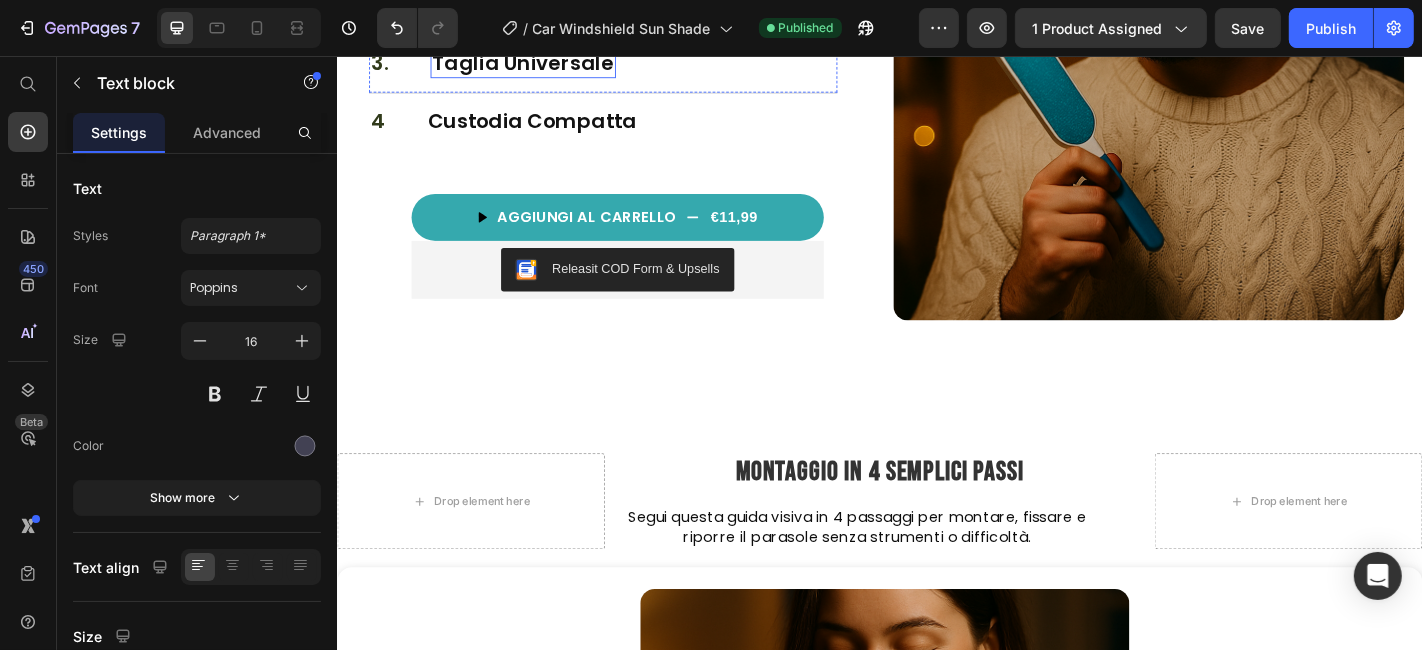 click on "Taglia Universale" at bounding box center [541, 64] 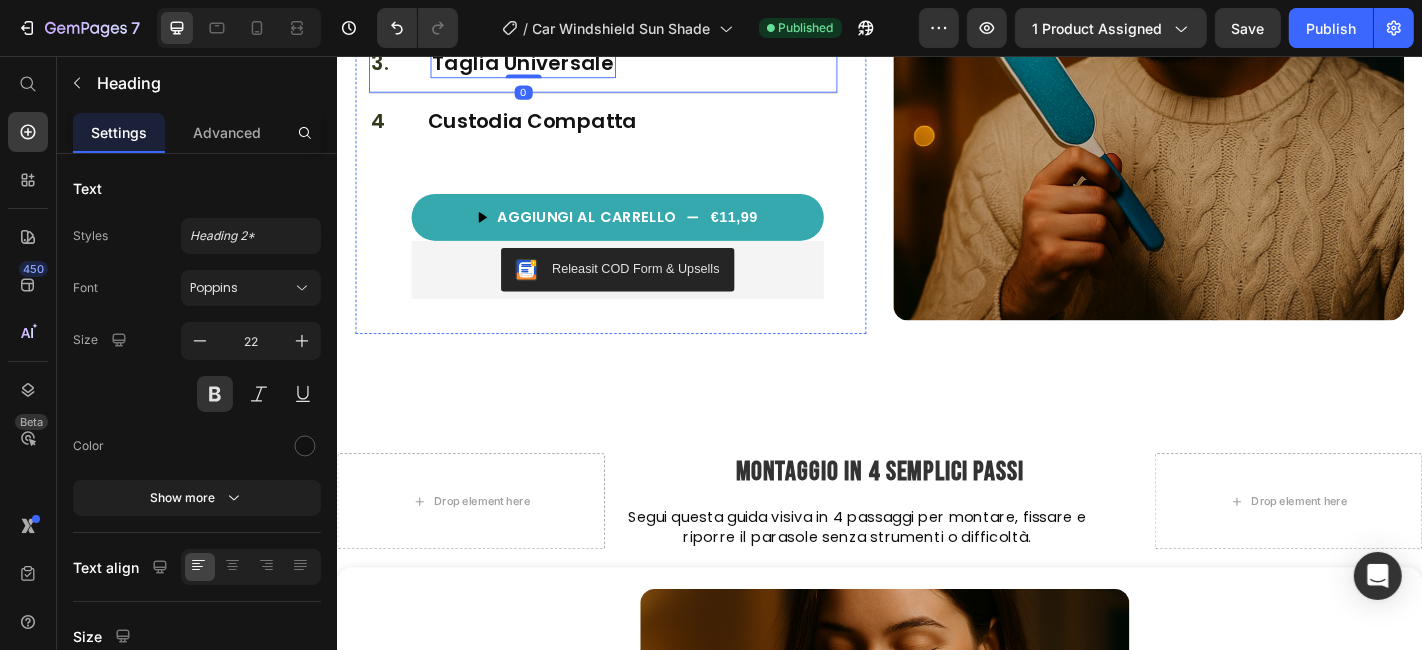 click on "3. Text Block Taglia Universale Heading   0 Row" at bounding box center (630, 63) 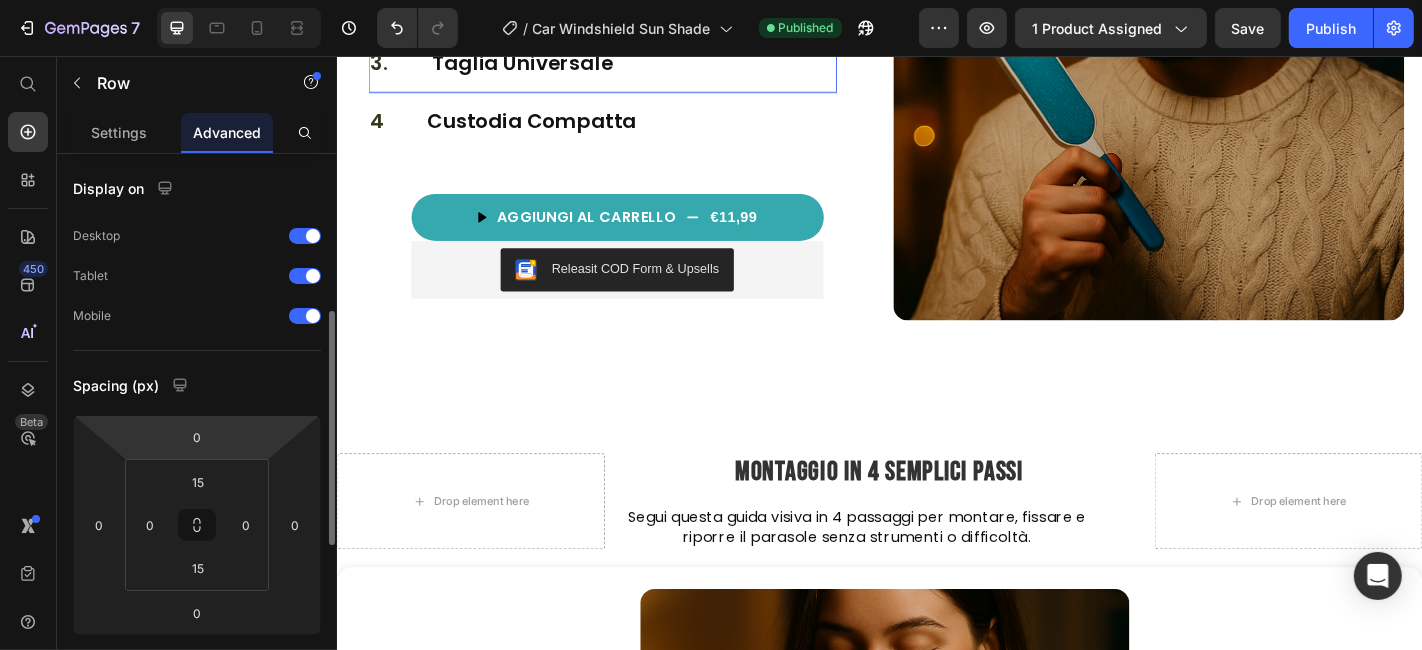scroll, scrollTop: 444, scrollLeft: 0, axis: vertical 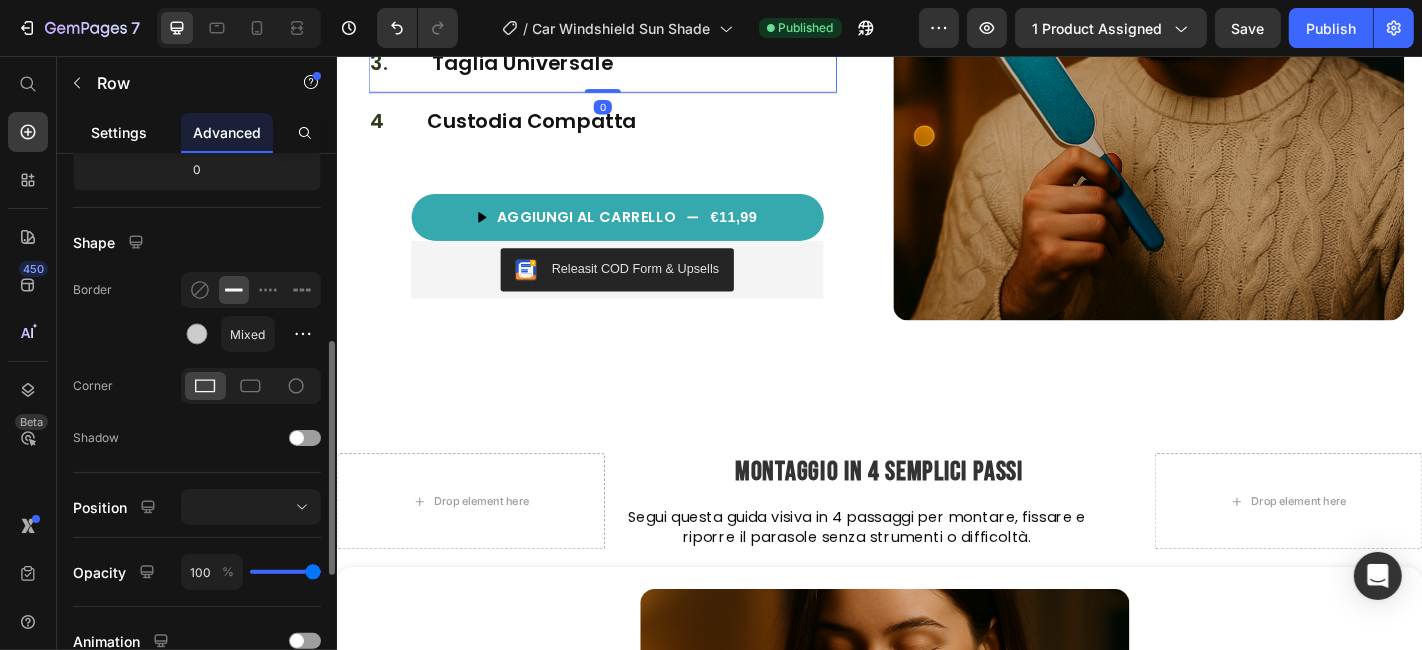 click on "Settings" at bounding box center [119, 132] 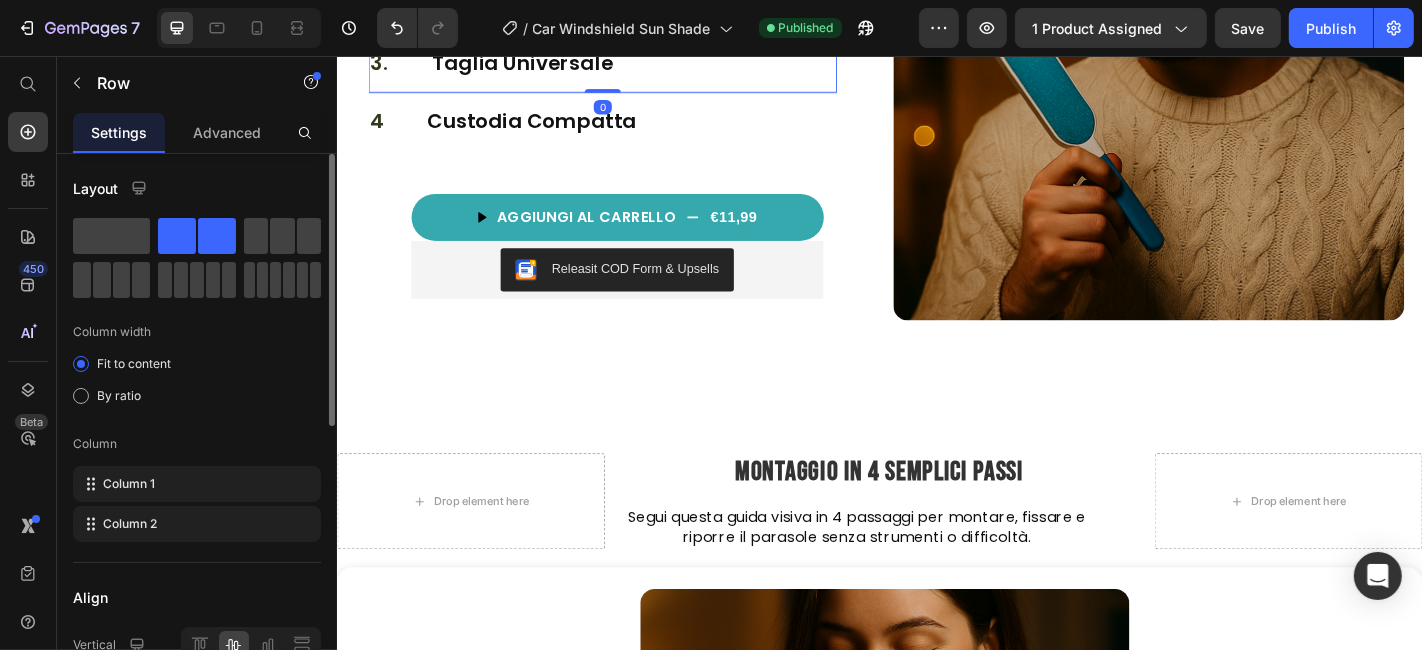 scroll, scrollTop: 444, scrollLeft: 0, axis: vertical 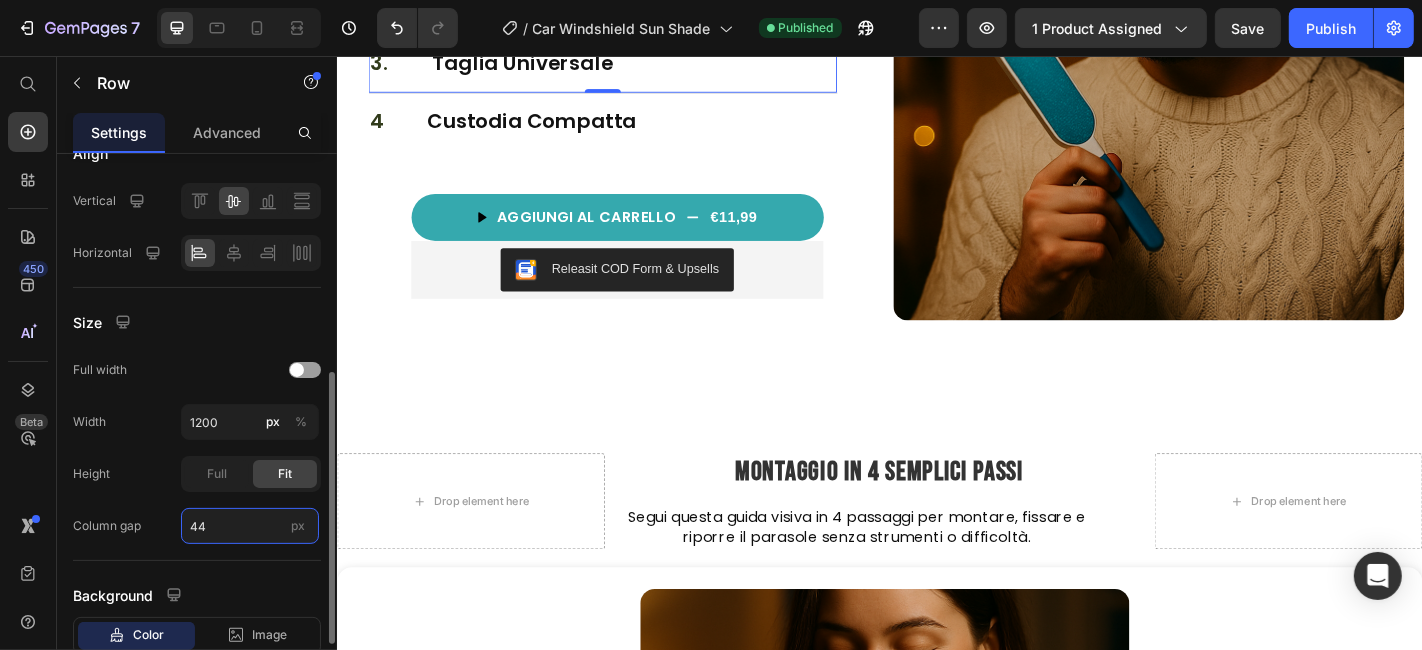 click on "44" at bounding box center (250, 526) 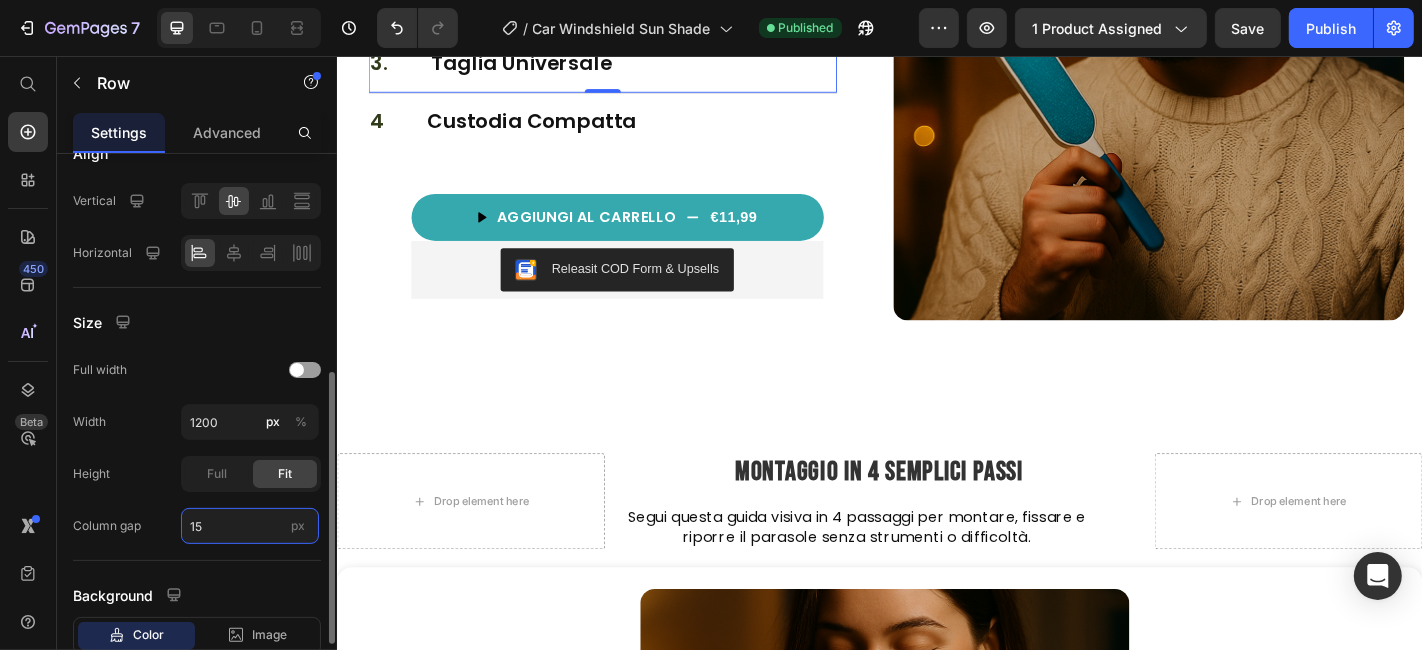 type on "14" 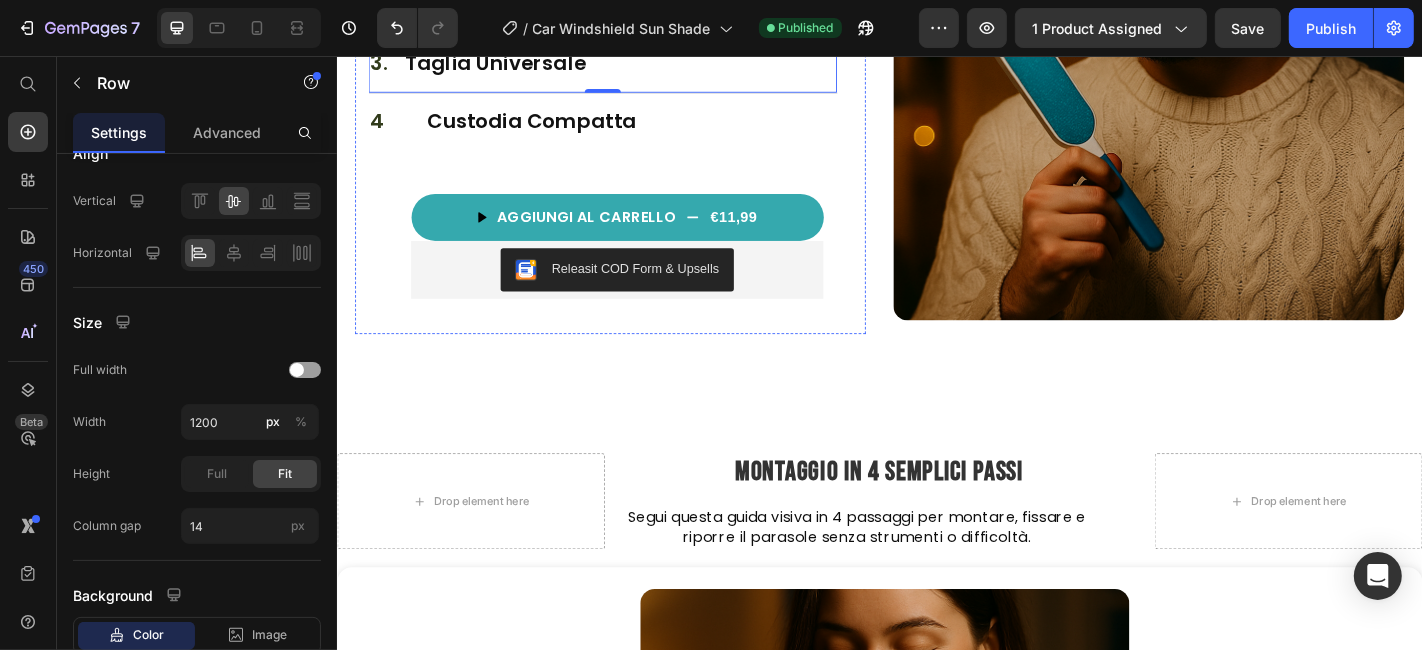 click on "2. Text Block 10 Aste in Acciaio Heading Row" at bounding box center (630, -2) 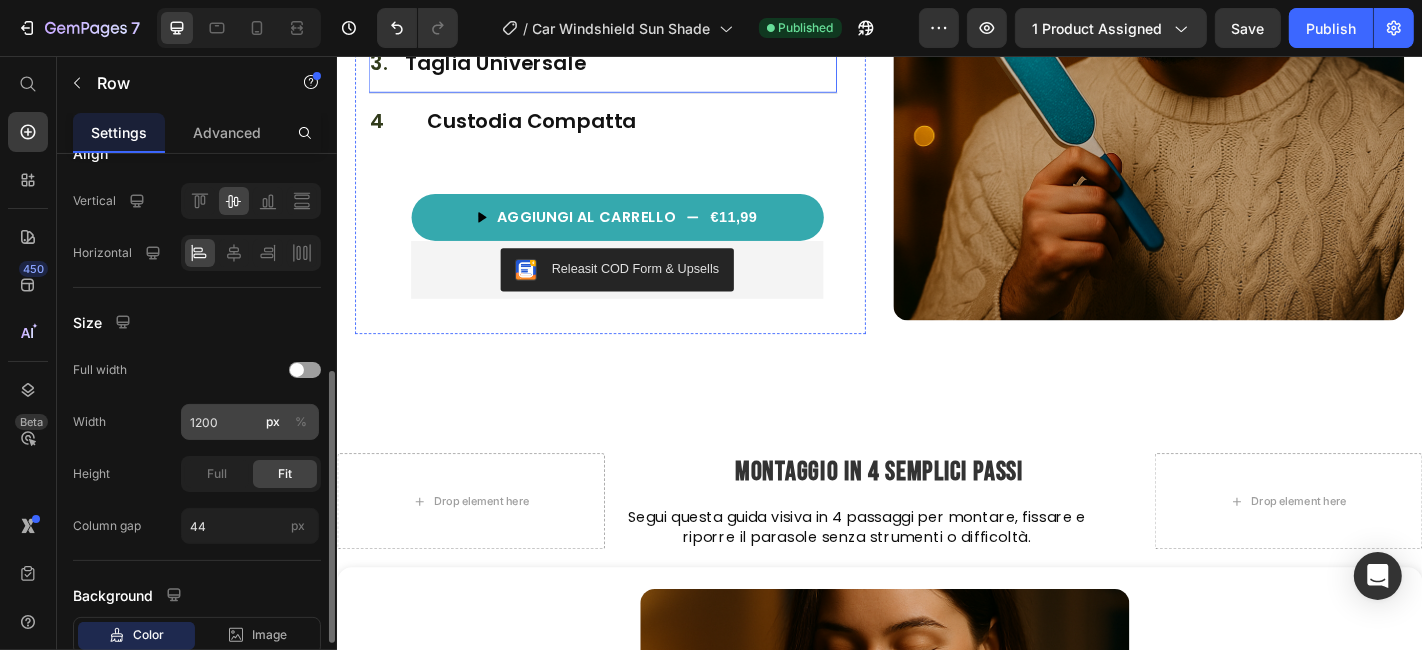 scroll, scrollTop: 443, scrollLeft: 0, axis: vertical 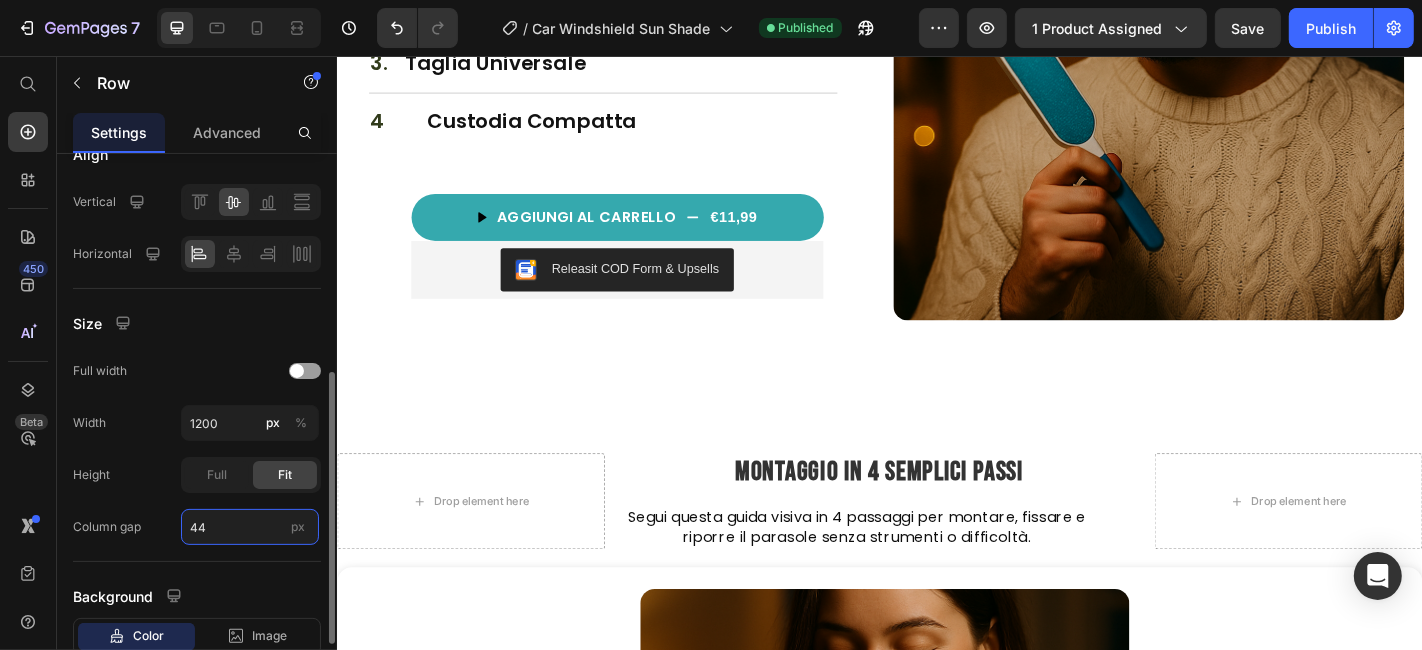 click on "44" at bounding box center (250, 527) 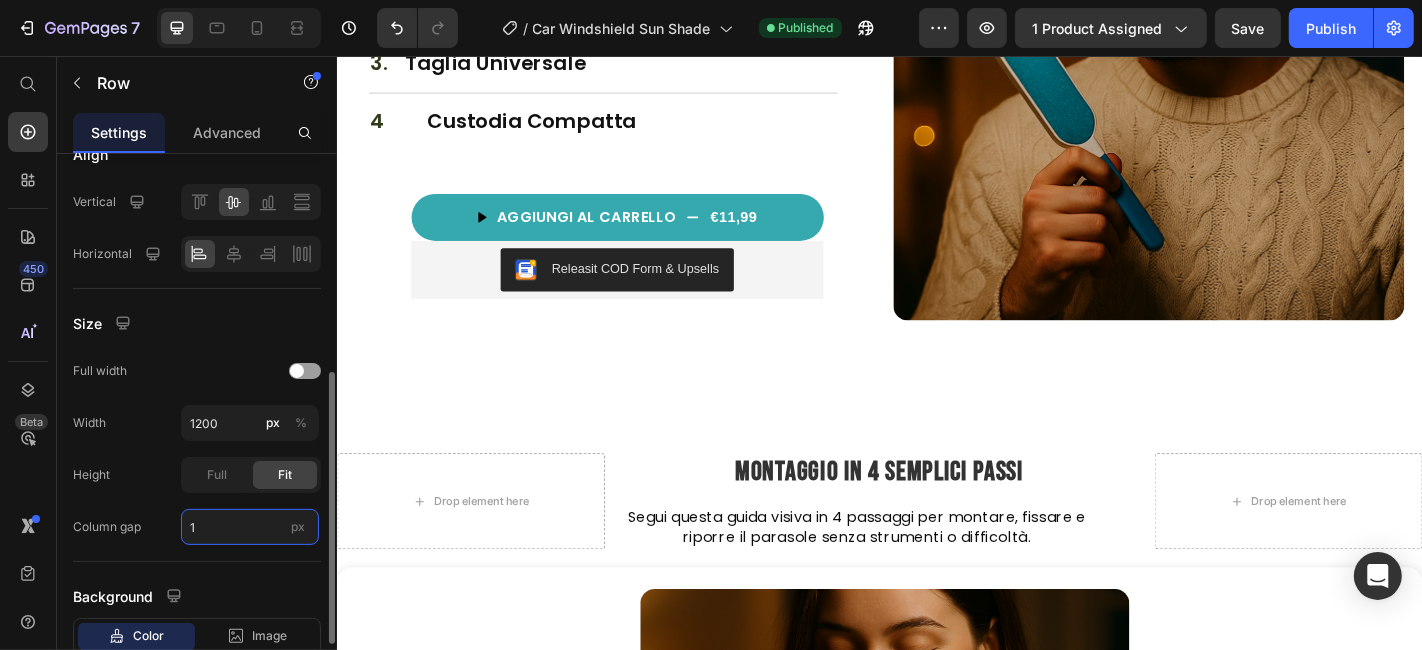 type on "14" 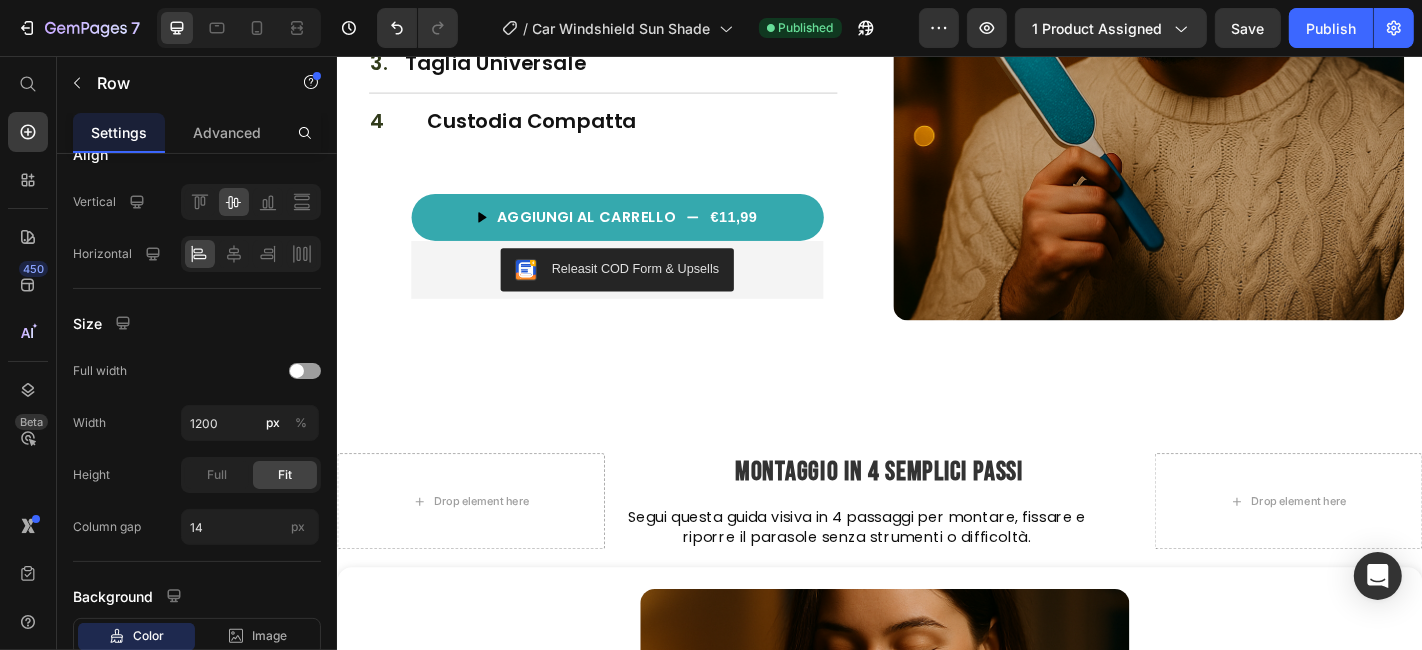 click on "Rivestimento in Titanio Argento" at bounding box center (614, -75) 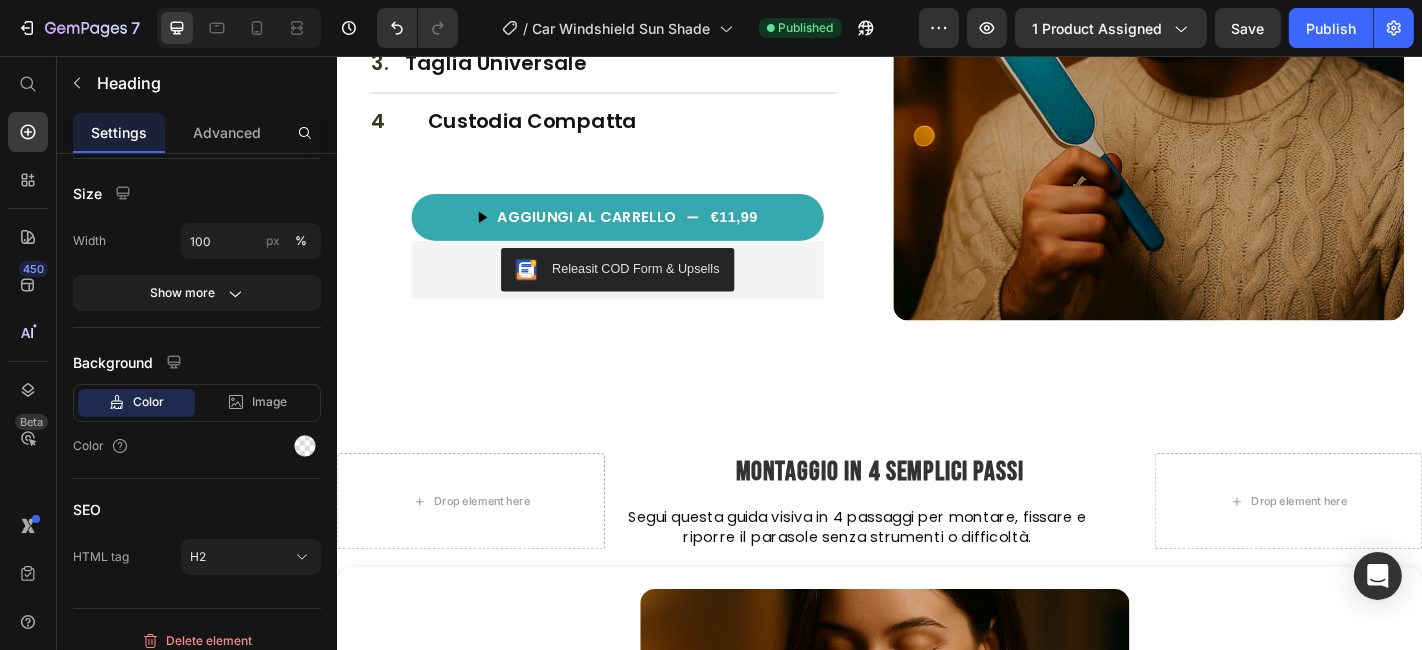scroll, scrollTop: 0, scrollLeft: 0, axis: both 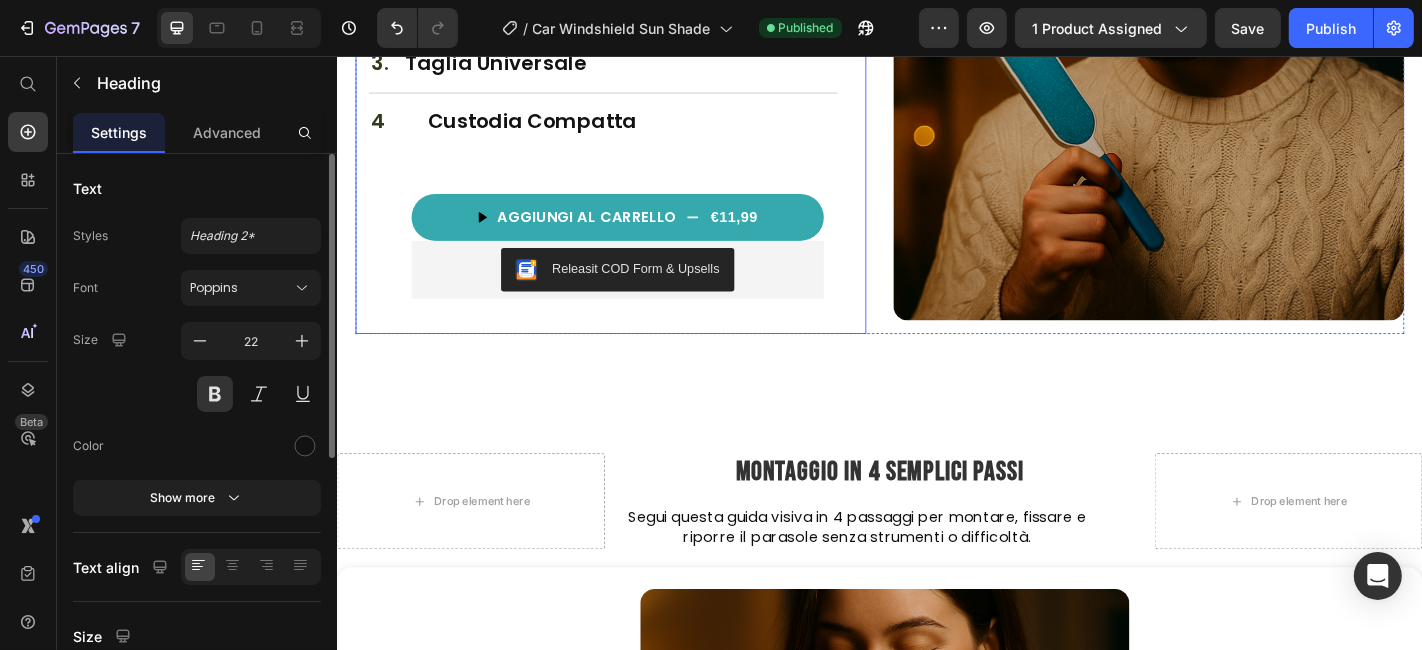 click on "1. Text Block Rivestimento in Titanio Argento Heading   0 Row" at bounding box center (630, -76) 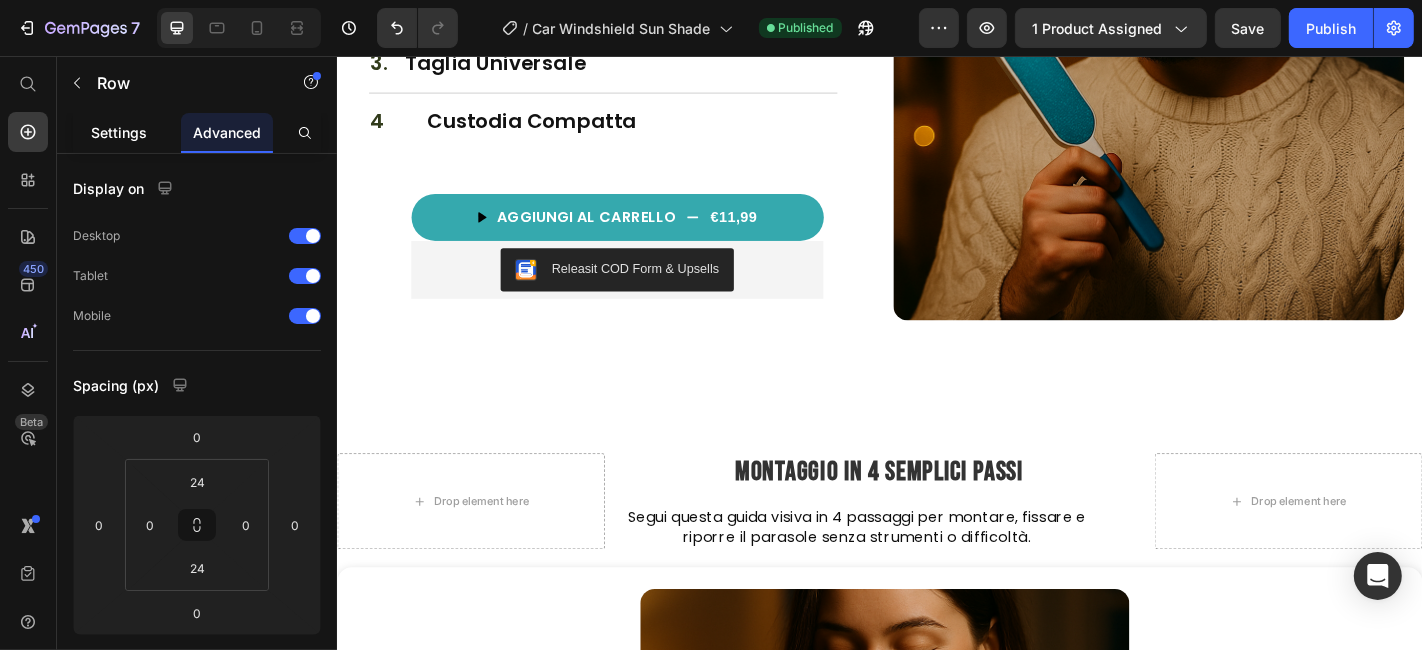 click on "Settings" at bounding box center [119, 132] 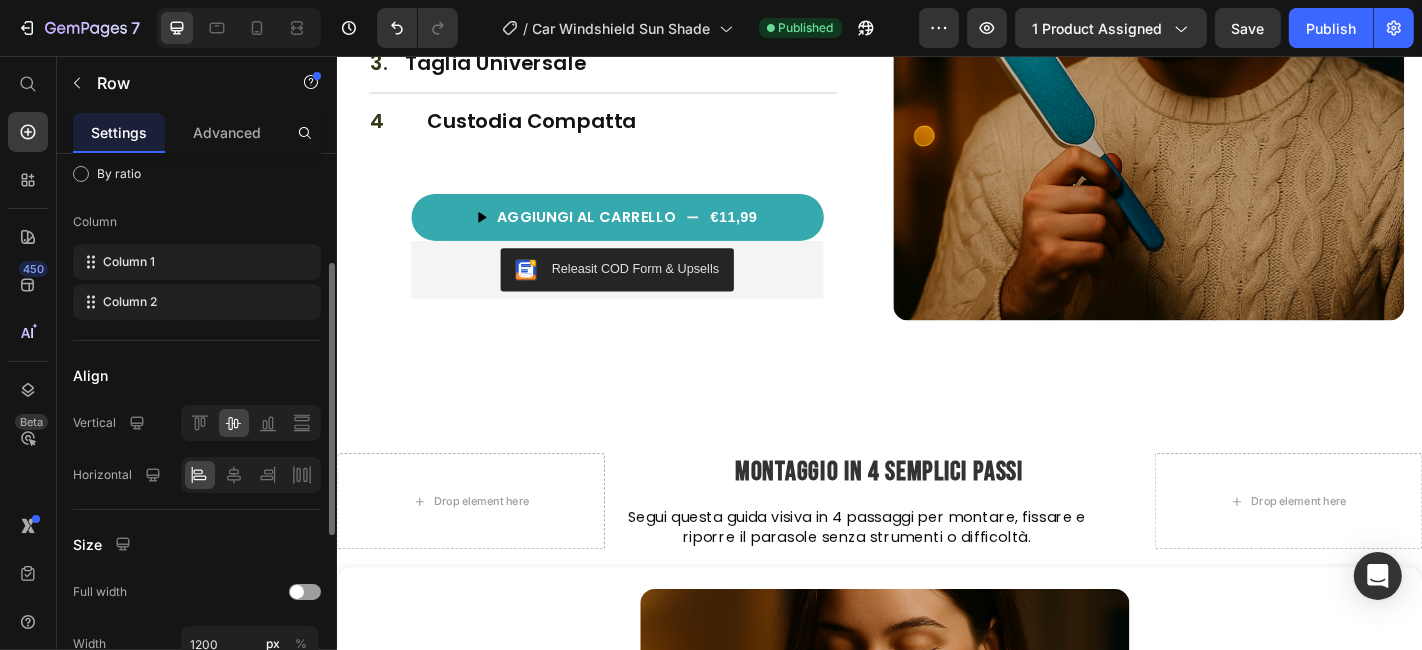 scroll, scrollTop: 555, scrollLeft: 0, axis: vertical 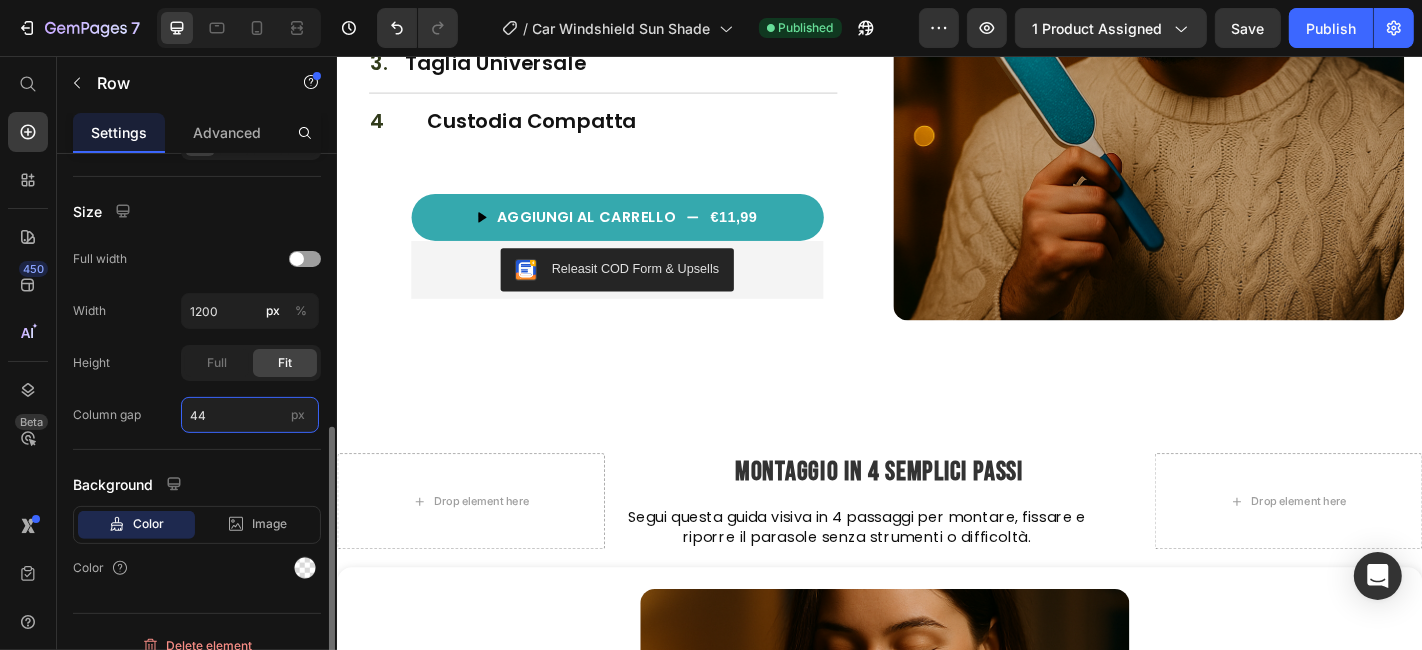 click on "44" at bounding box center [250, 415] 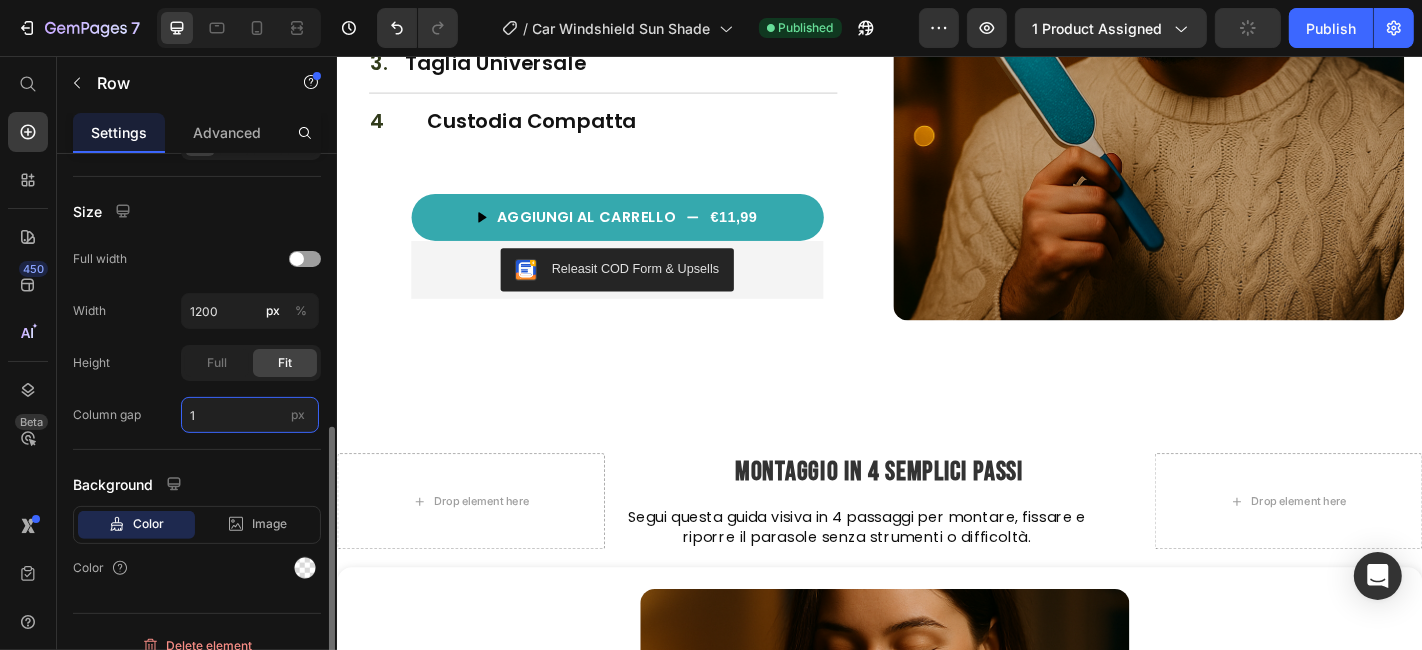 type on "14" 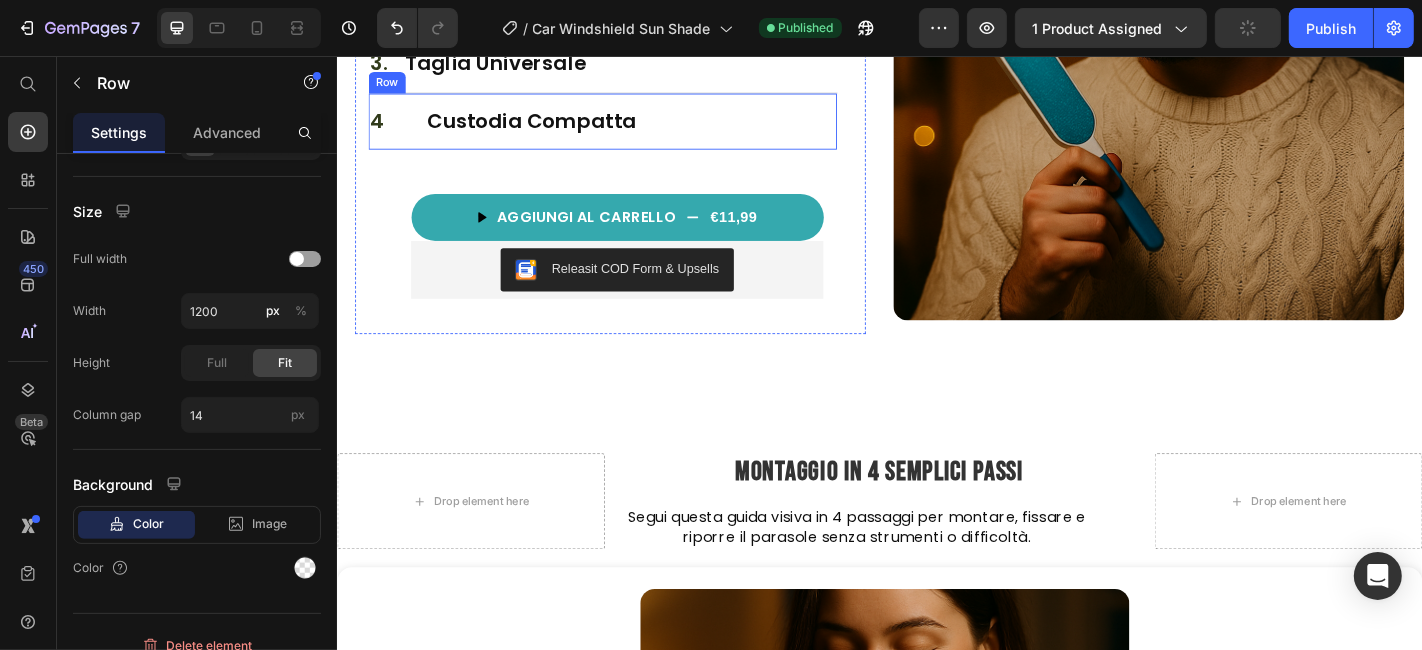 click on "4 Text Block Custodia Compatta Heading Row" at bounding box center (630, 128) 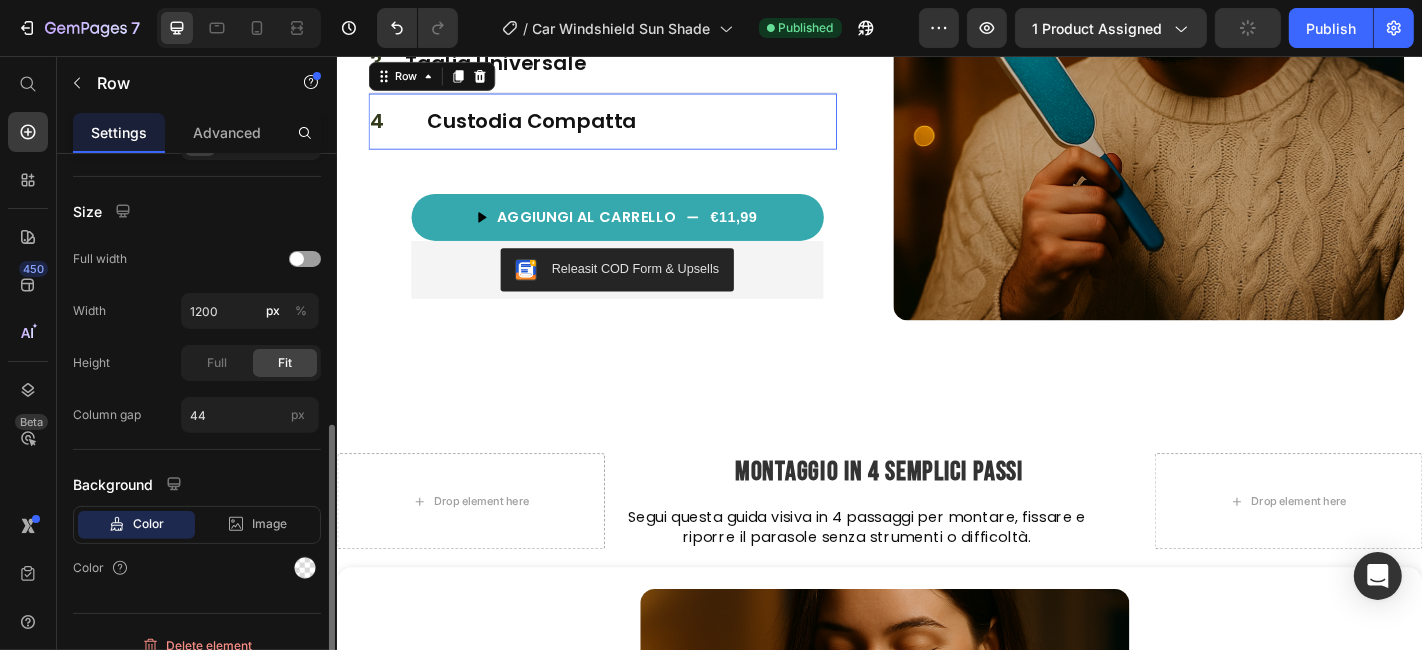 scroll, scrollTop: 554, scrollLeft: 0, axis: vertical 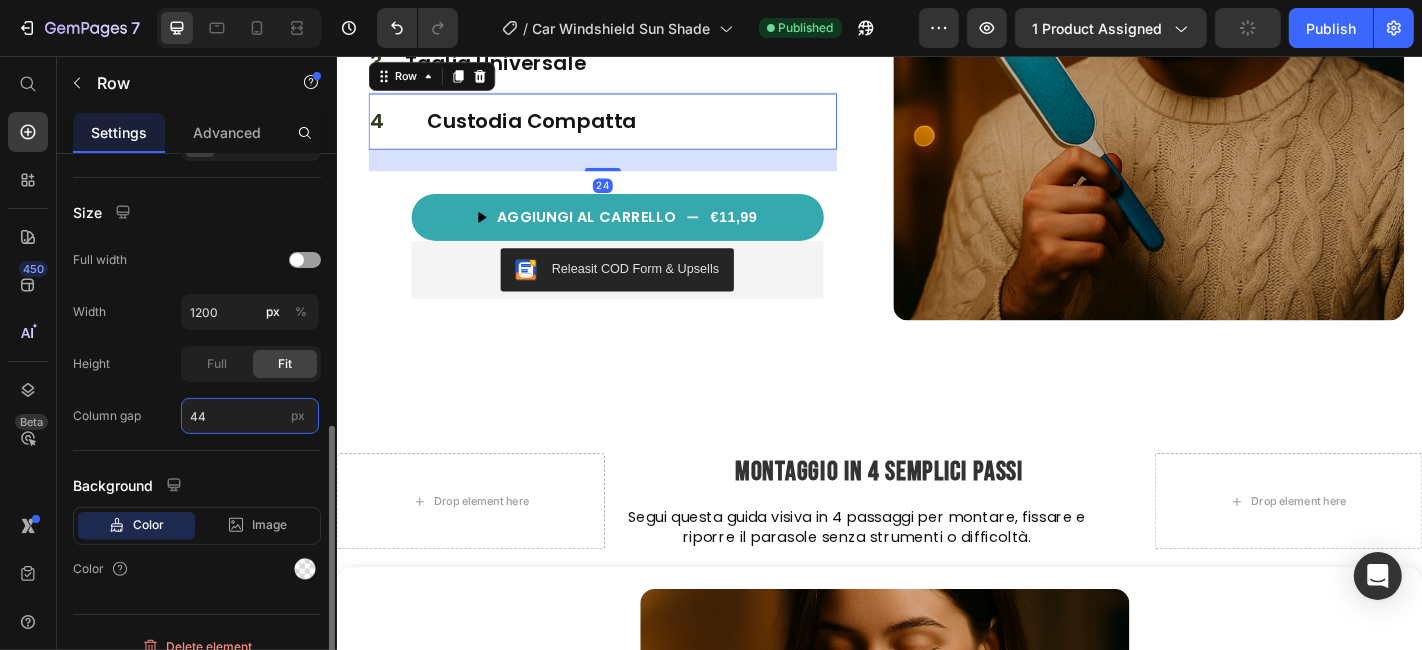 click on "44" at bounding box center (250, 416) 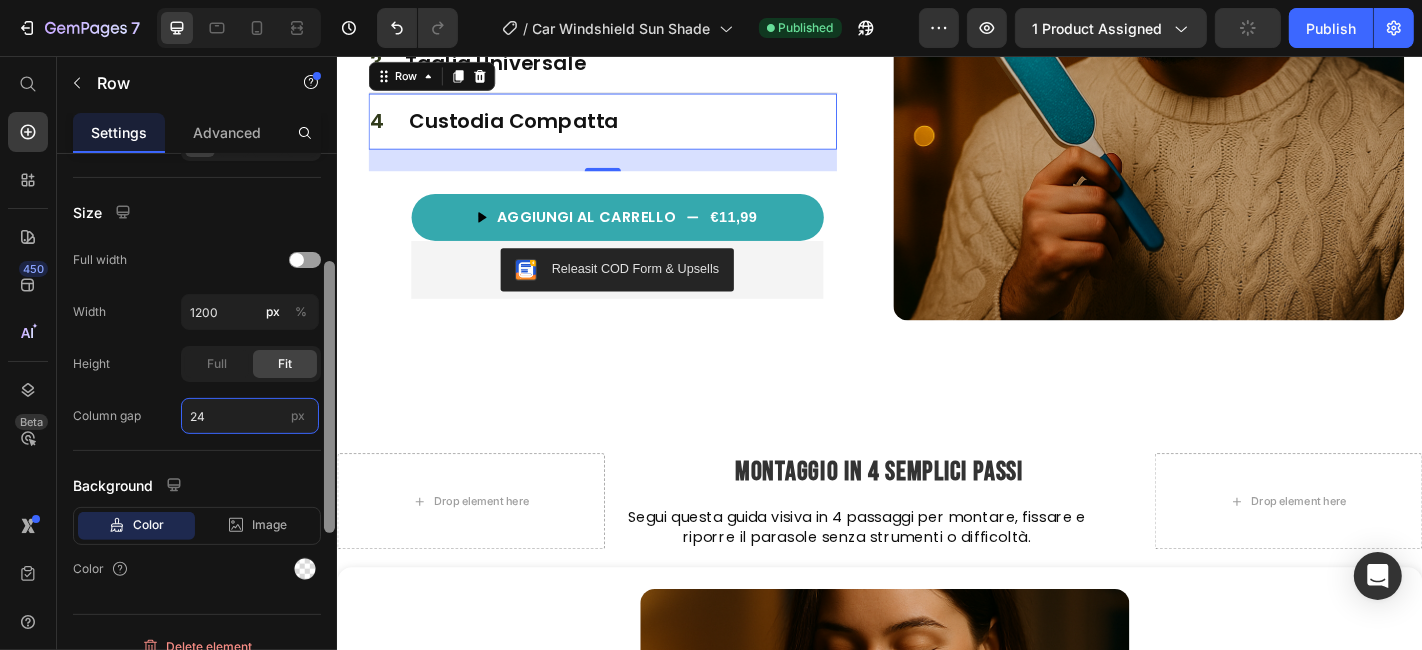 scroll, scrollTop: 443, scrollLeft: 0, axis: vertical 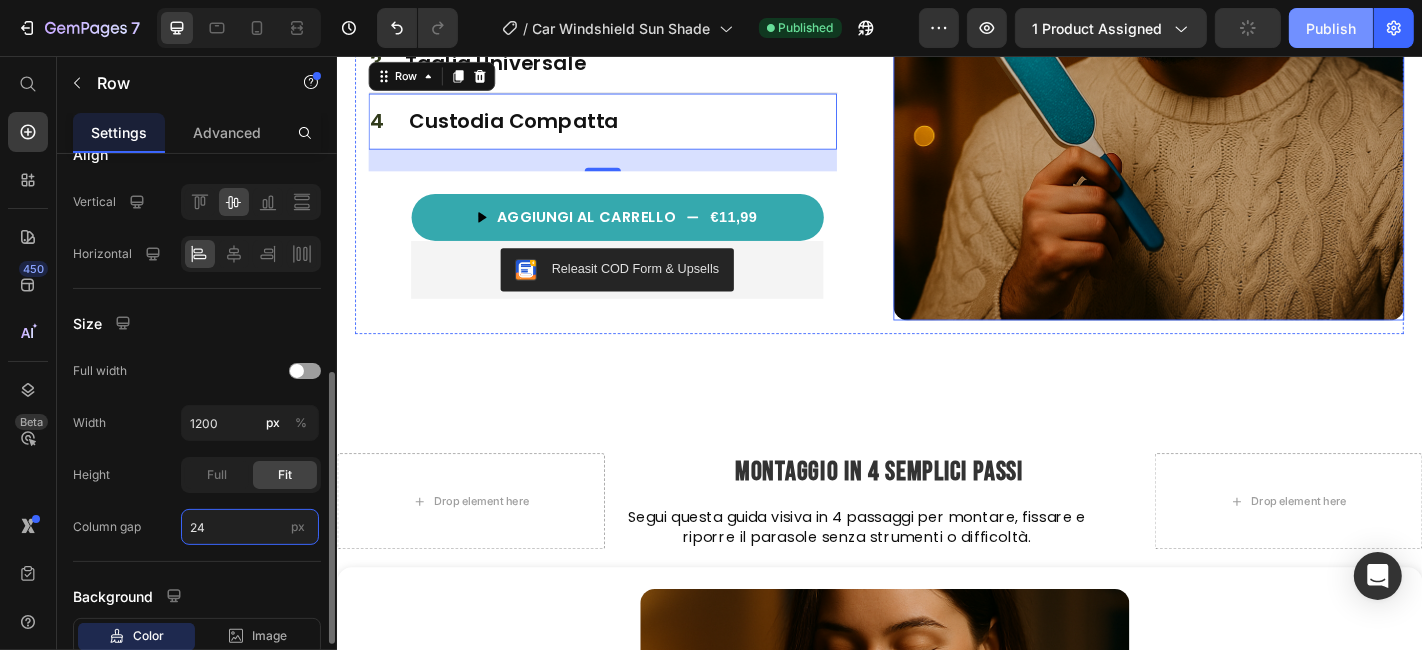 type on "24" 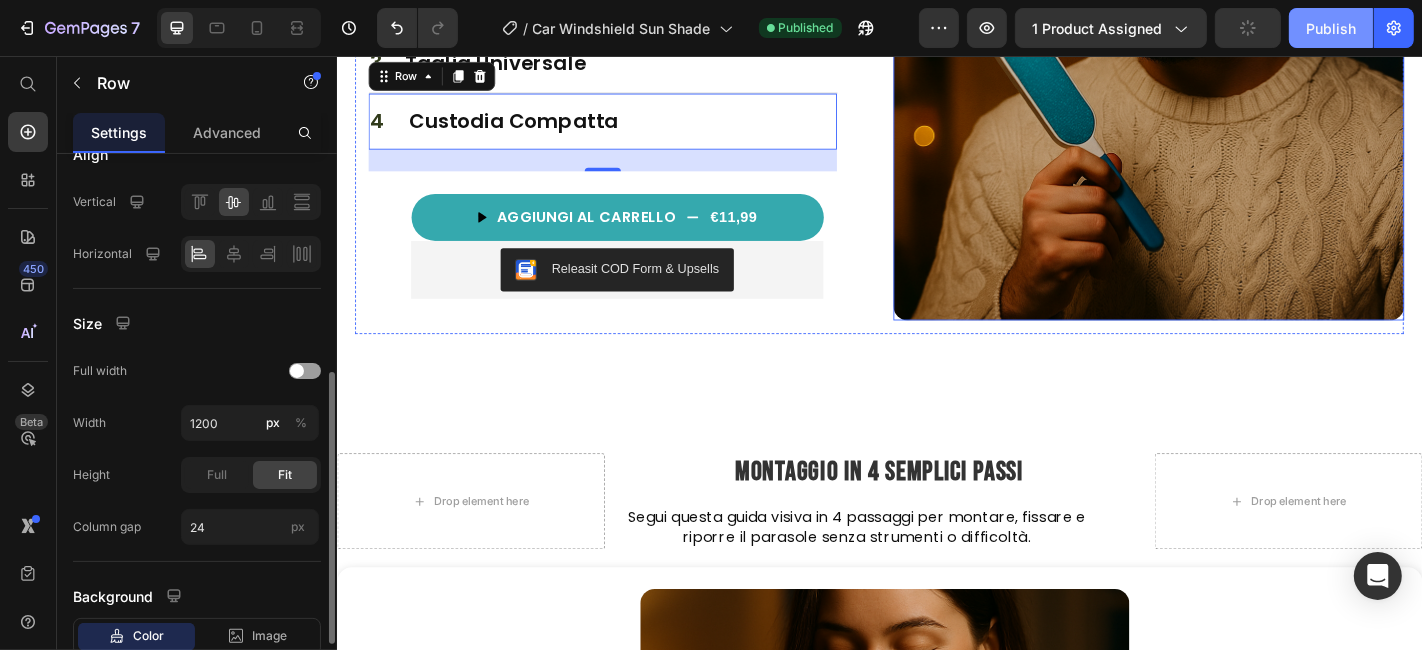 click on "Publish" at bounding box center [1331, 28] 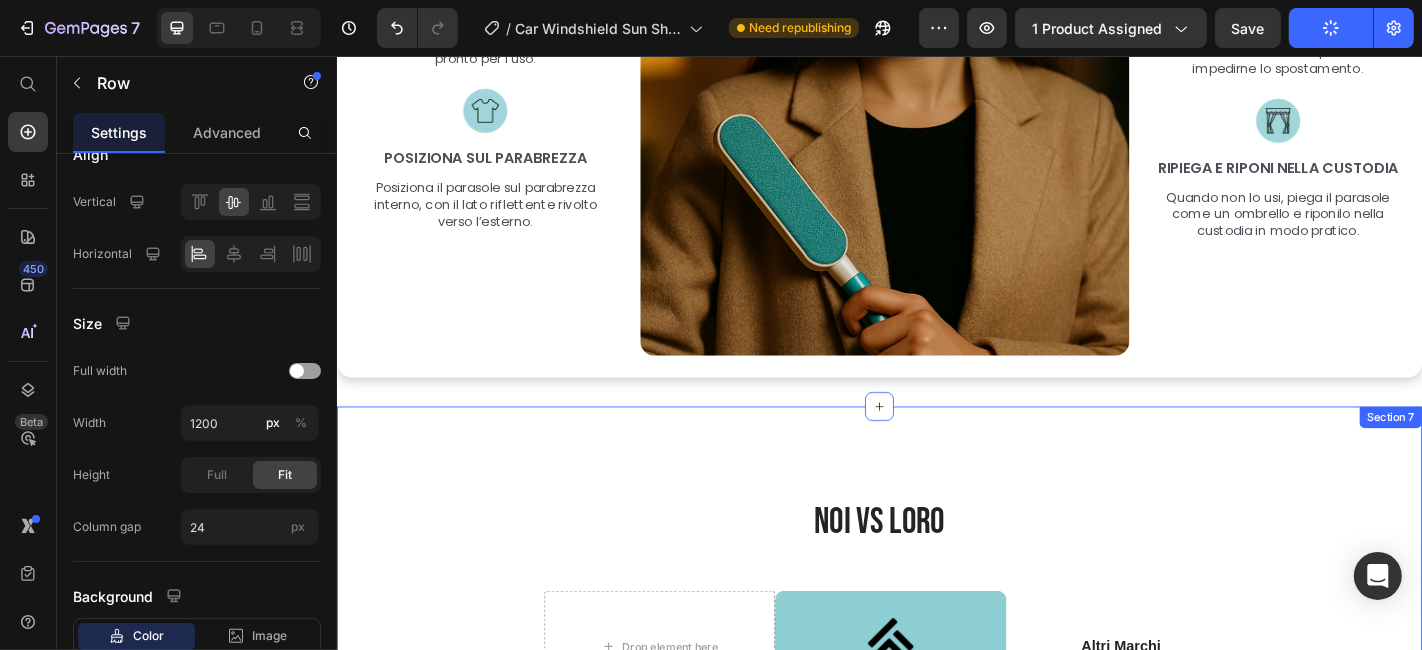 scroll, scrollTop: 3616, scrollLeft: 0, axis: vertical 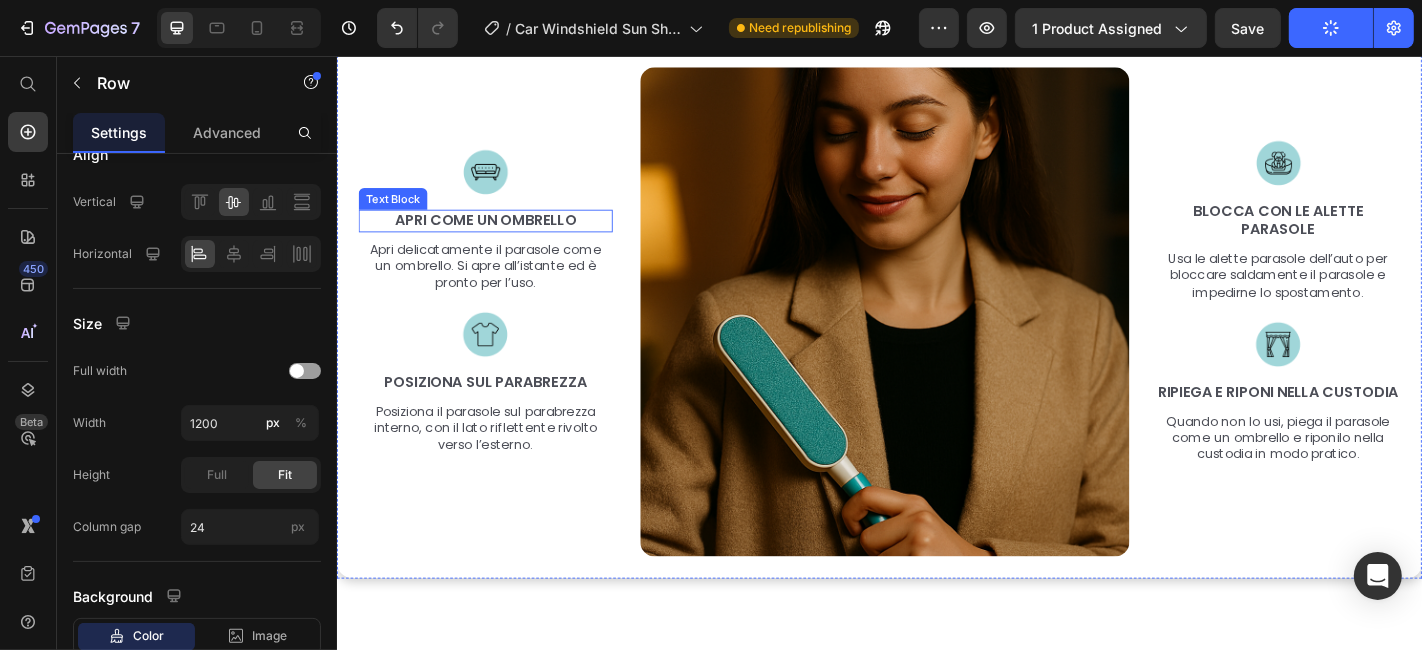click on "Apri come un ombrello" at bounding box center (500, 237) 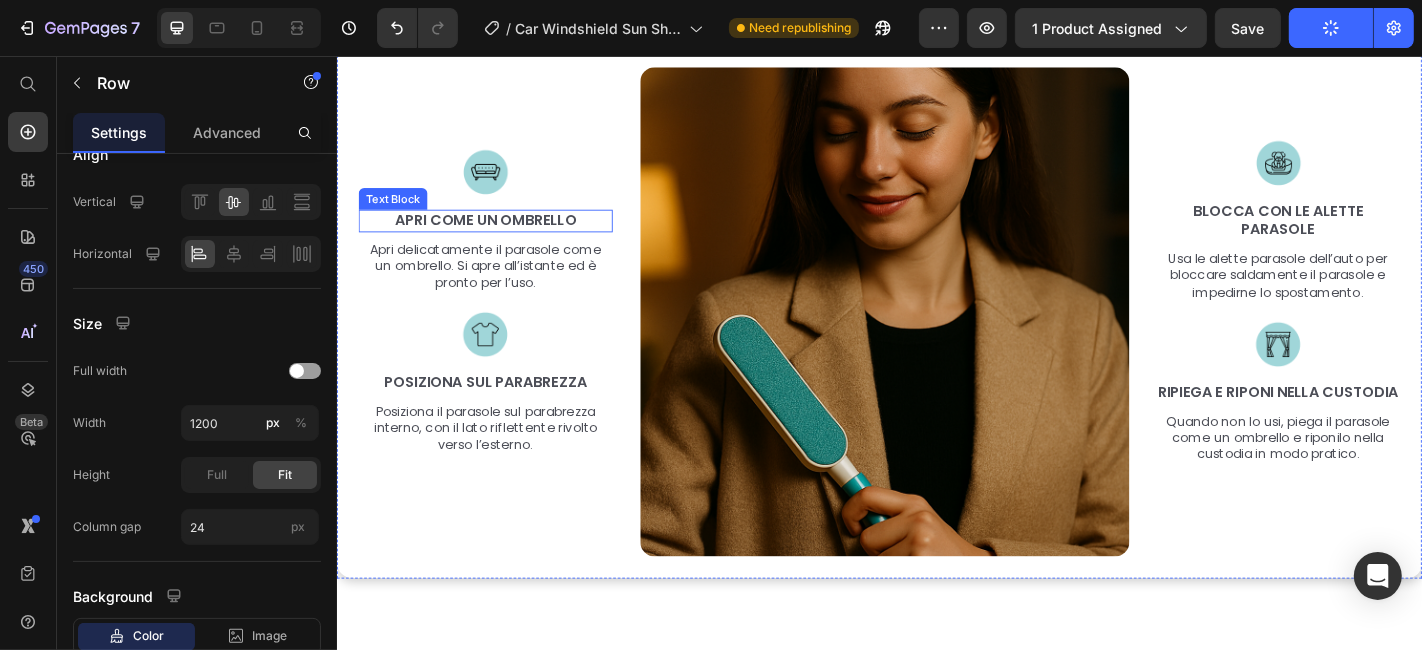 click on "Apri come un ombrello" at bounding box center [500, 237] 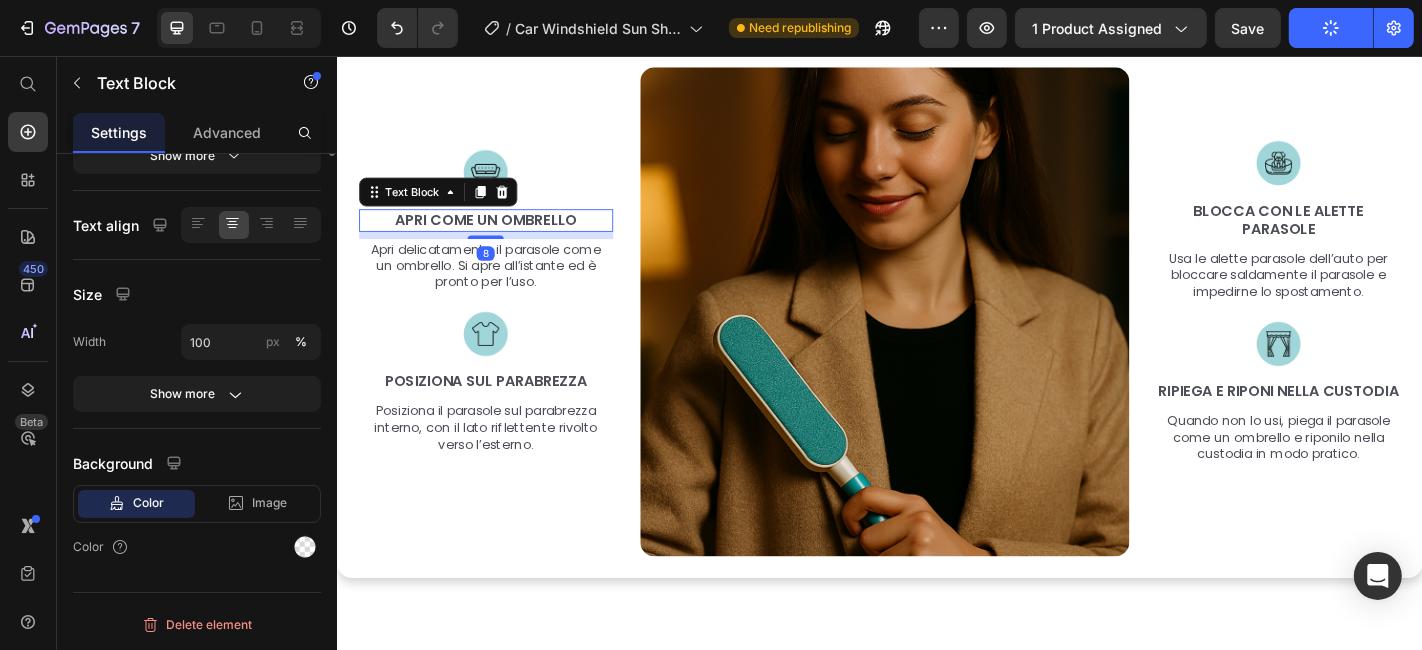 scroll, scrollTop: 0, scrollLeft: 0, axis: both 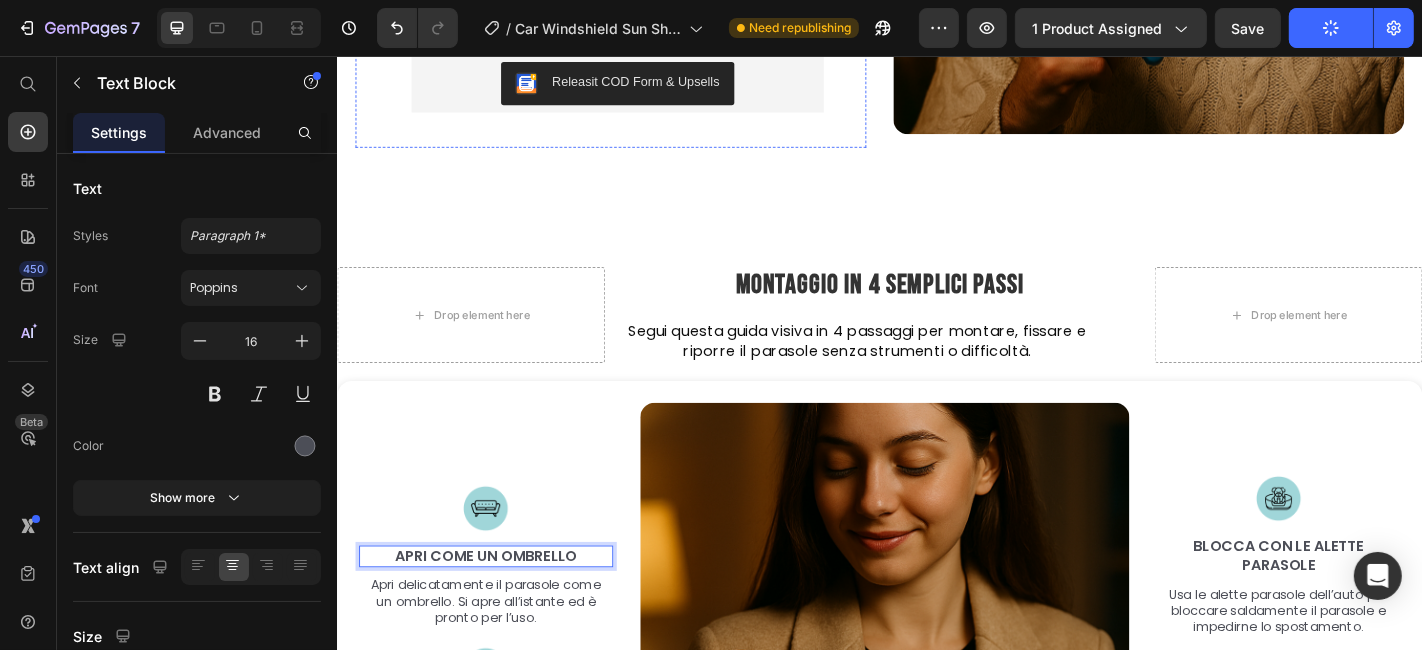 click on "Affari del Giorno™   Perché funziona?" at bounding box center (630, -393) 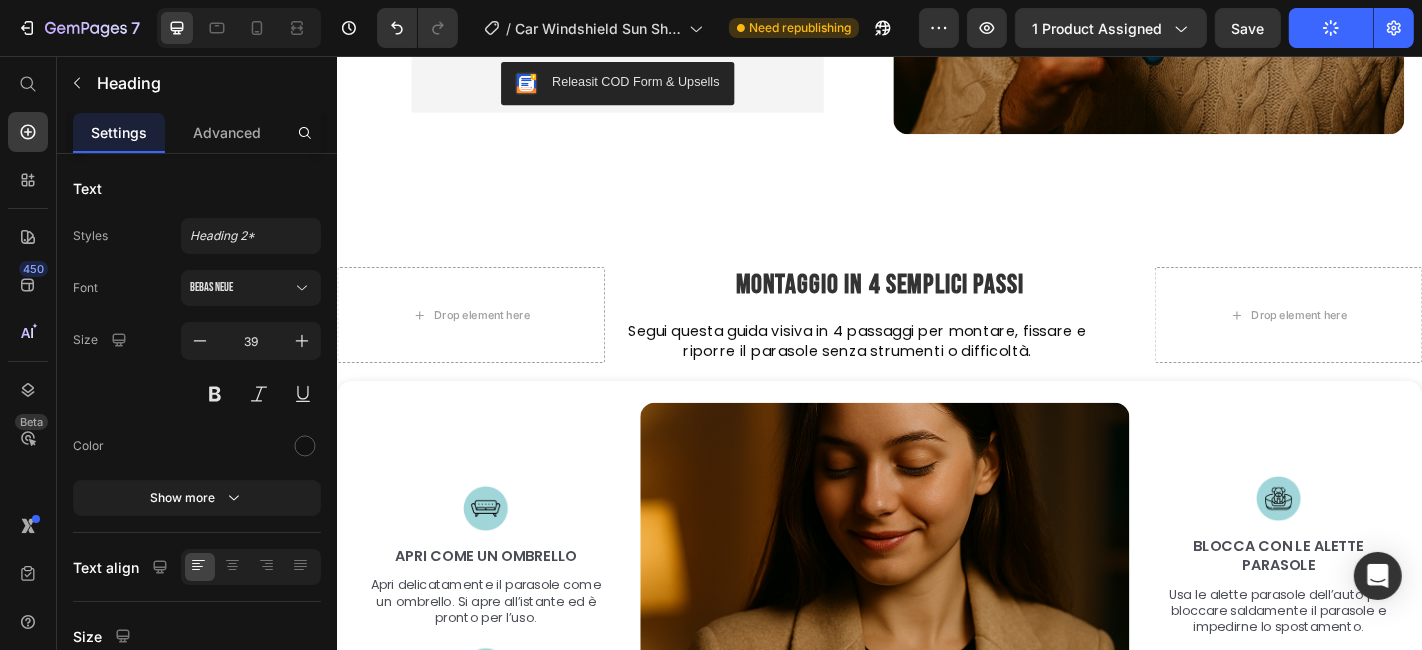 scroll, scrollTop: 2727, scrollLeft: 0, axis: vertical 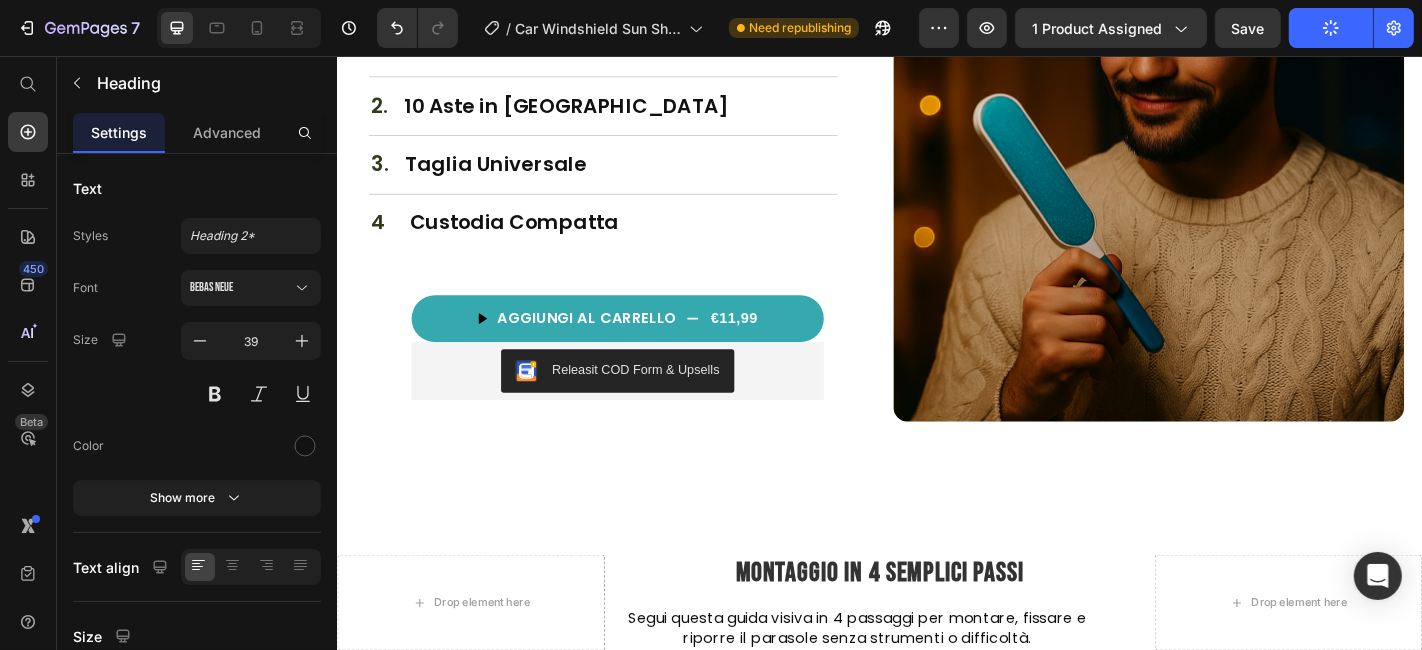 click on "Affari del Giorno™   Perché funziona?" at bounding box center (630, -75) 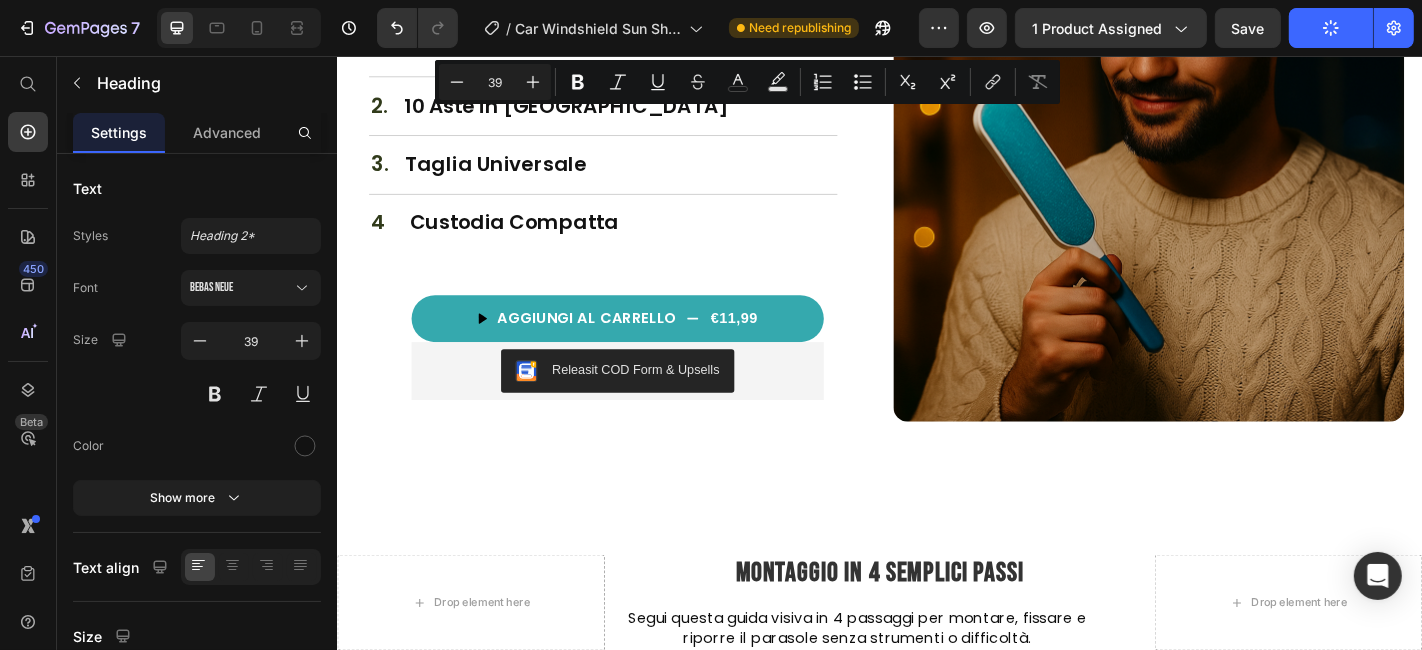drag, startPoint x: 642, startPoint y: 119, endPoint x: 866, endPoint y: 122, distance: 224.0201 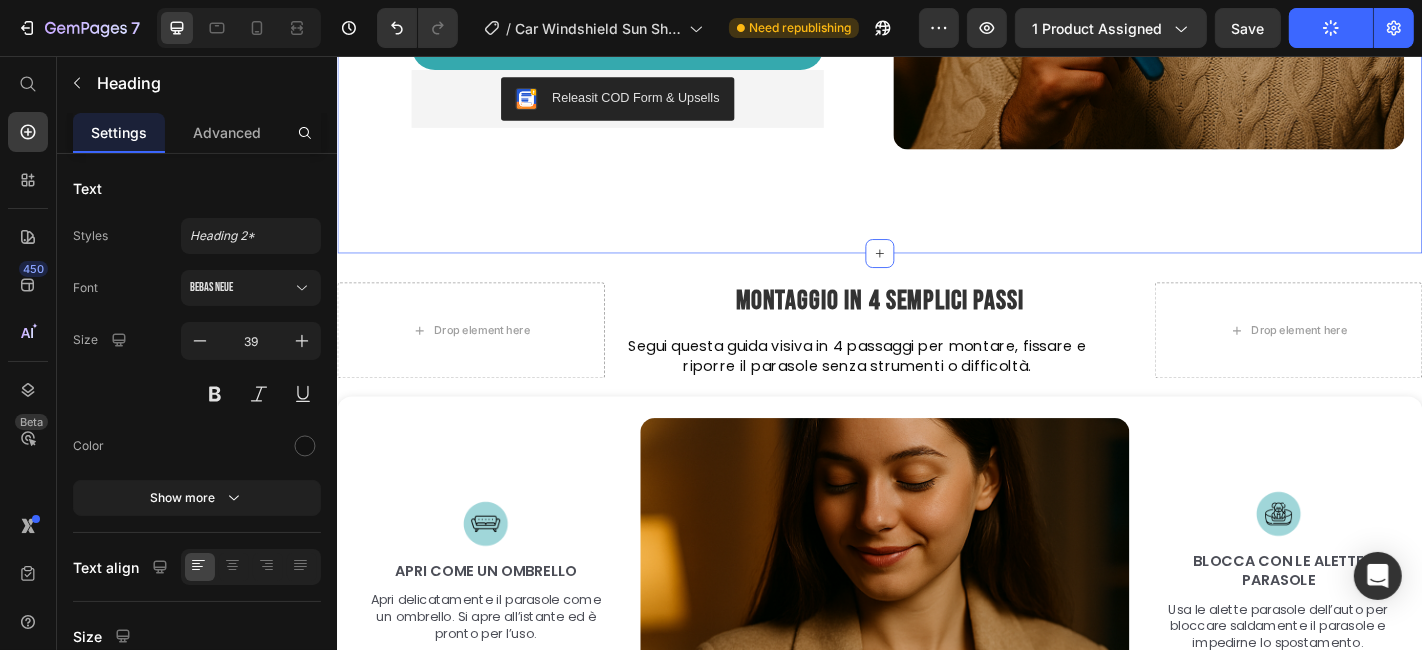 scroll, scrollTop: 3261, scrollLeft: 0, axis: vertical 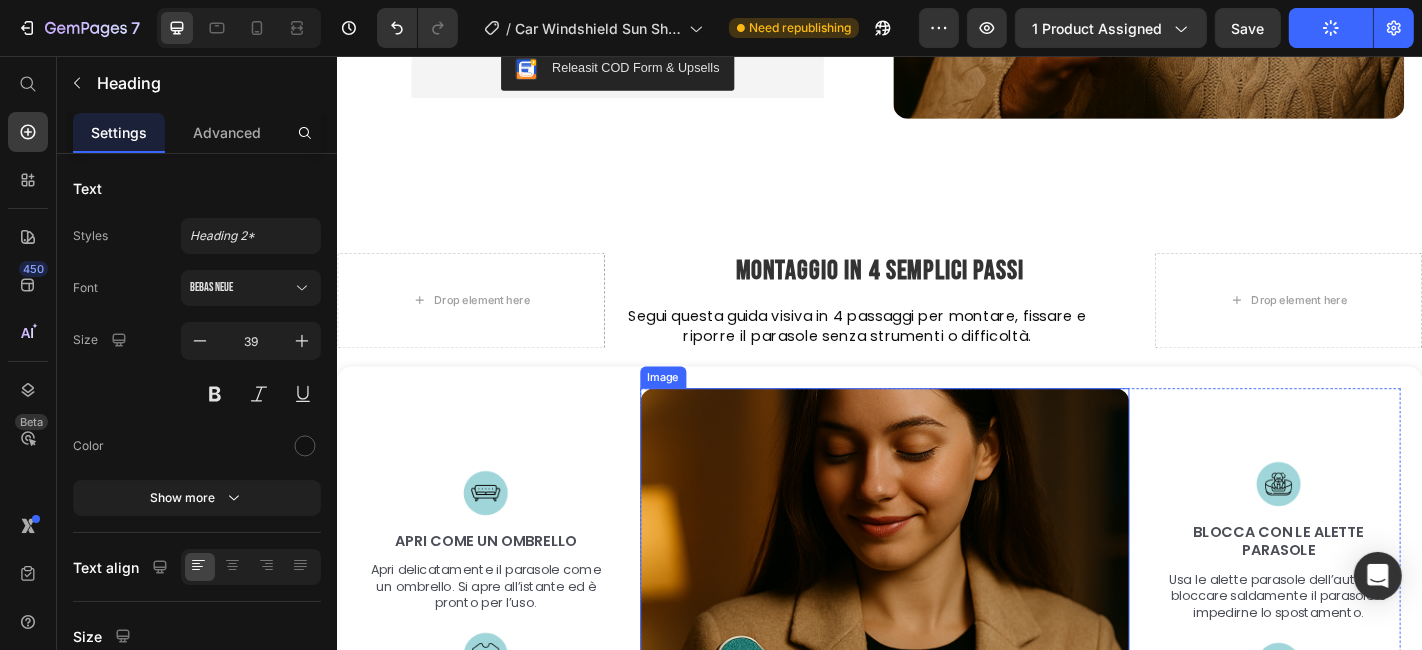 click at bounding box center [1233, -158] 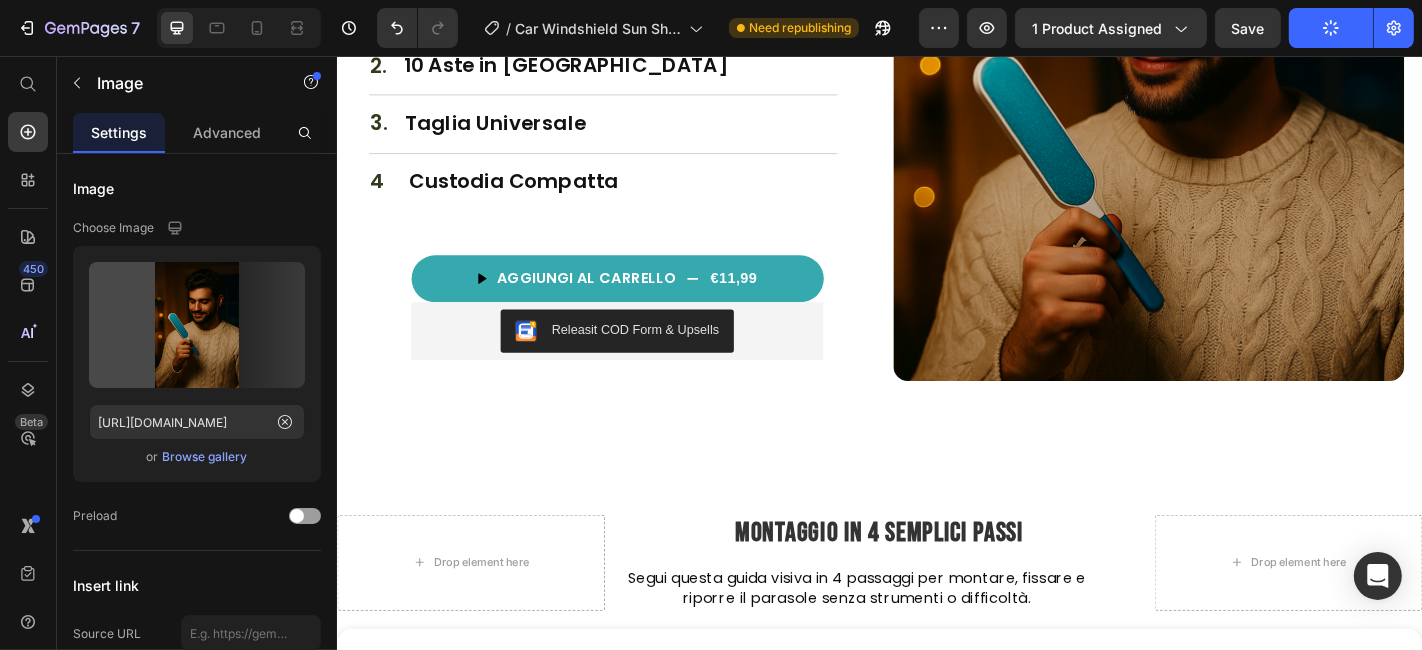 scroll, scrollTop: 2949, scrollLeft: 0, axis: vertical 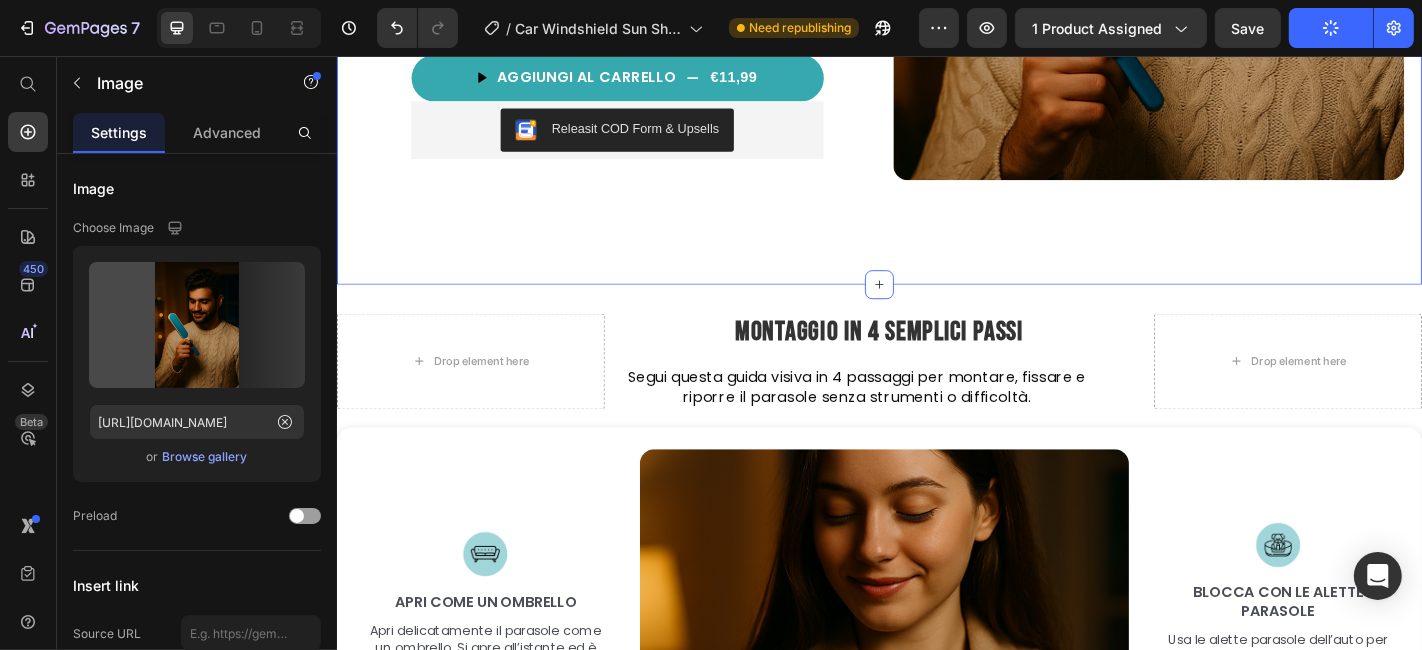 click on "Affari del Giorno™   Perché funziona? Heading Image 4,9/5 da oltre 3.000 recensioni Text Block Row 1. Text Block Rivestimento in Titanio Argento Heading Row 2. Text Block 10 Aste in Acciaio Heading Row 3. Text Block Taglia Universale Heading Row 4 Text Block Custodia Compatta Heading Row Premium memory foam core U-shaped arm tunnel for ultimate support Gentle on skin with cooling bamboo cover Ideal for side sleepers & couples Item list
AGGIUNGI AL CARRELLO
€11,99 Product Cart Button Releasit COD Form & Upsells Releasit COD Form & Upsells Row Product Row Image Row Section 5" at bounding box center (936, -82) 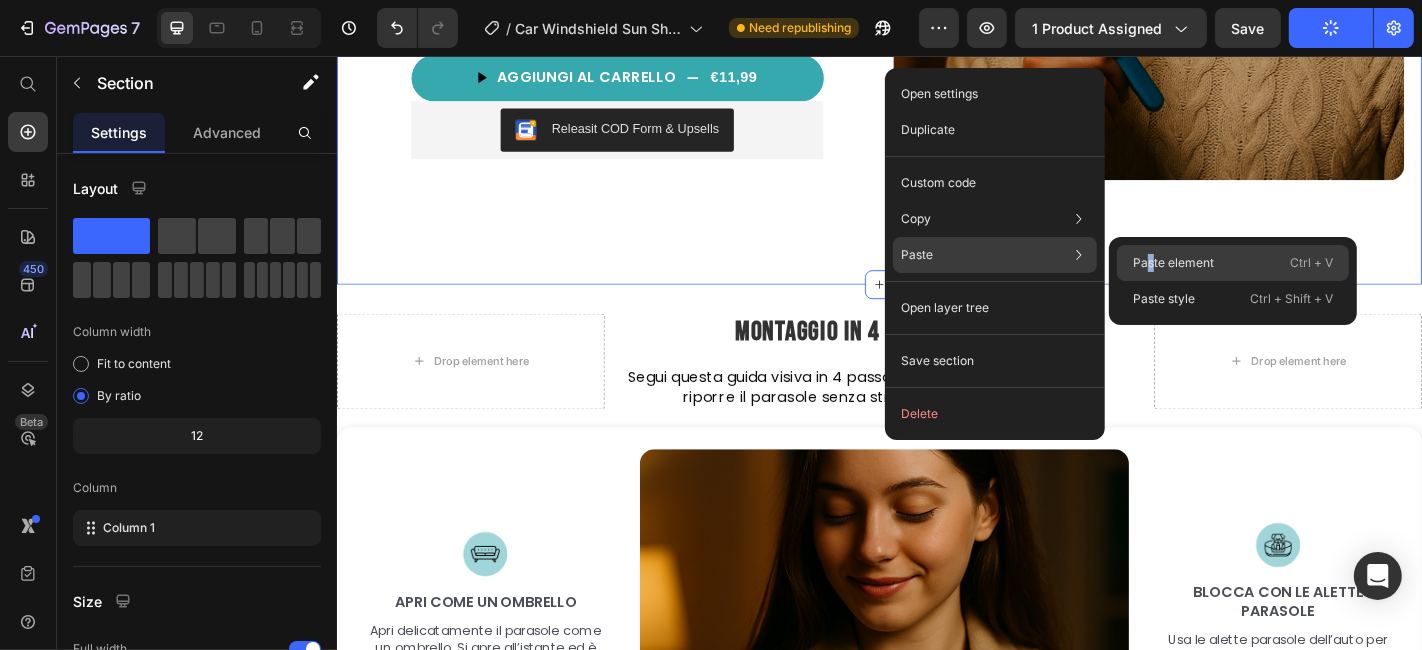 drag, startPoint x: 877, startPoint y: 248, endPoint x: 1151, endPoint y: 258, distance: 274.18243 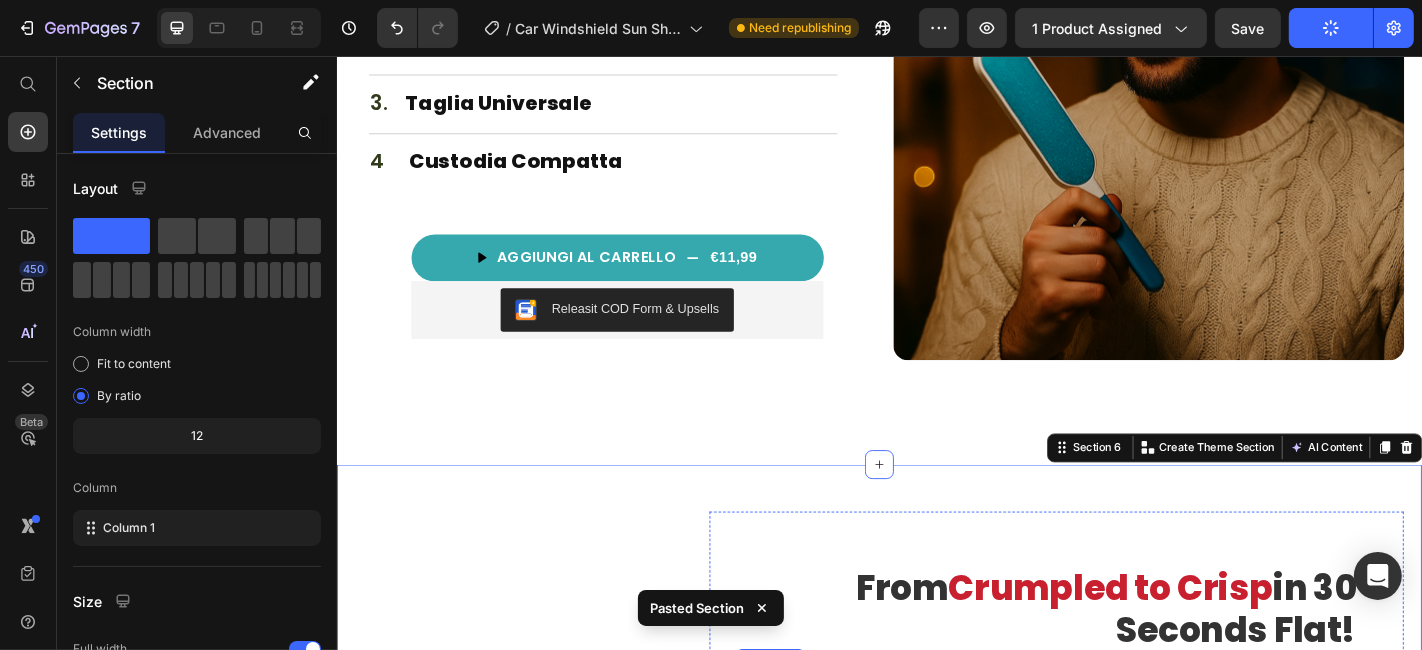 scroll, scrollTop: 3329, scrollLeft: 0, axis: vertical 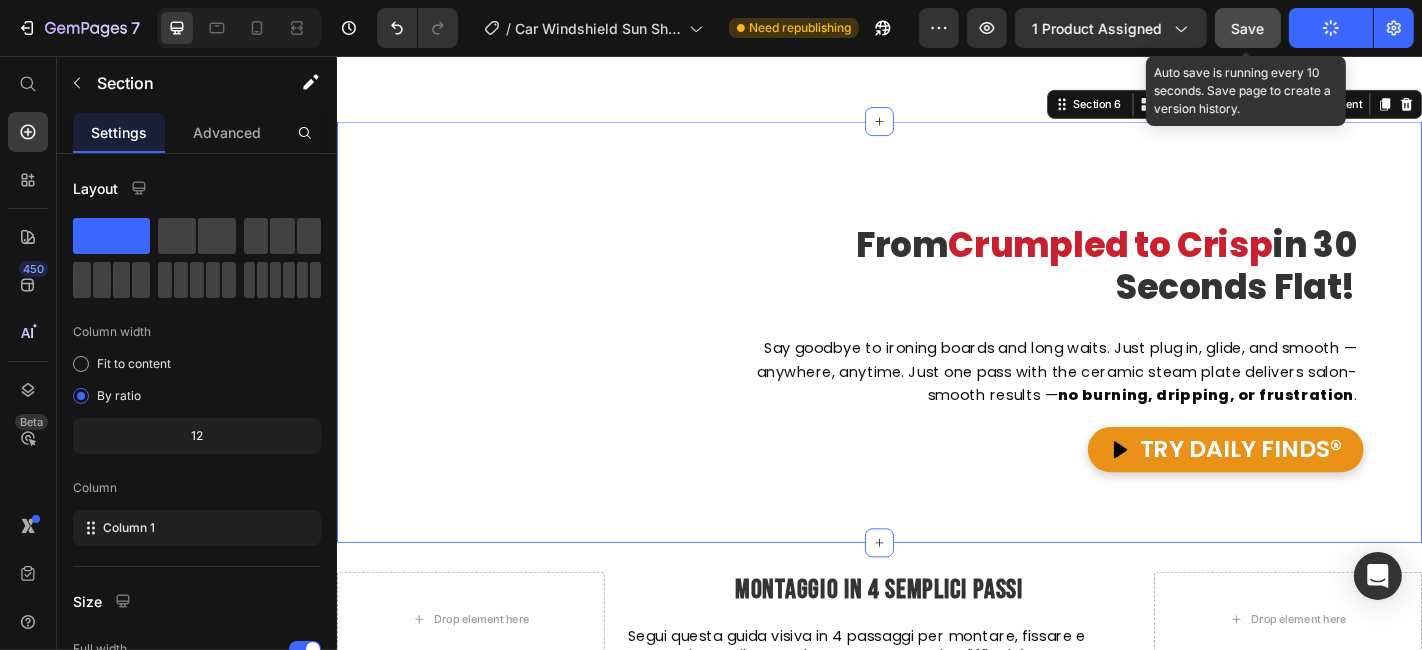click on "Save" 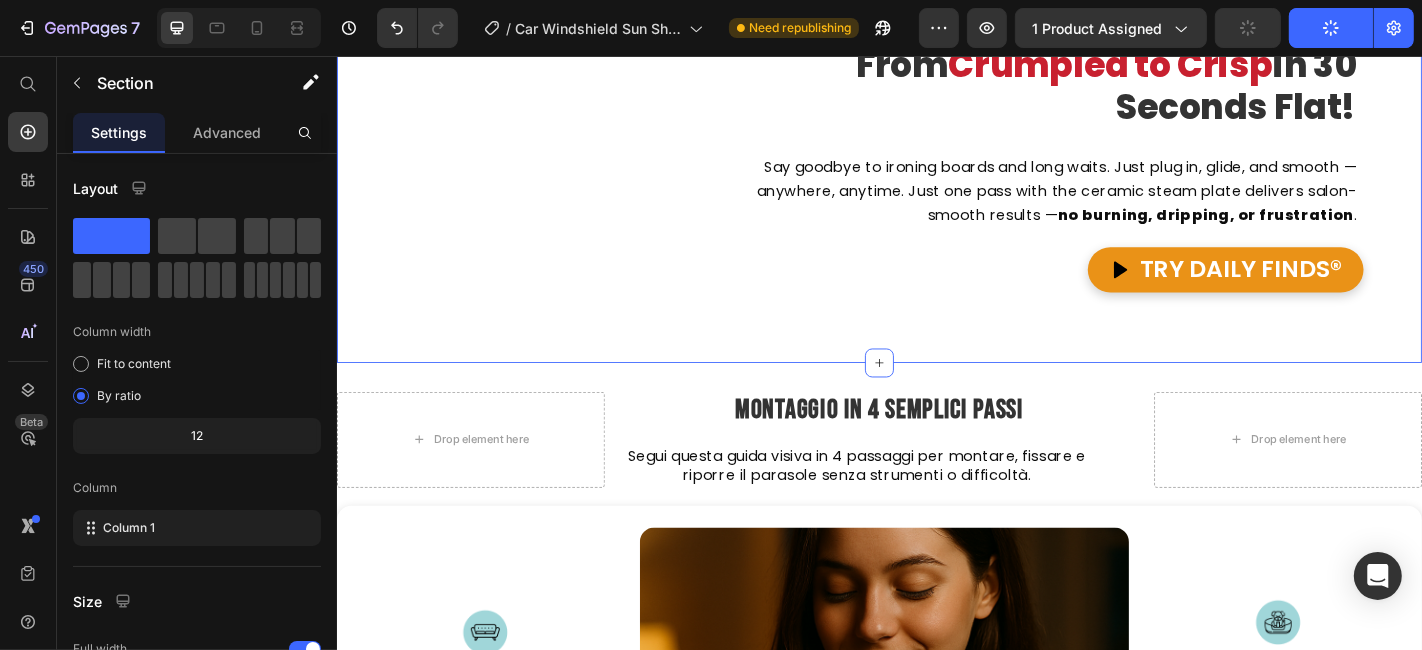 scroll, scrollTop: 3107, scrollLeft: 0, axis: vertical 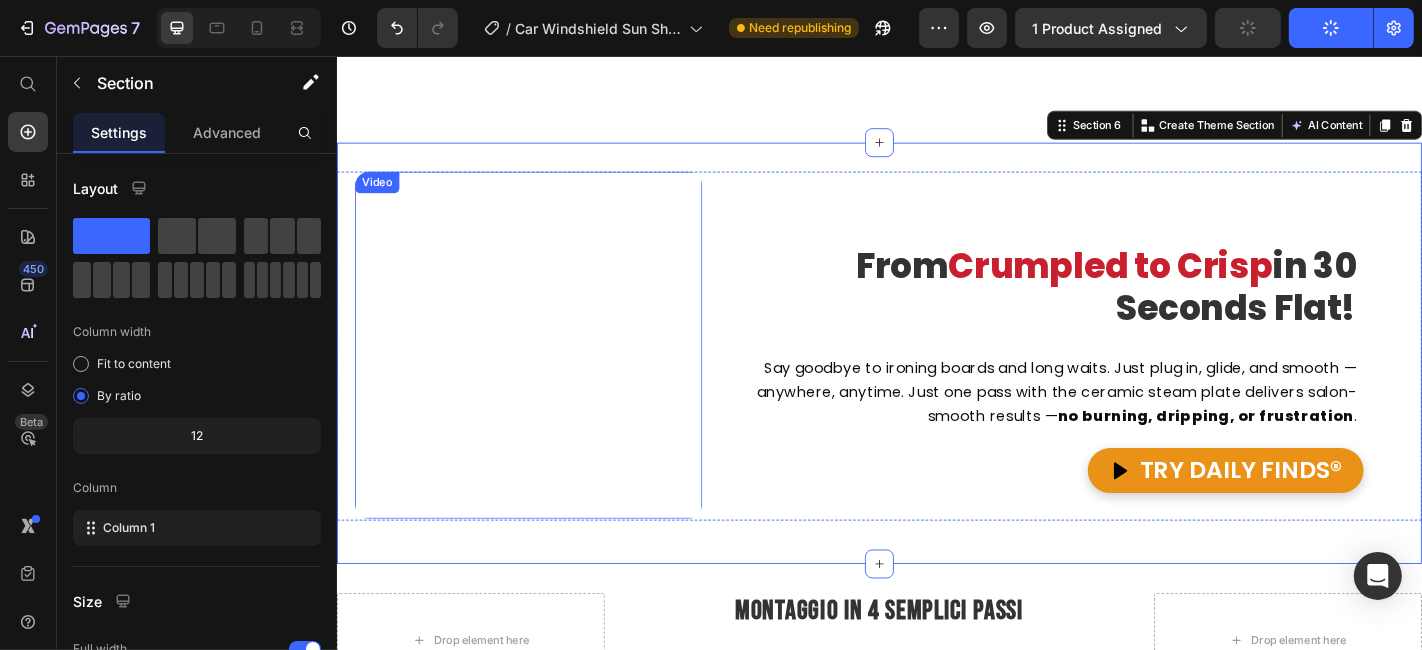 click at bounding box center [548, 375] 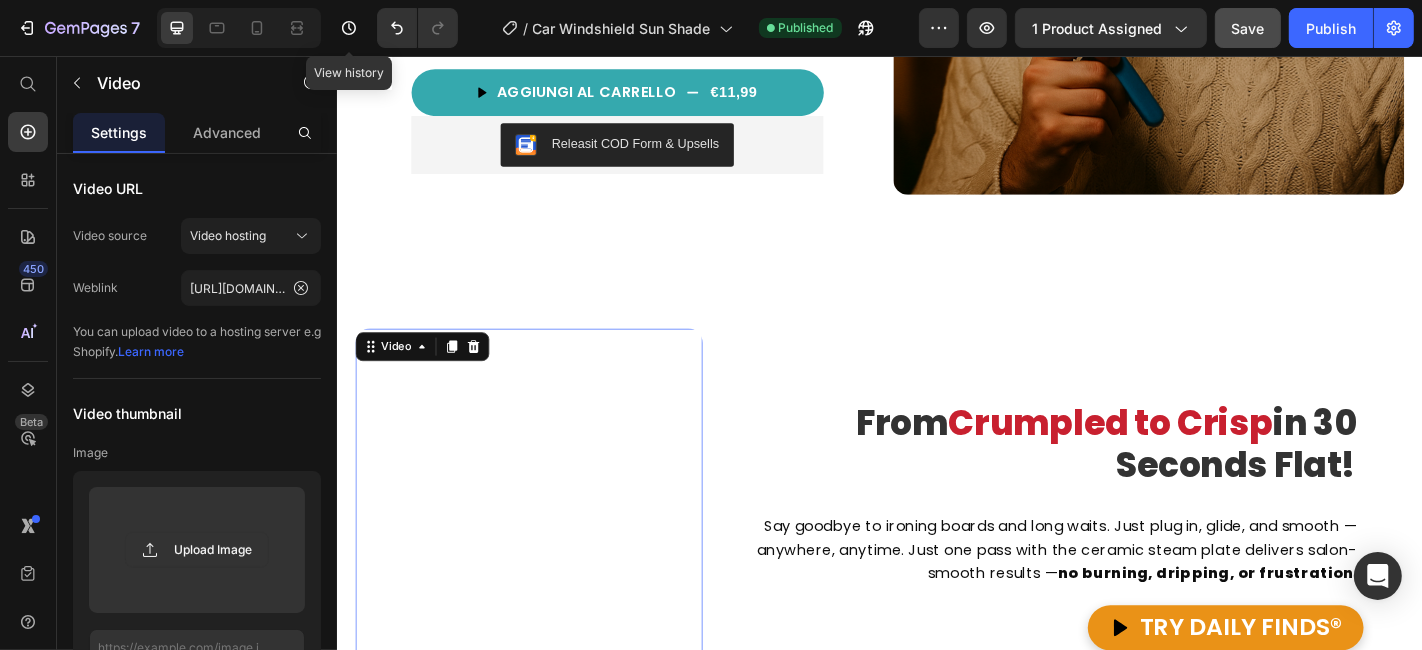 scroll, scrollTop: 3217, scrollLeft: 0, axis: vertical 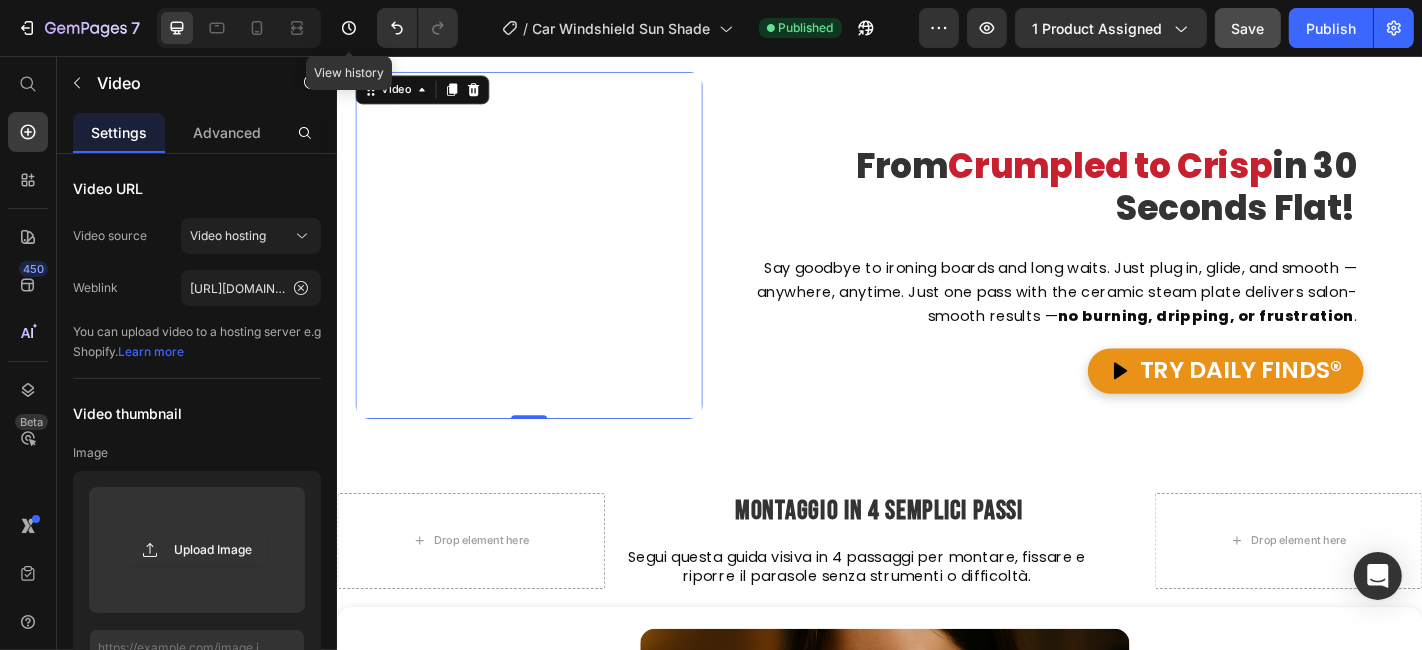 click on "3." at bounding box center (383, -359) 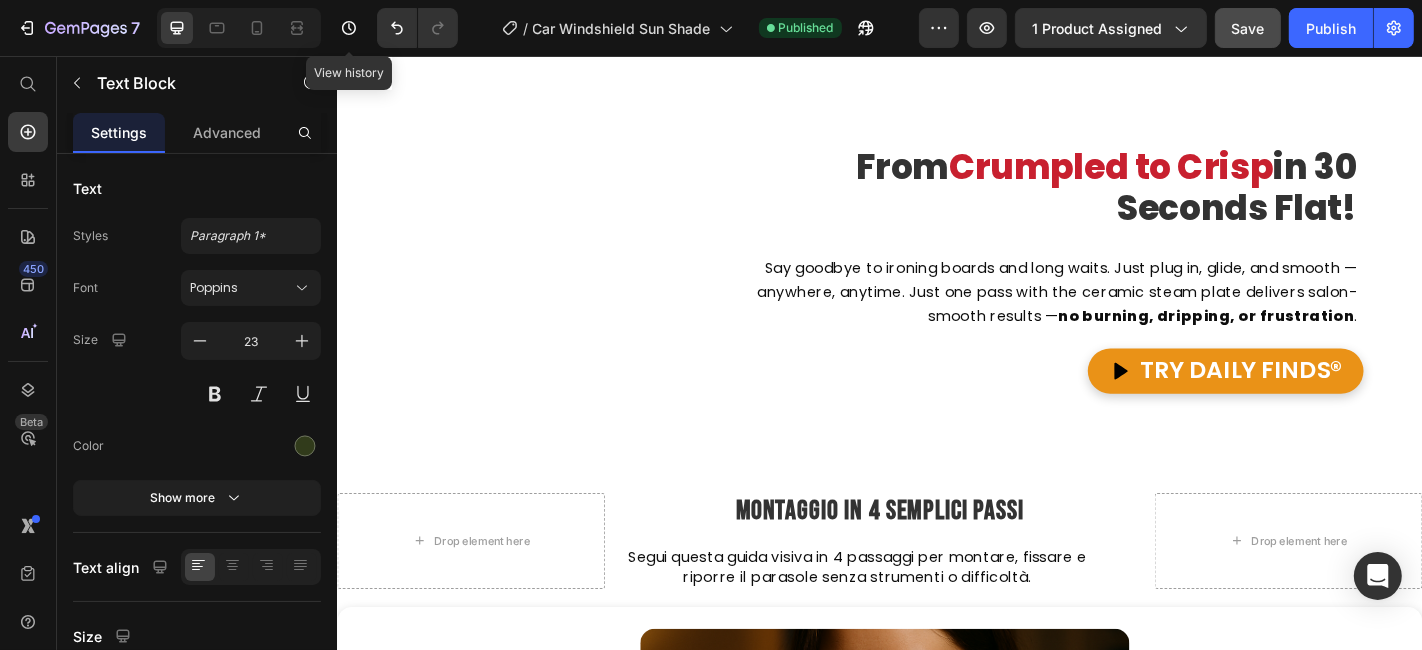 click on "Rivestimento in Titanio Argento" at bounding box center (593, -498) 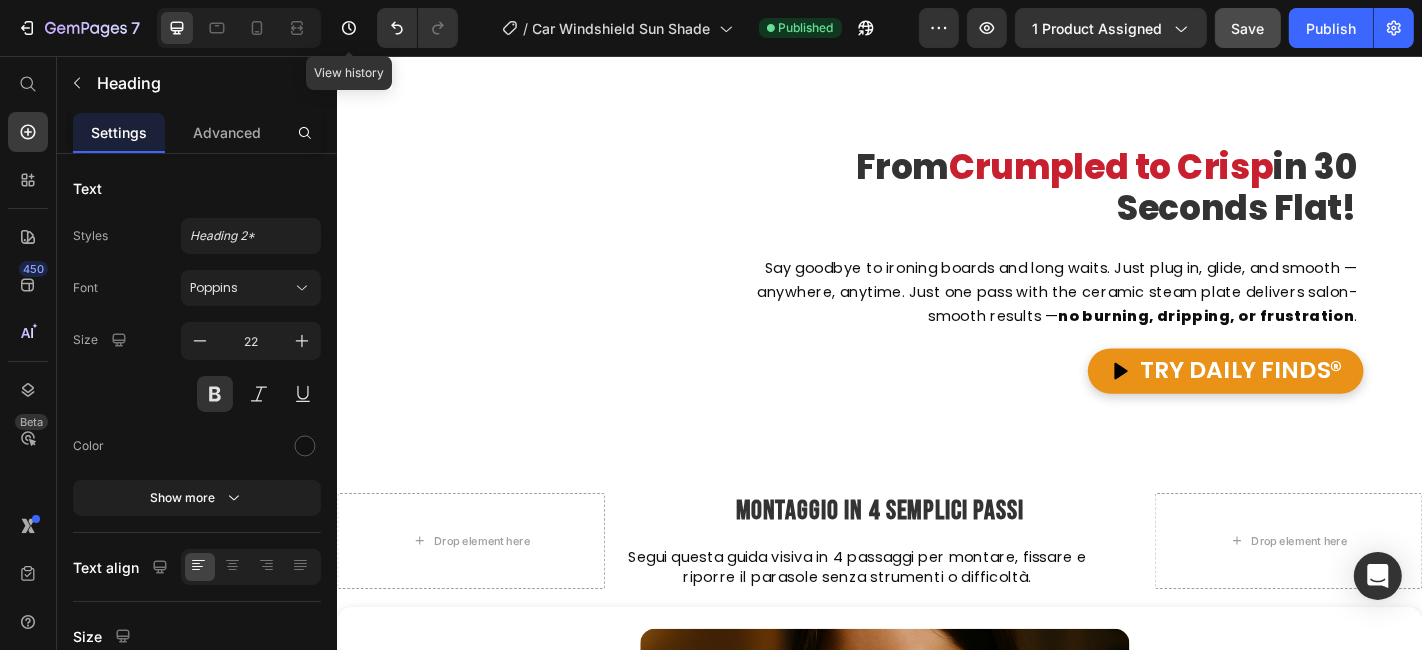 scroll, scrollTop: 2773, scrollLeft: 0, axis: vertical 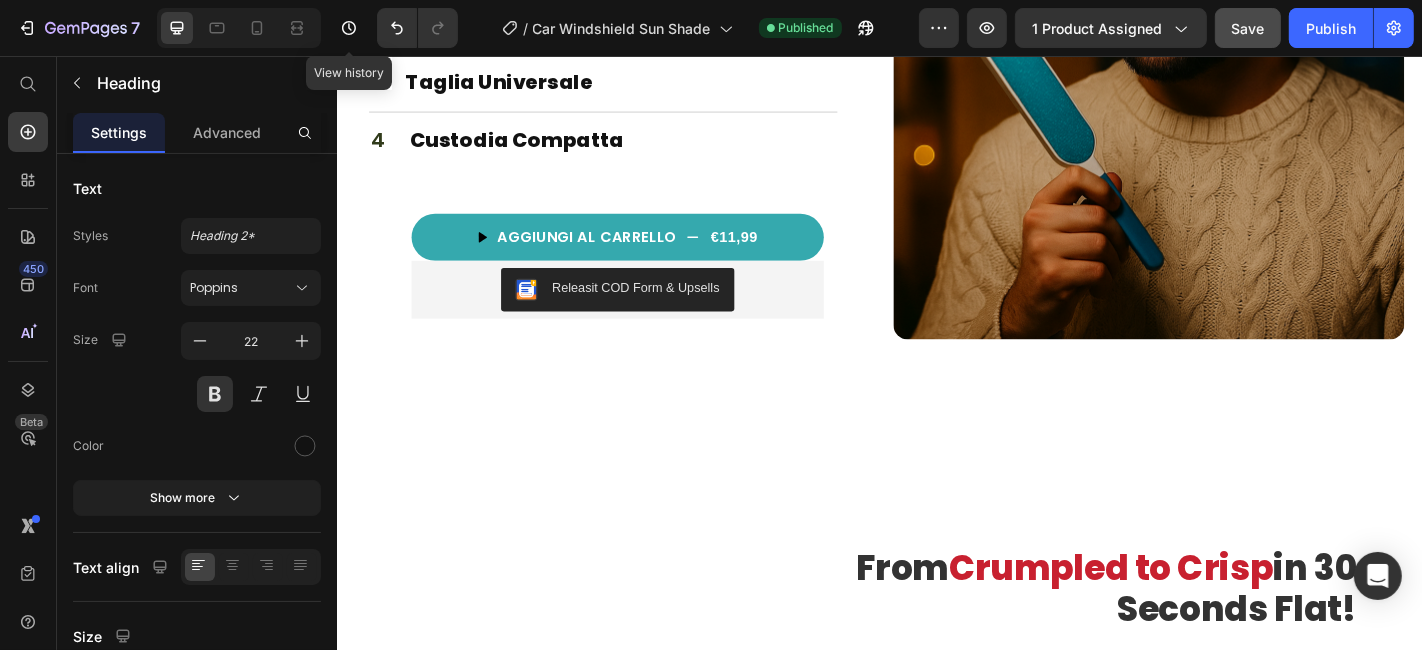 click on "Rivestimento in Titanio Argento" at bounding box center [593, -54] 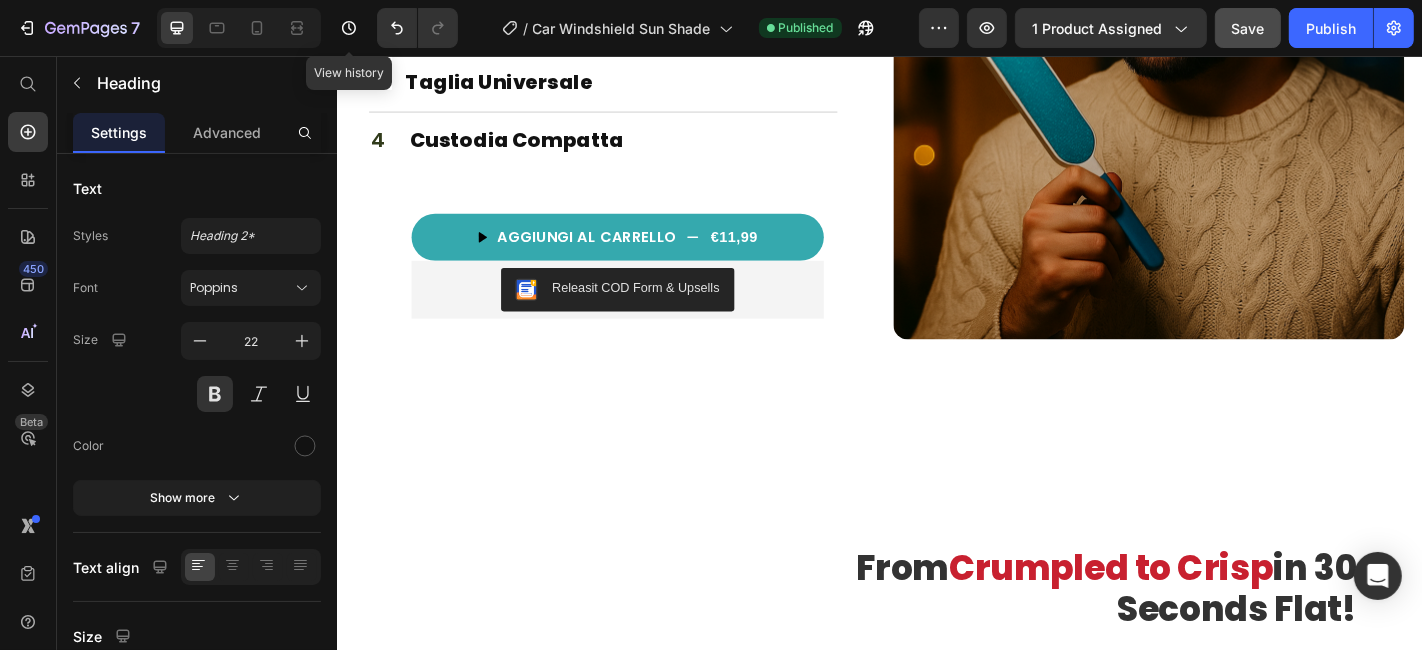 click on "Rivestimento in Titanio Argento" at bounding box center (593, -54) 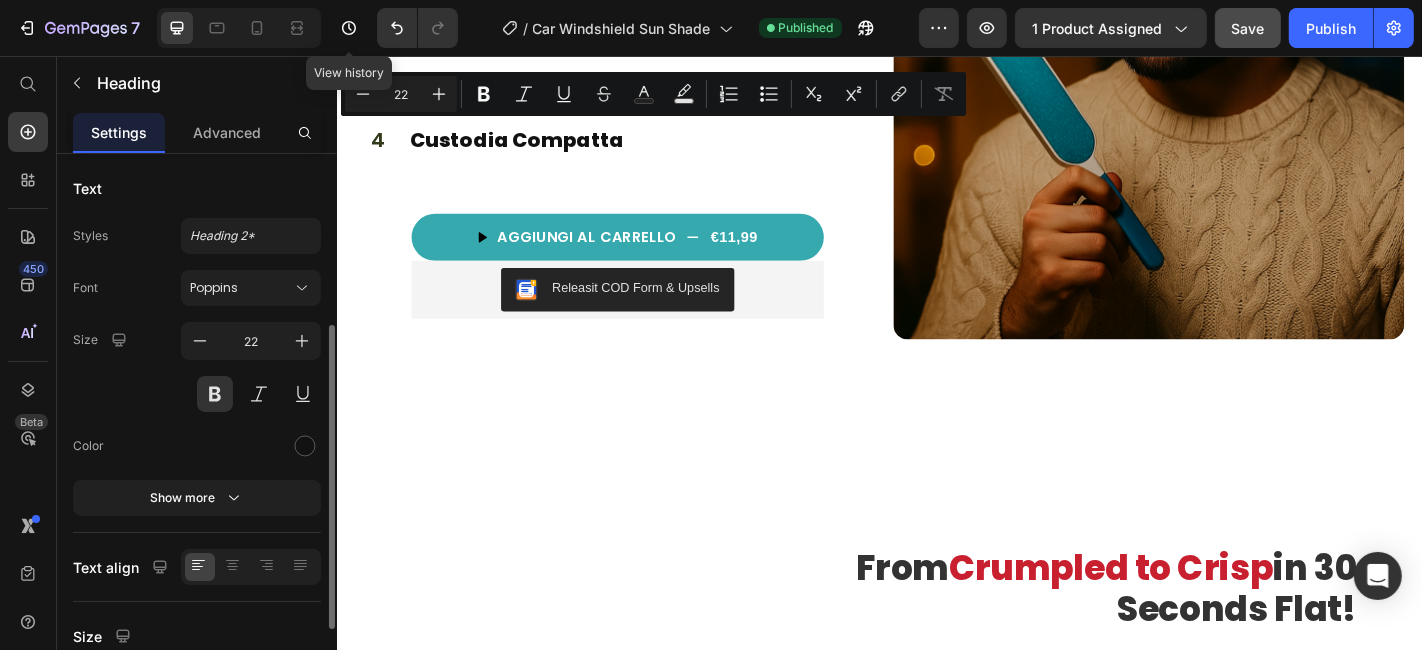 scroll, scrollTop: 111, scrollLeft: 0, axis: vertical 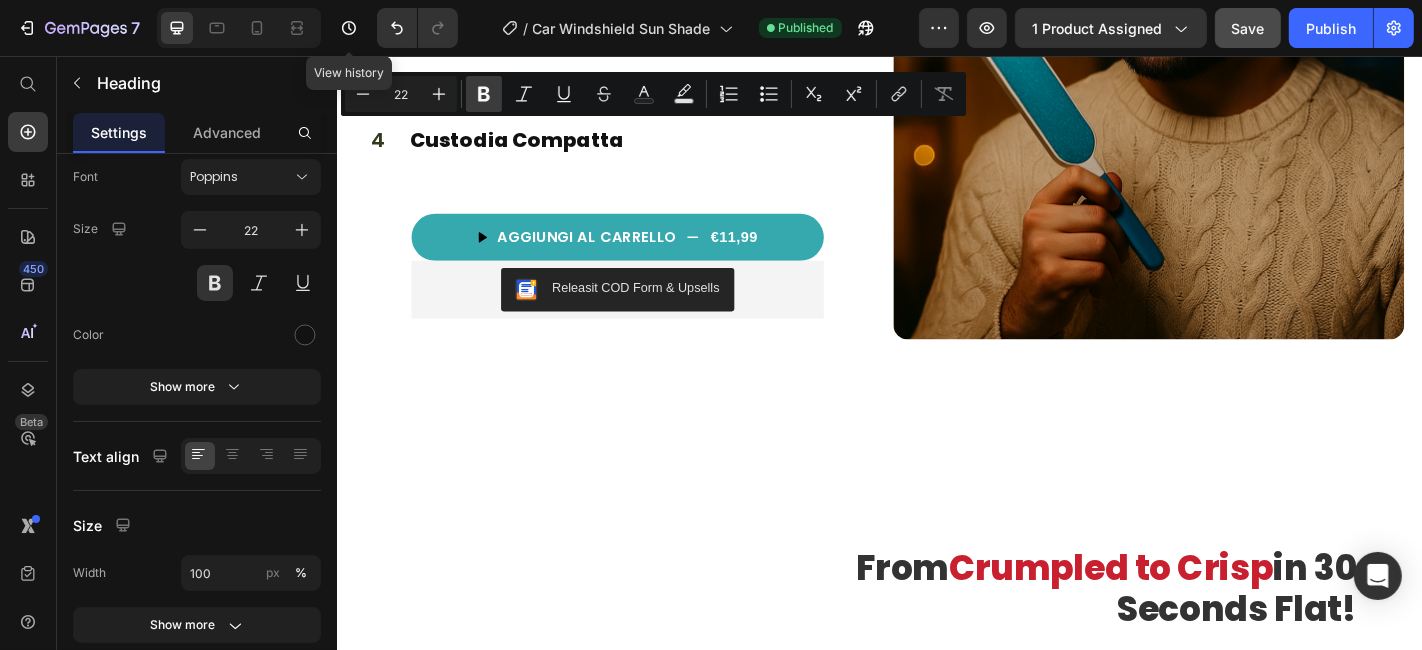 click 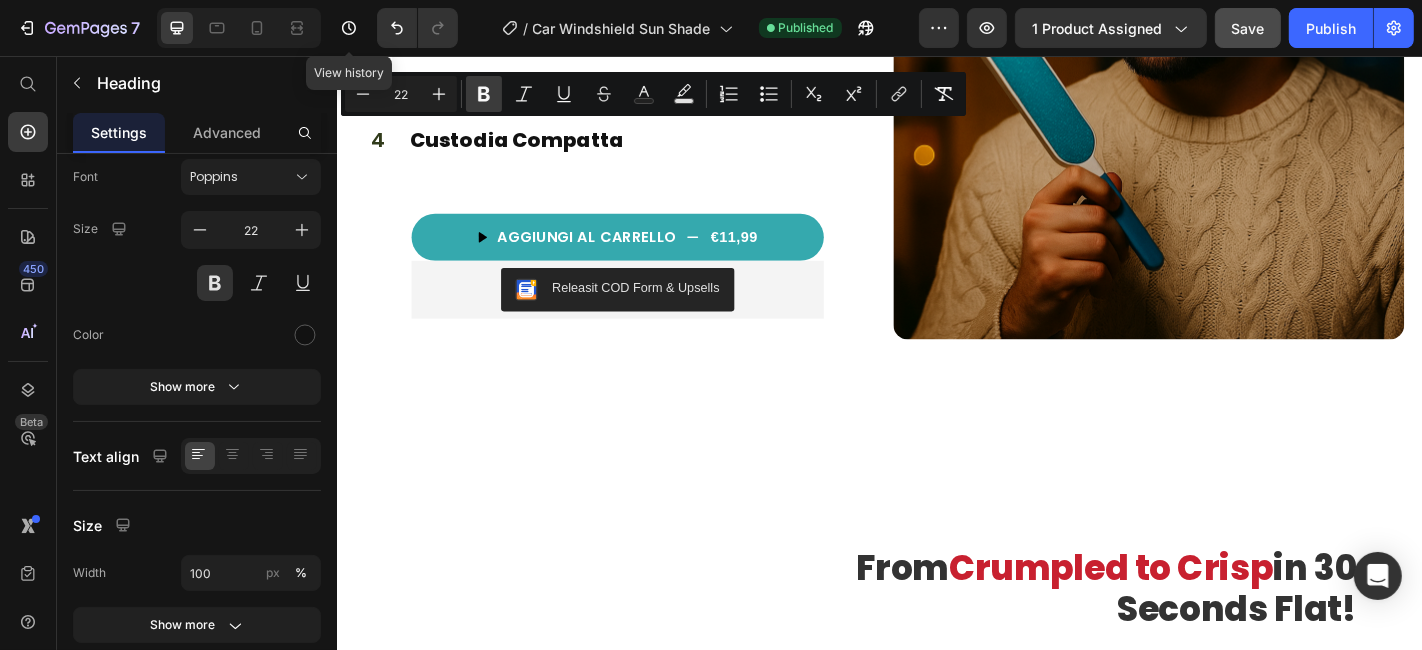 click 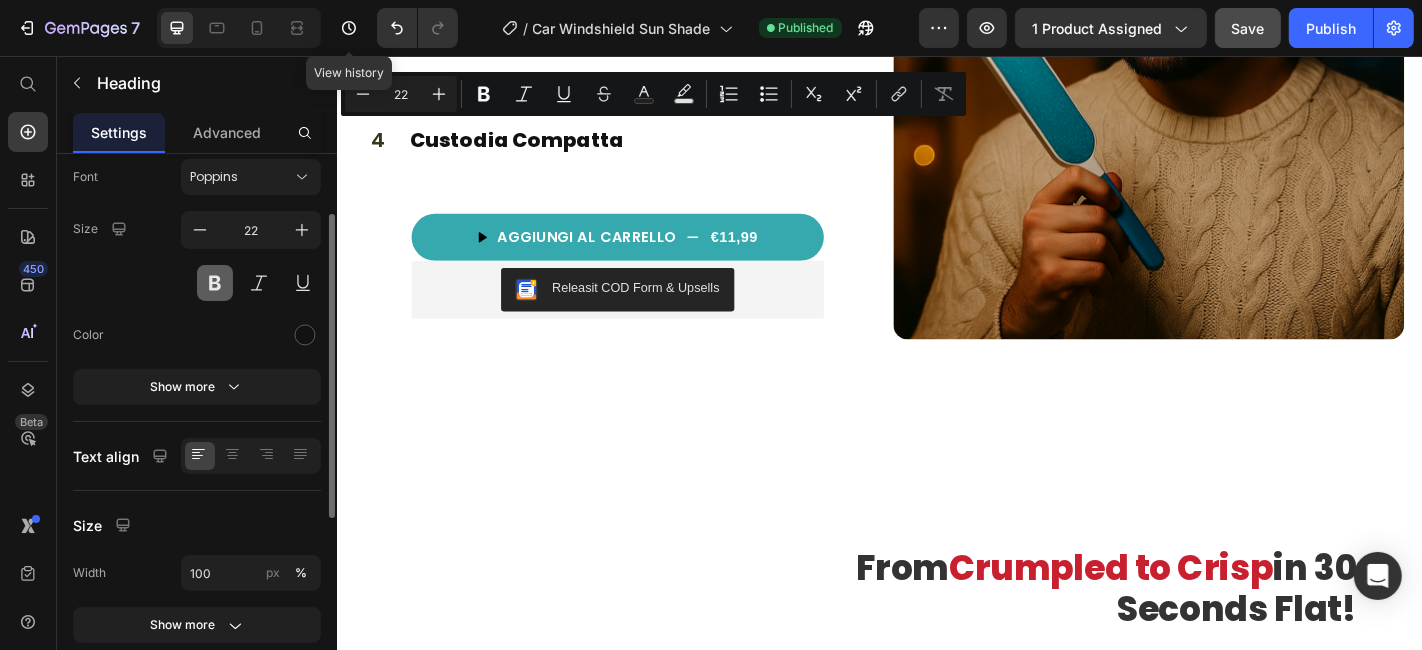 click at bounding box center [215, 283] 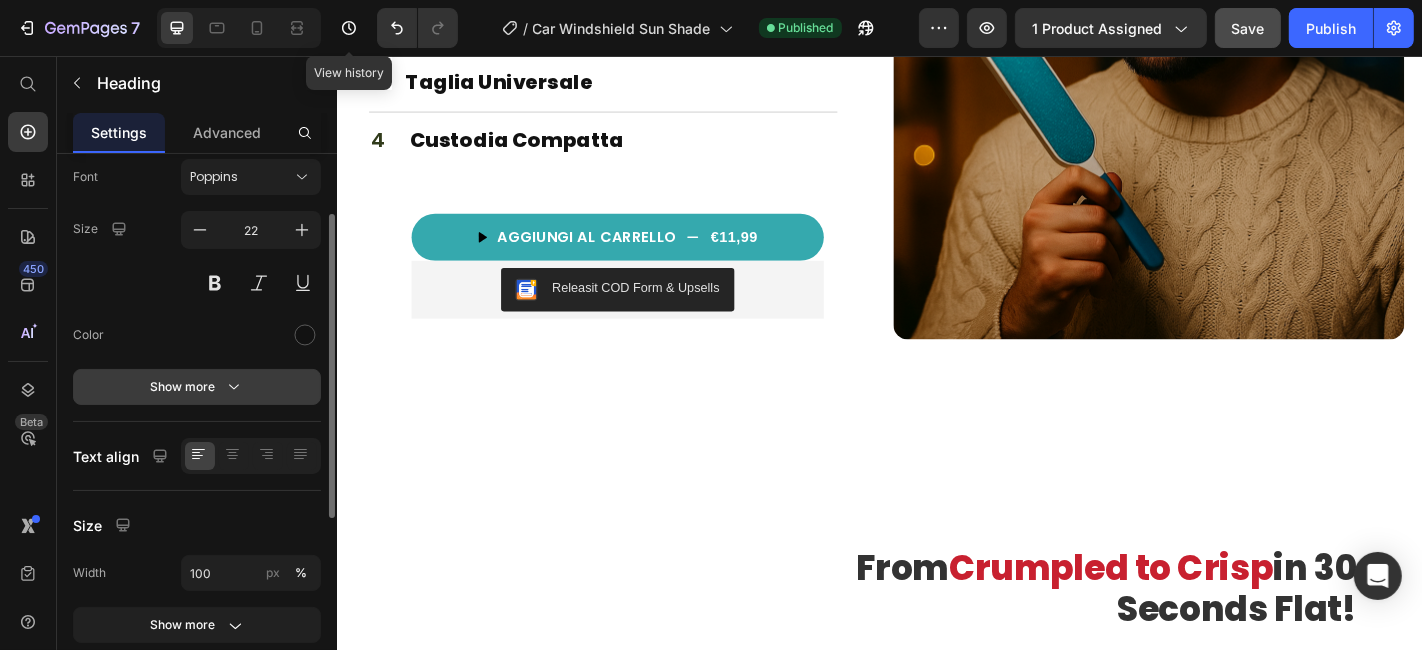 click on "Show more" at bounding box center [197, 387] 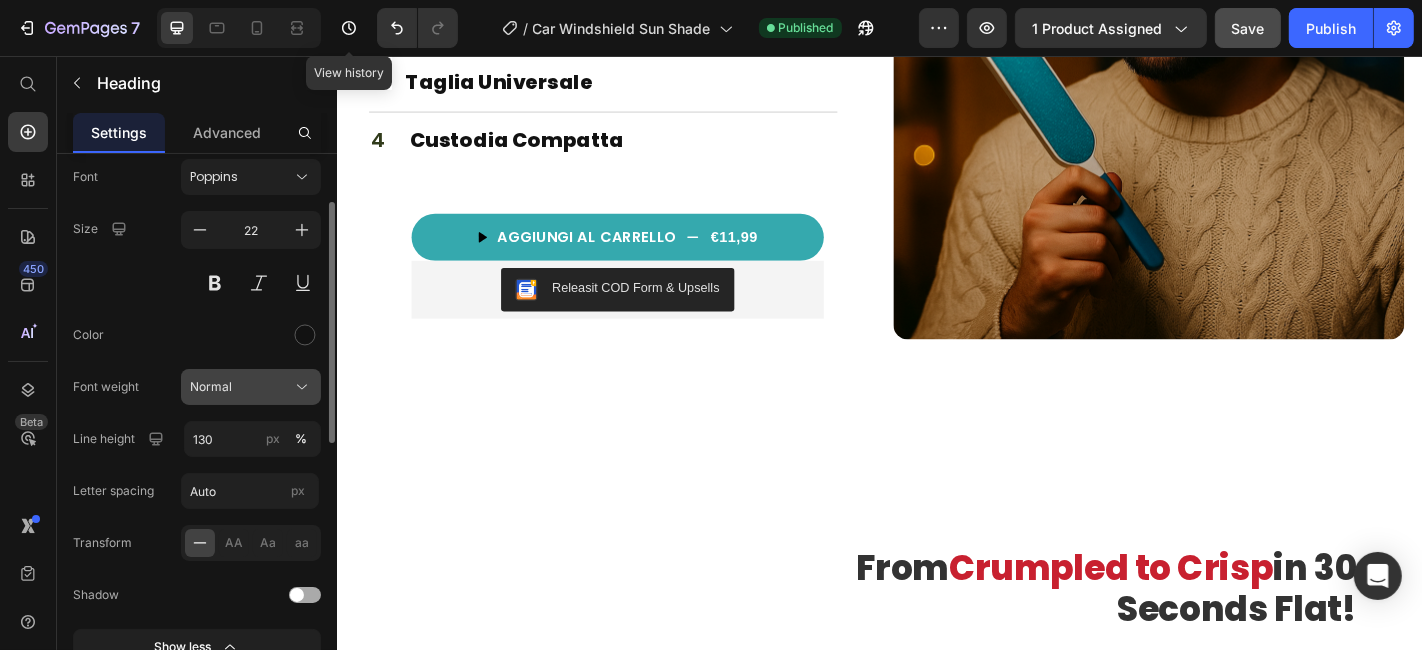 click on "Normal" at bounding box center [211, 387] 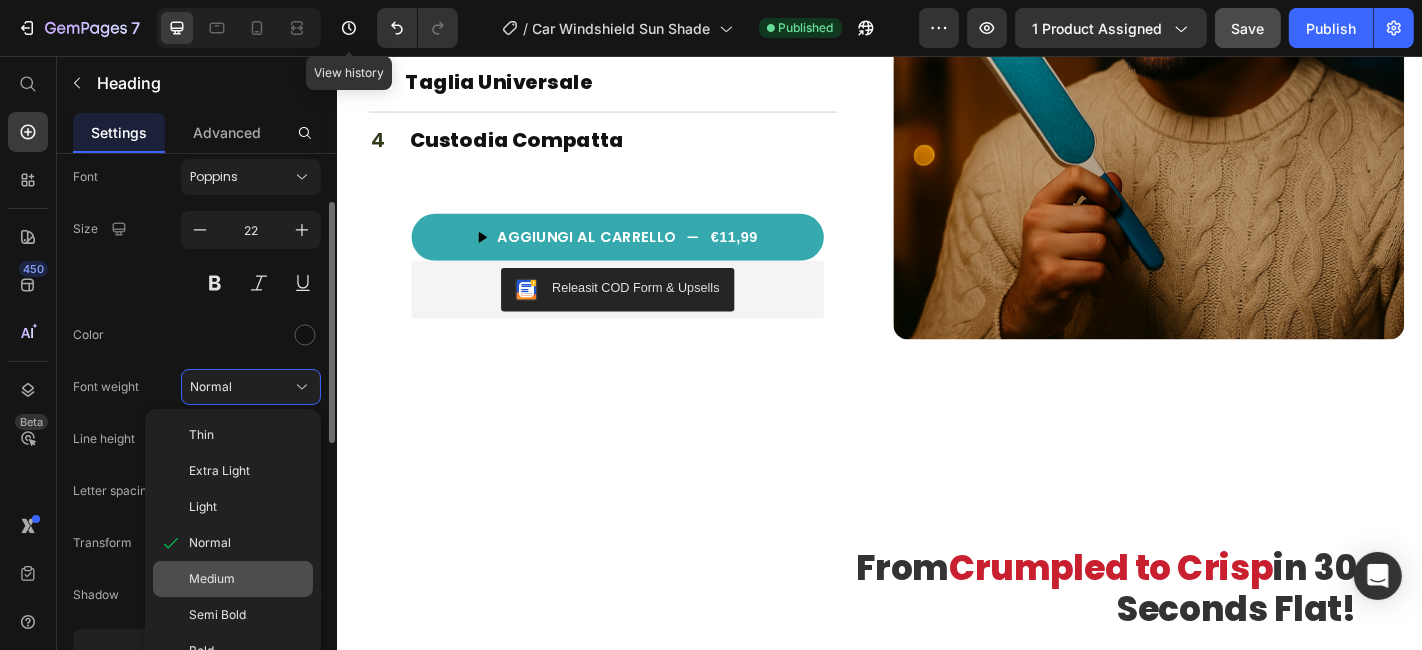 click on "Medium" at bounding box center (212, 579) 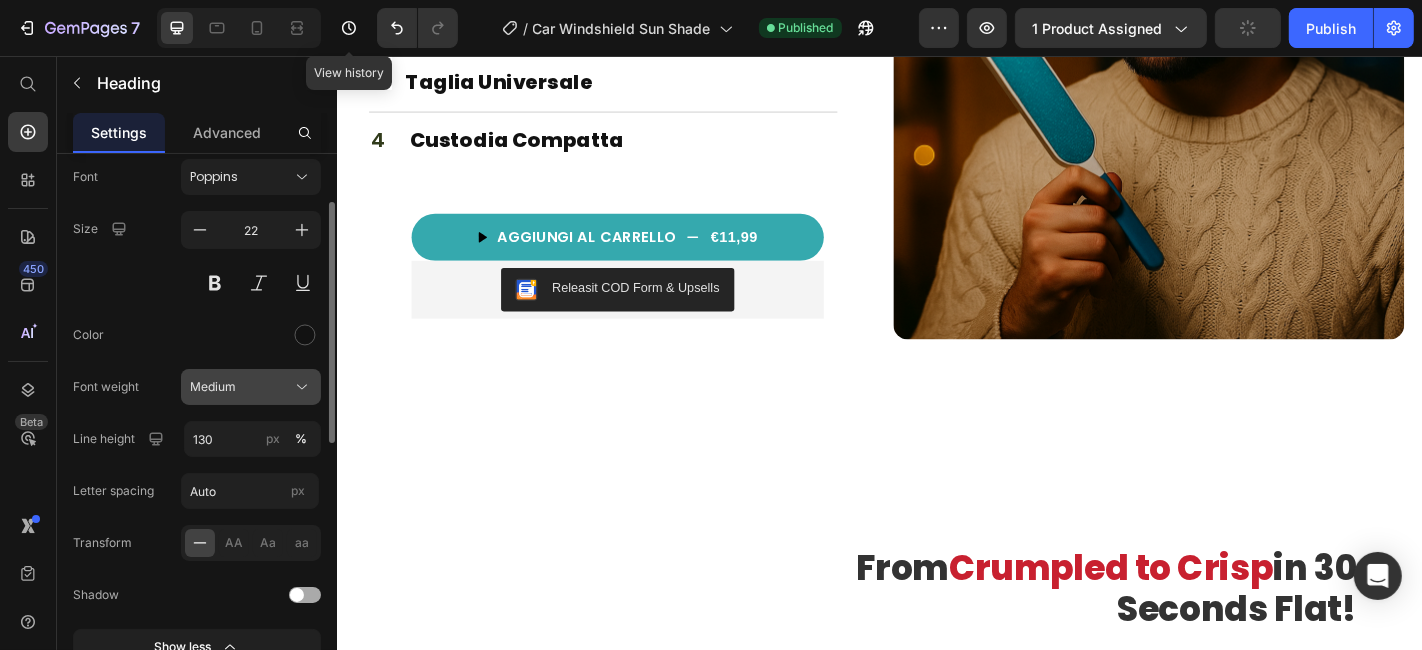 click on "Medium" at bounding box center (213, 387) 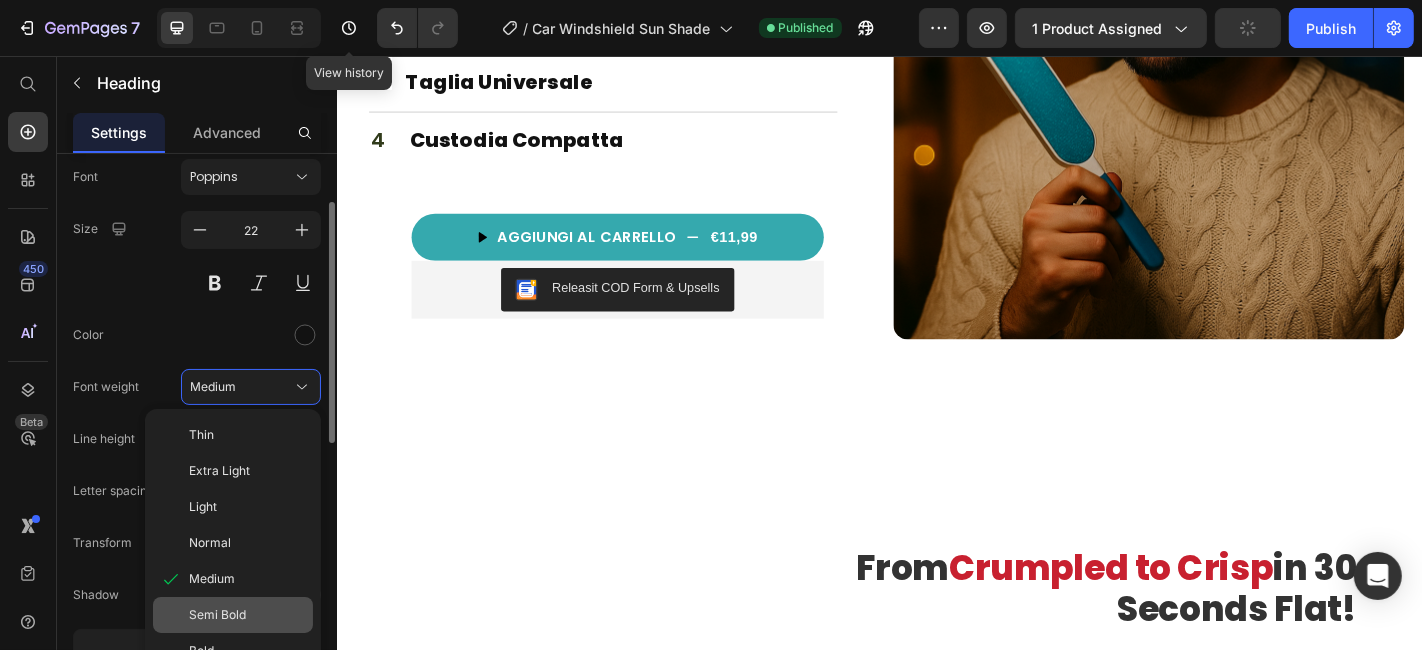 click on "Semi Bold" at bounding box center (217, 615) 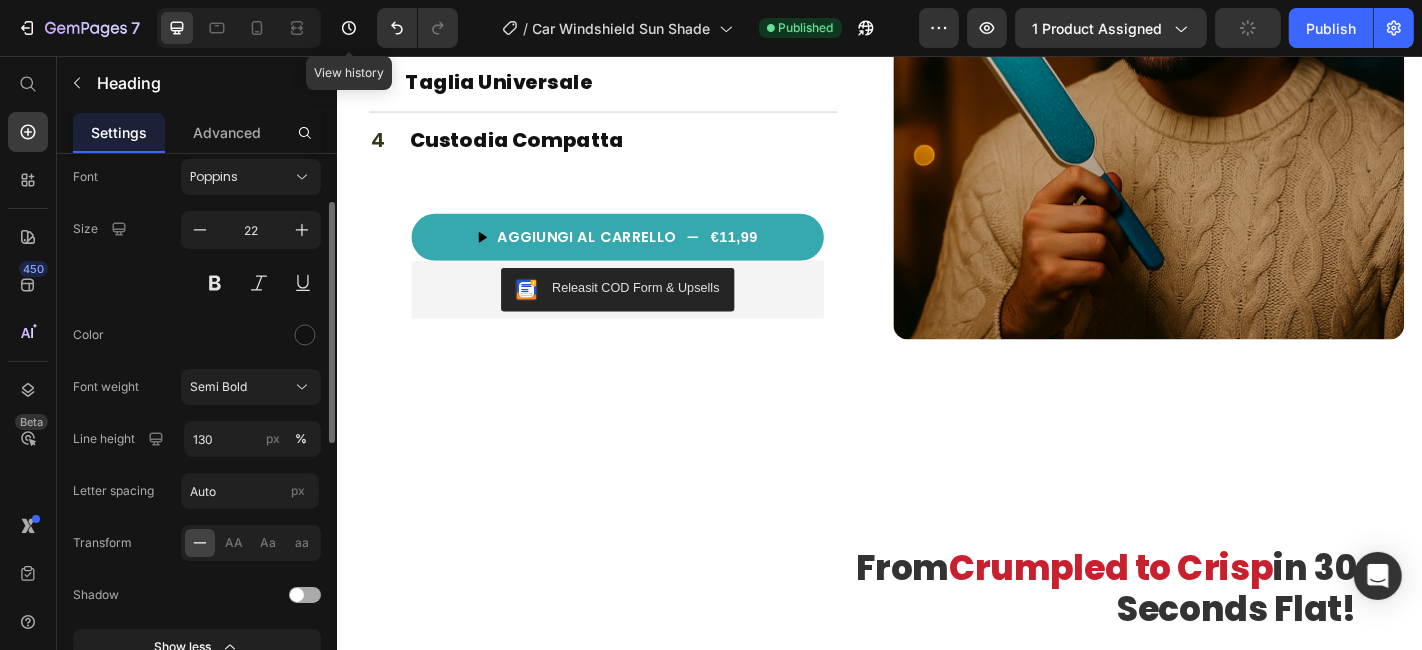 click on "10 Aste in Acciaio" at bounding box center (593, 20) 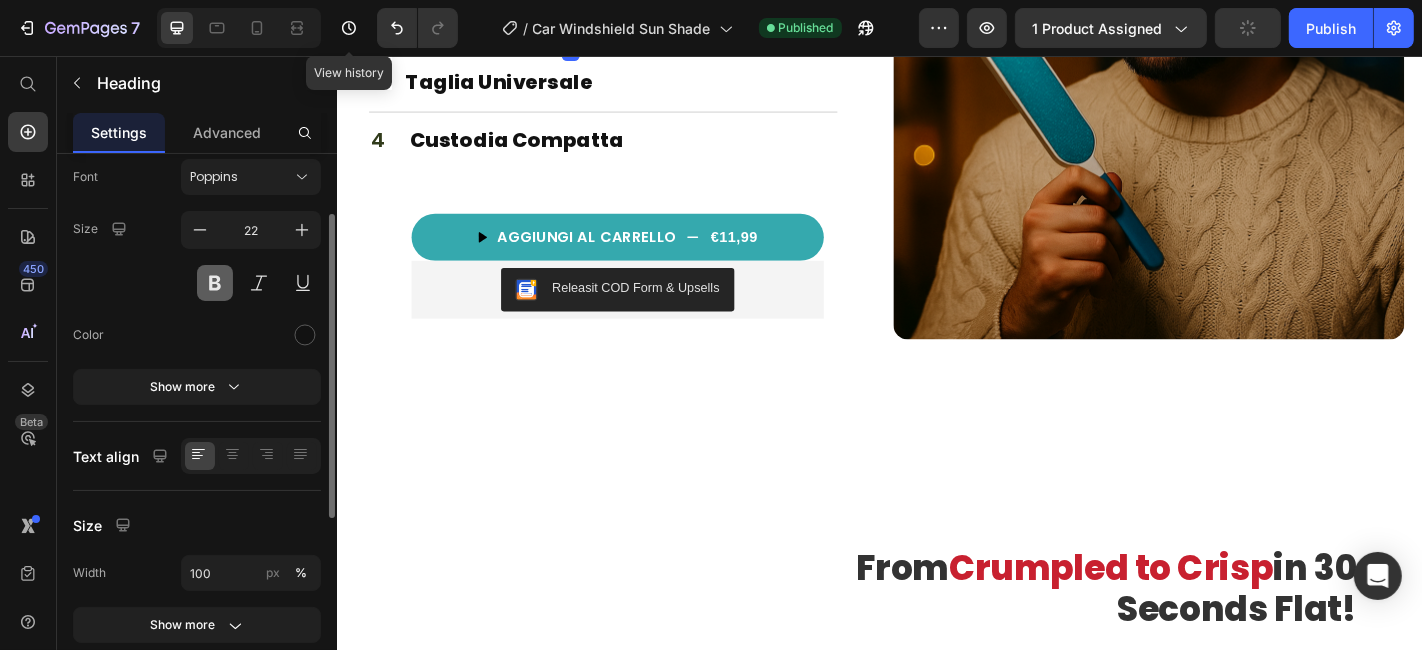 click at bounding box center [215, 283] 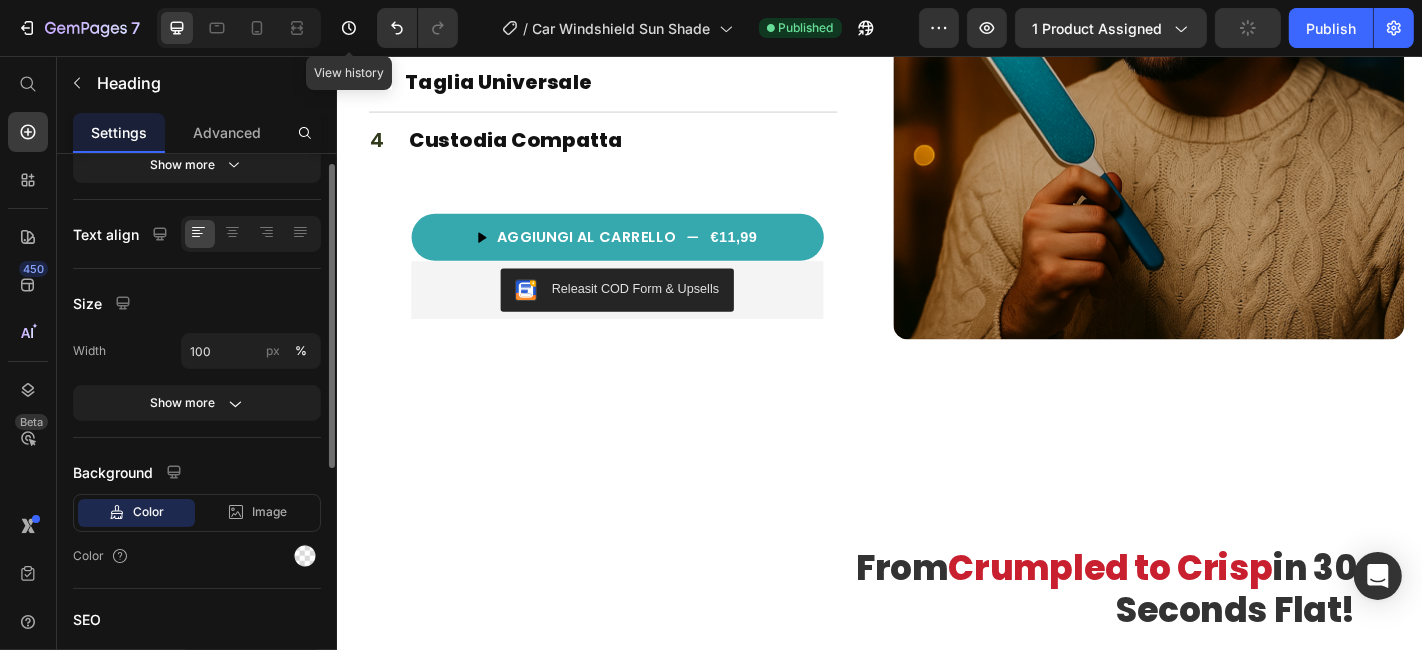 scroll, scrollTop: 222, scrollLeft: 0, axis: vertical 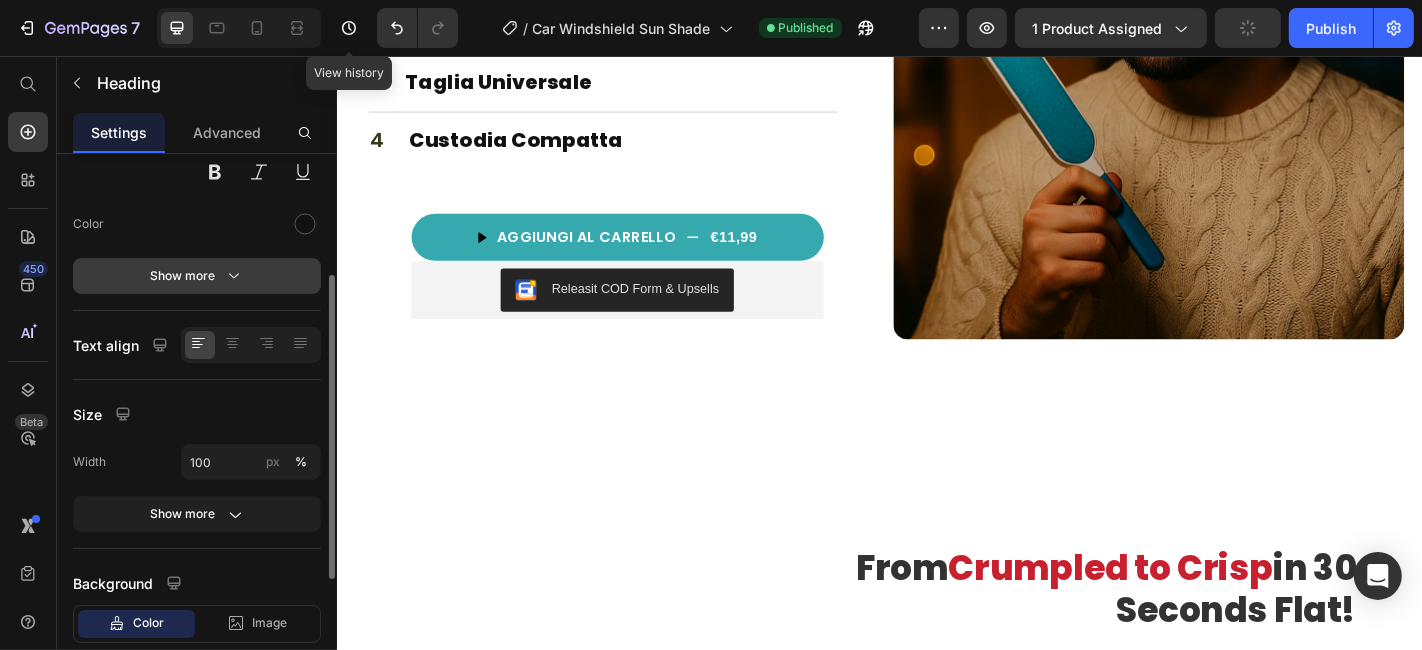 click on "Show more" at bounding box center [197, 276] 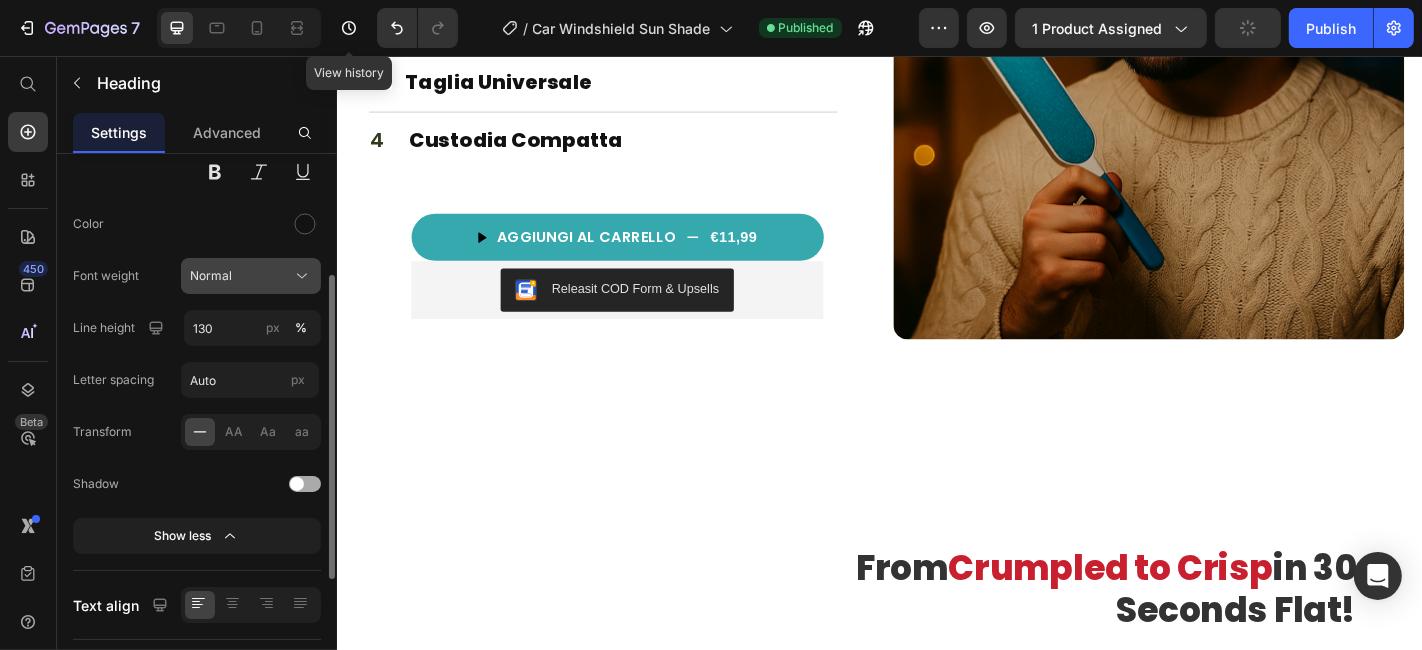 click on "Normal" at bounding box center (251, 276) 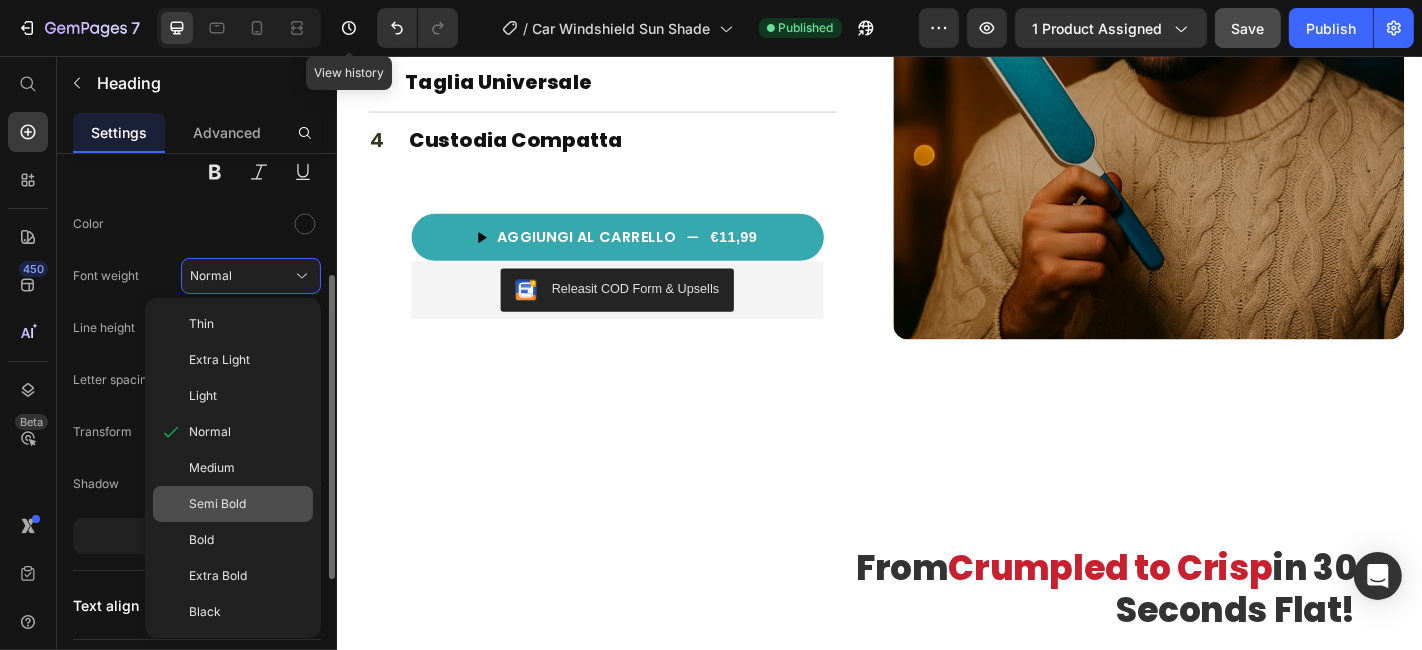 drag, startPoint x: 225, startPoint y: 579, endPoint x: 245, endPoint y: 506, distance: 75.690155 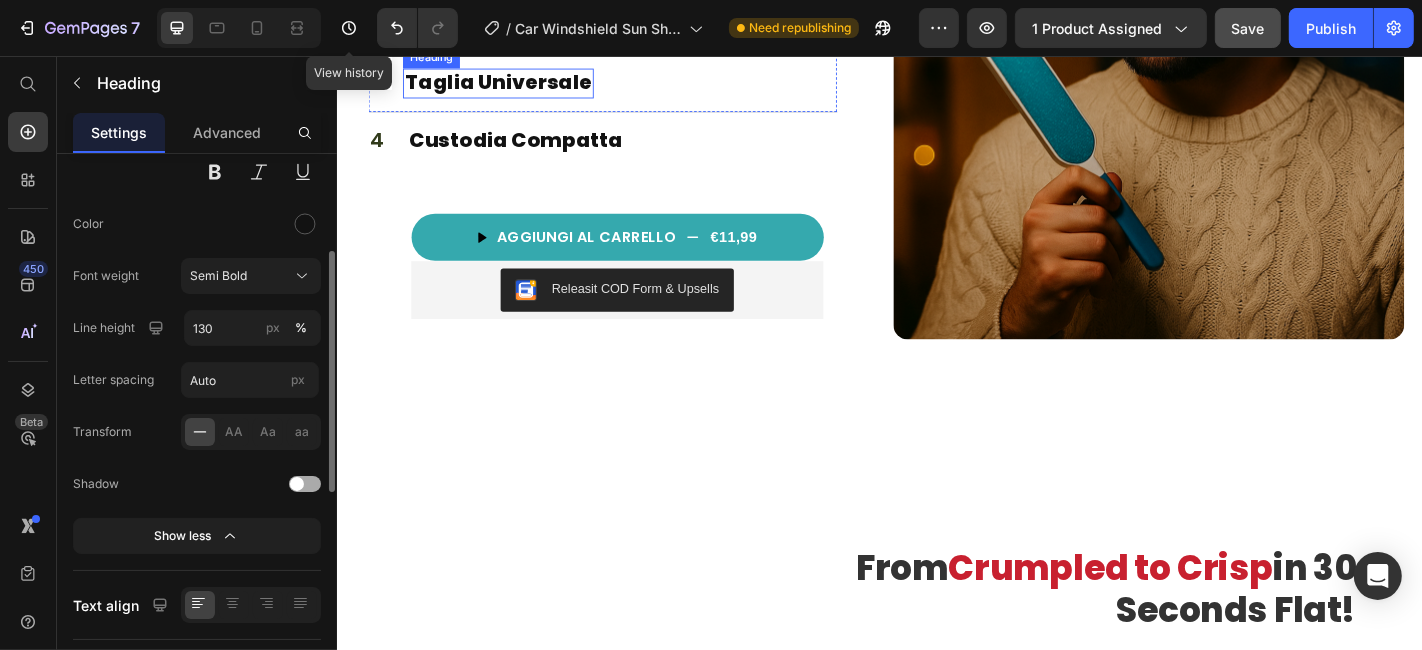 click on "Taglia Universale" at bounding box center (514, 85) 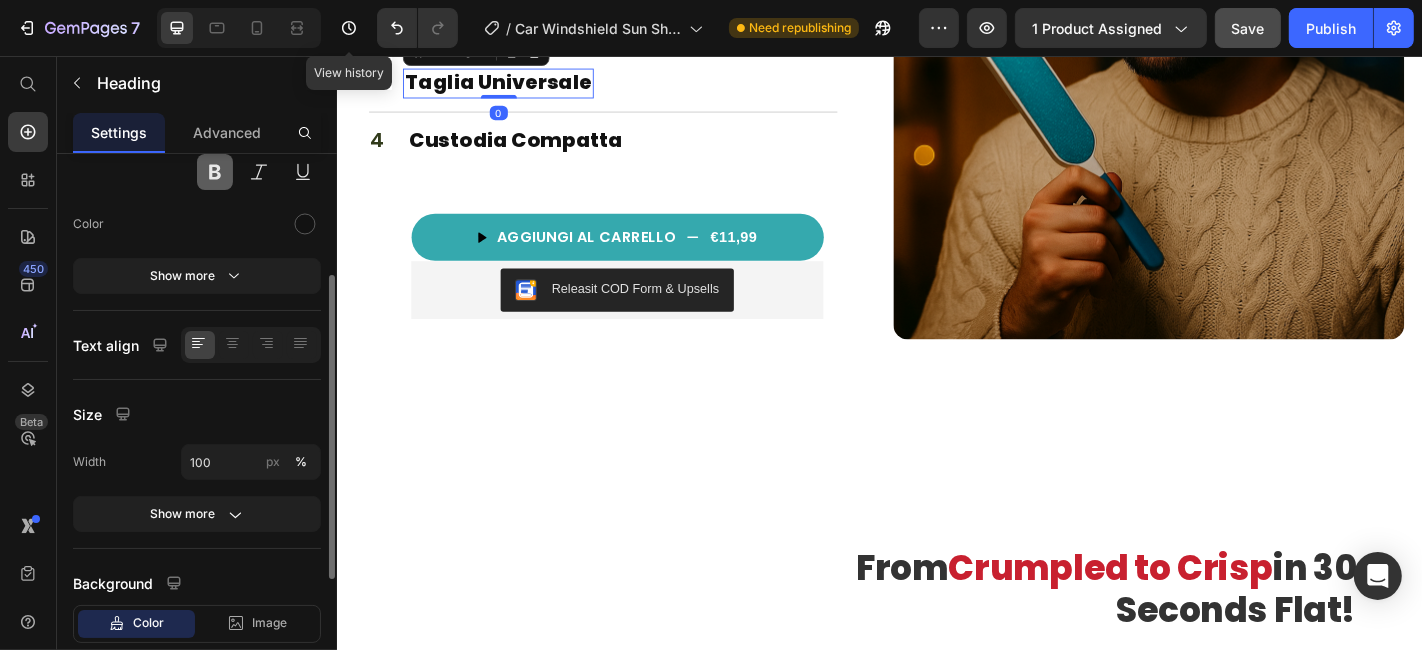 click at bounding box center [215, 172] 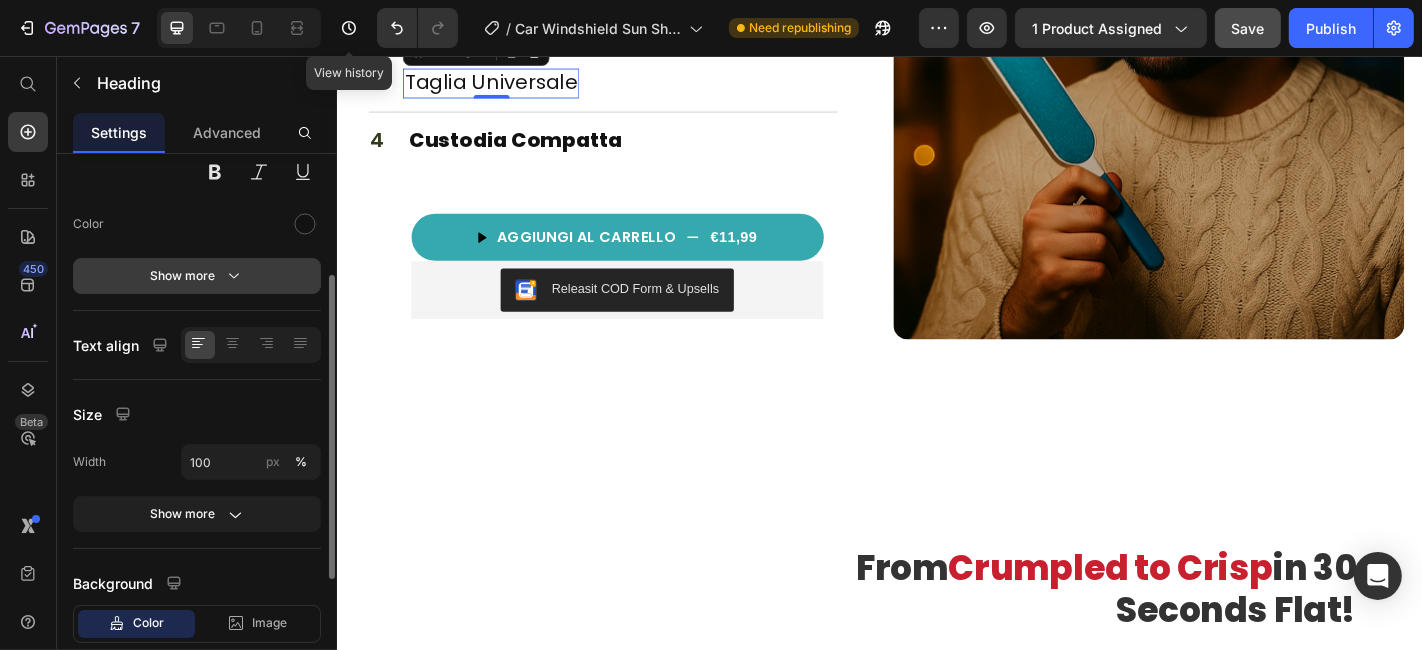click 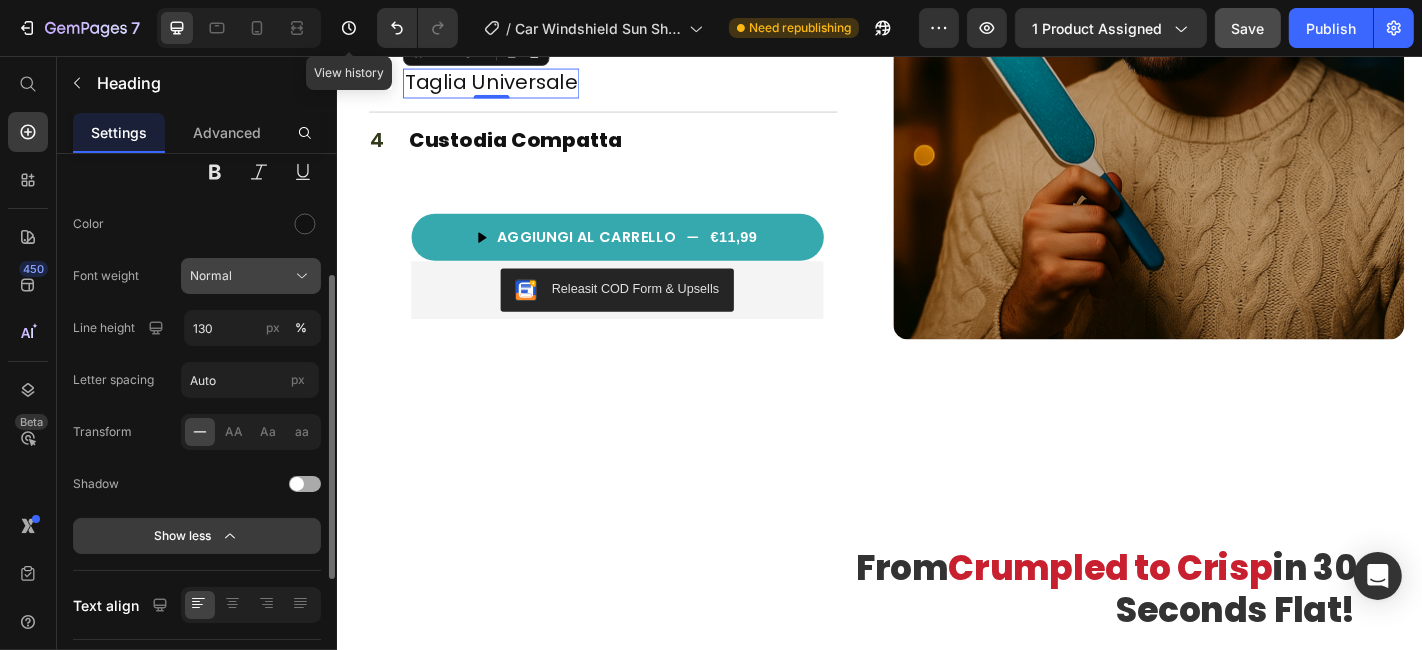 click on "Normal" 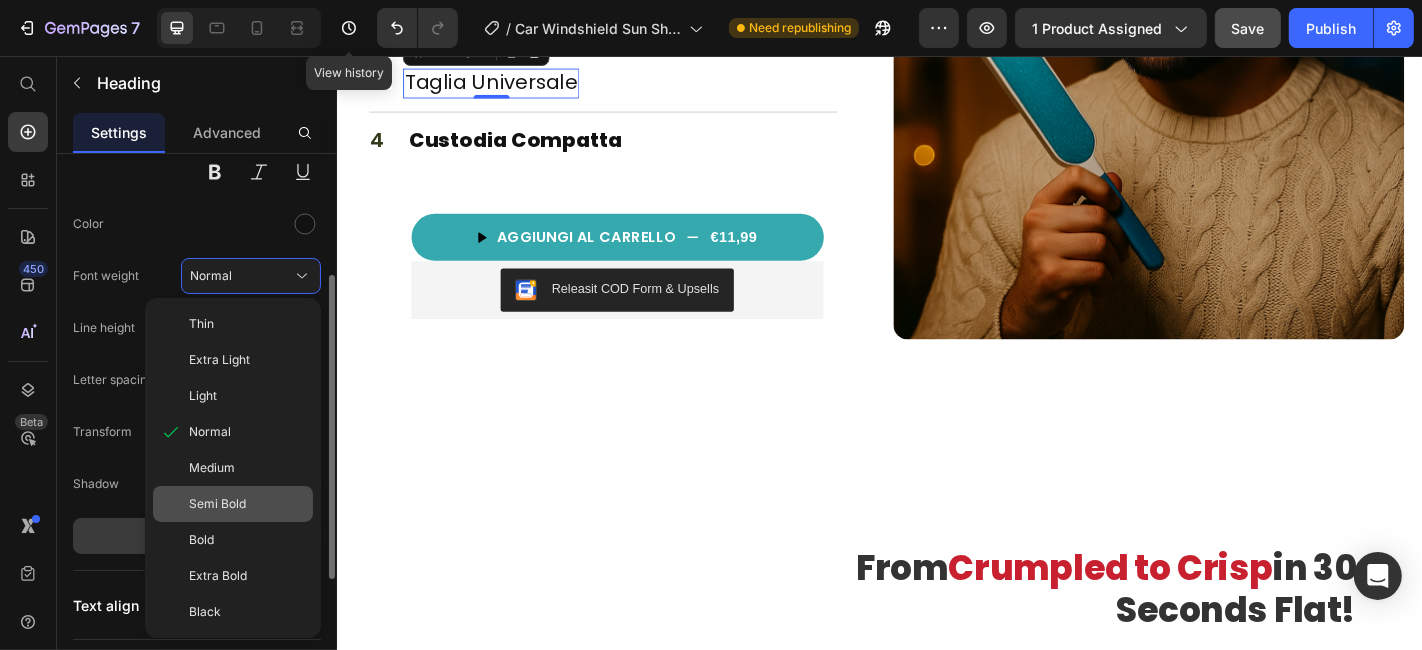 click on "Semi Bold" at bounding box center (217, 504) 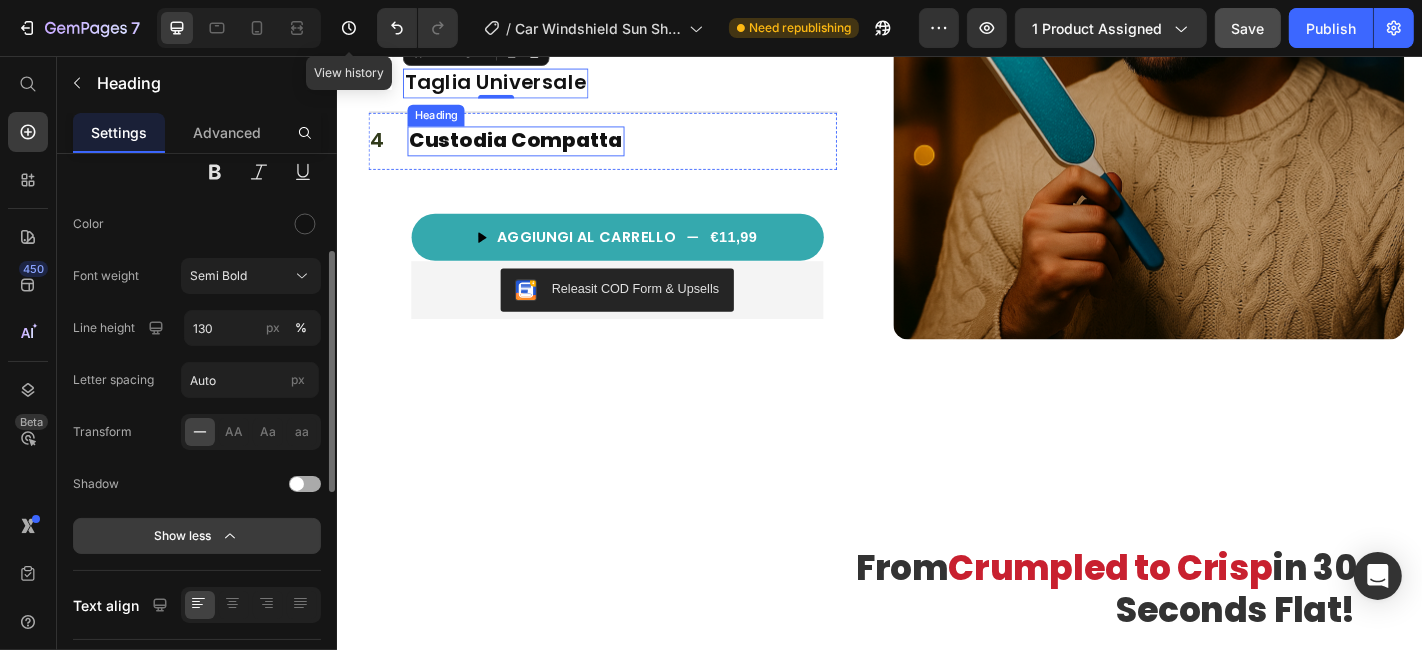 click on "Custodia Compatta" at bounding box center [534, 149] 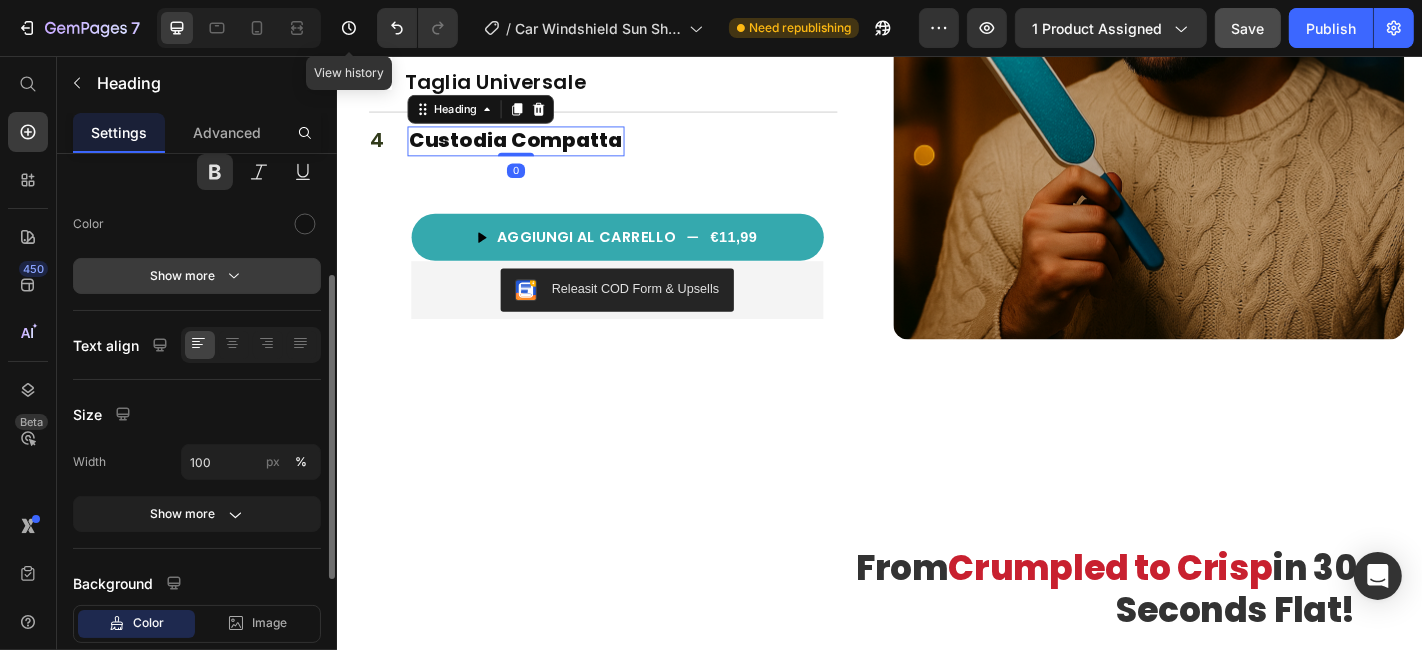 click 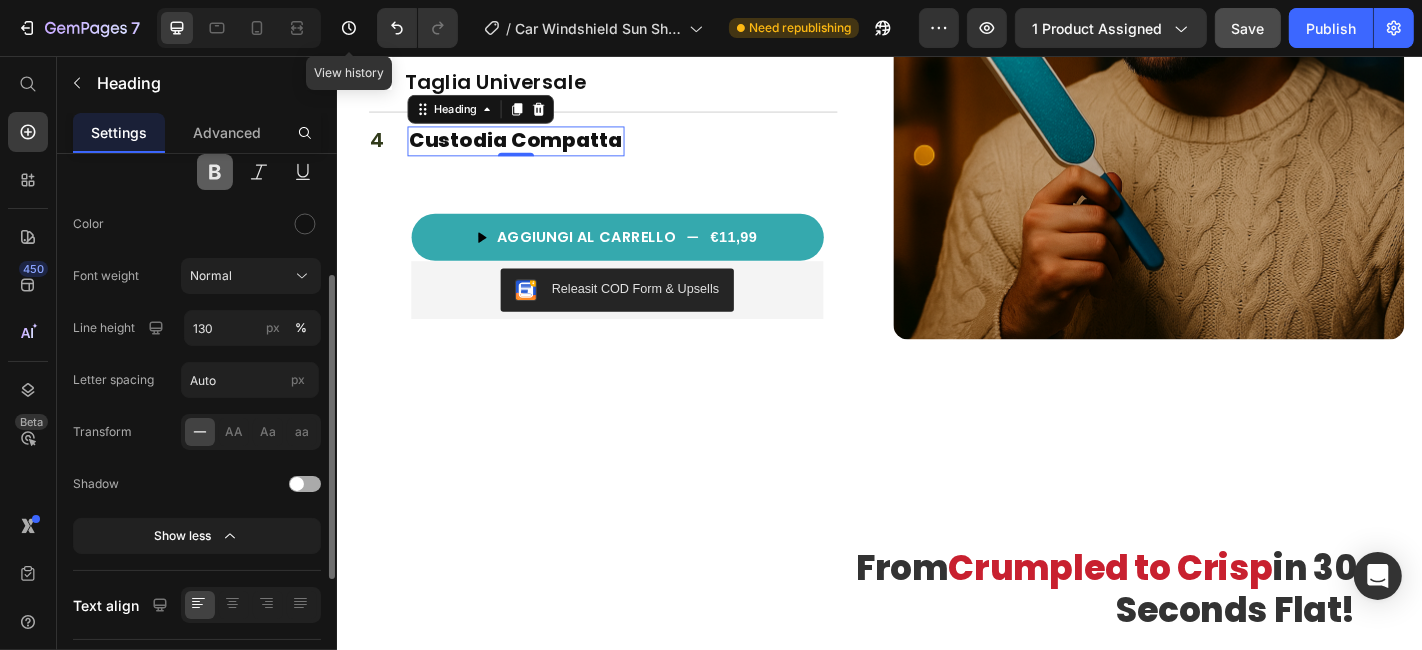 click at bounding box center (215, 172) 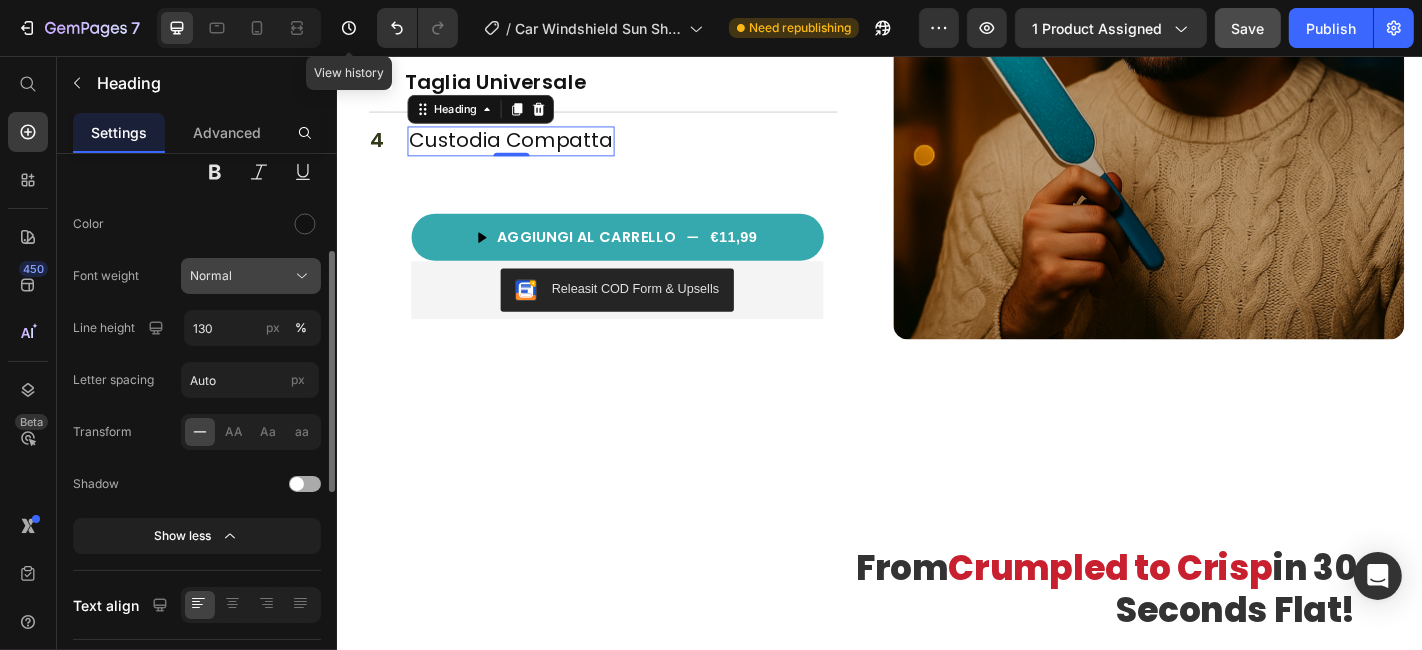 click on "Normal" at bounding box center (251, 276) 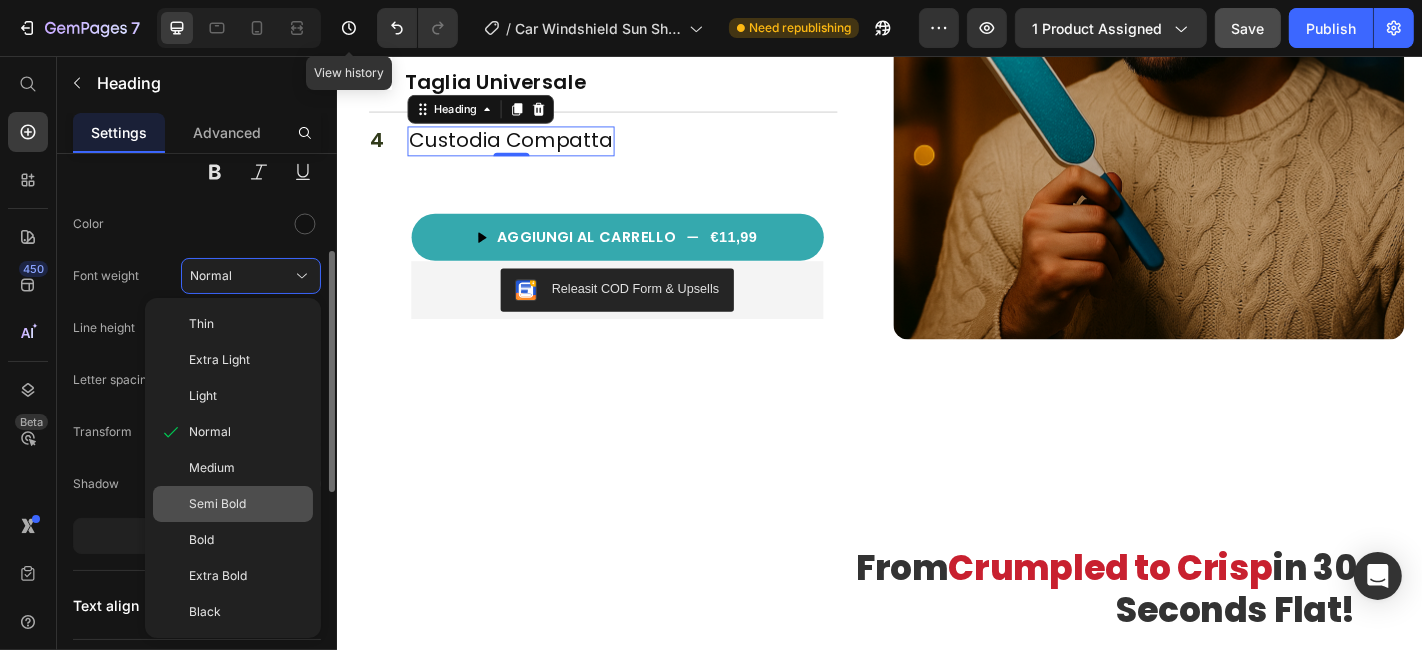 click on "Semi Bold" at bounding box center (217, 504) 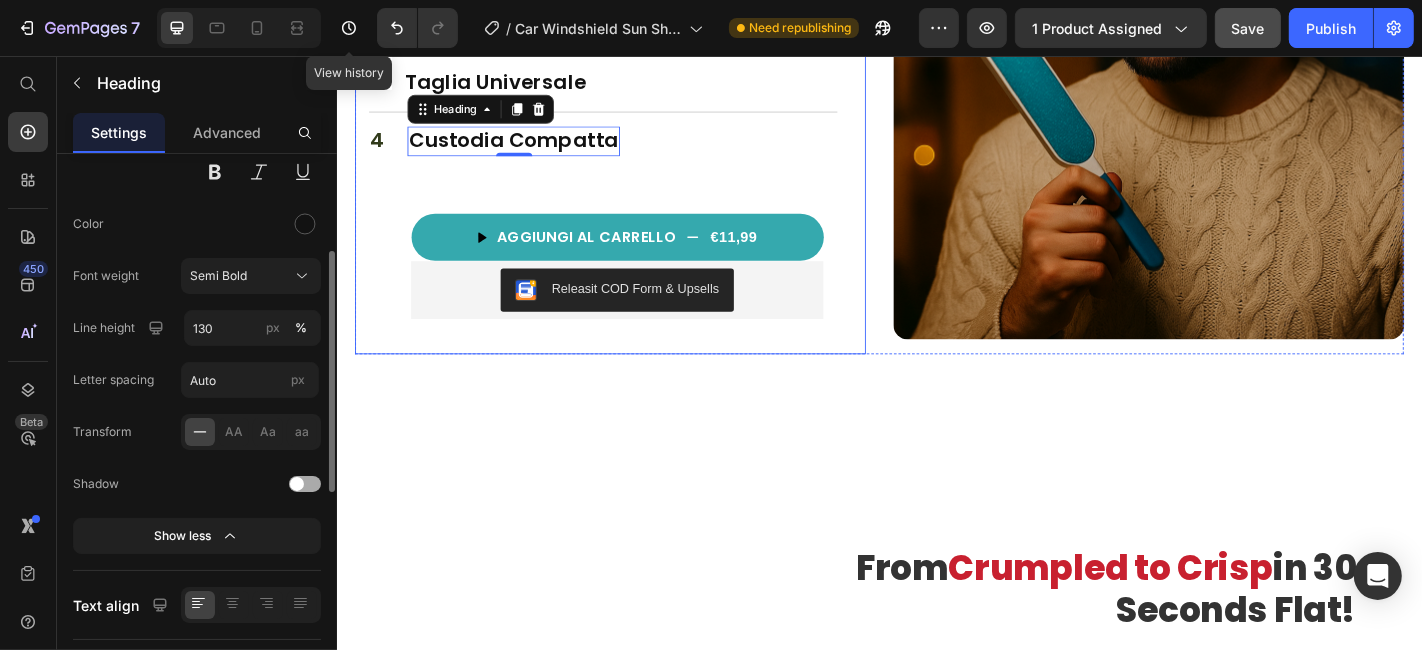 click on "2." at bounding box center [383, 20] 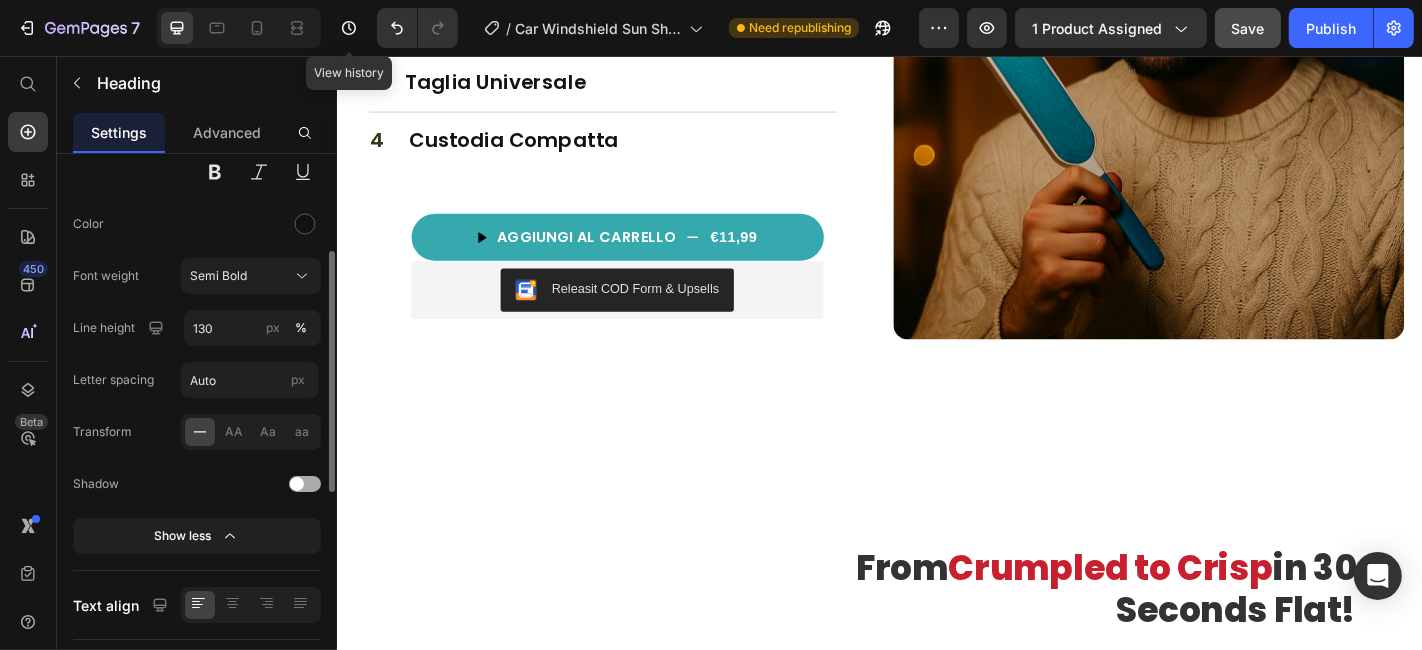 click on "2." at bounding box center (383, 20) 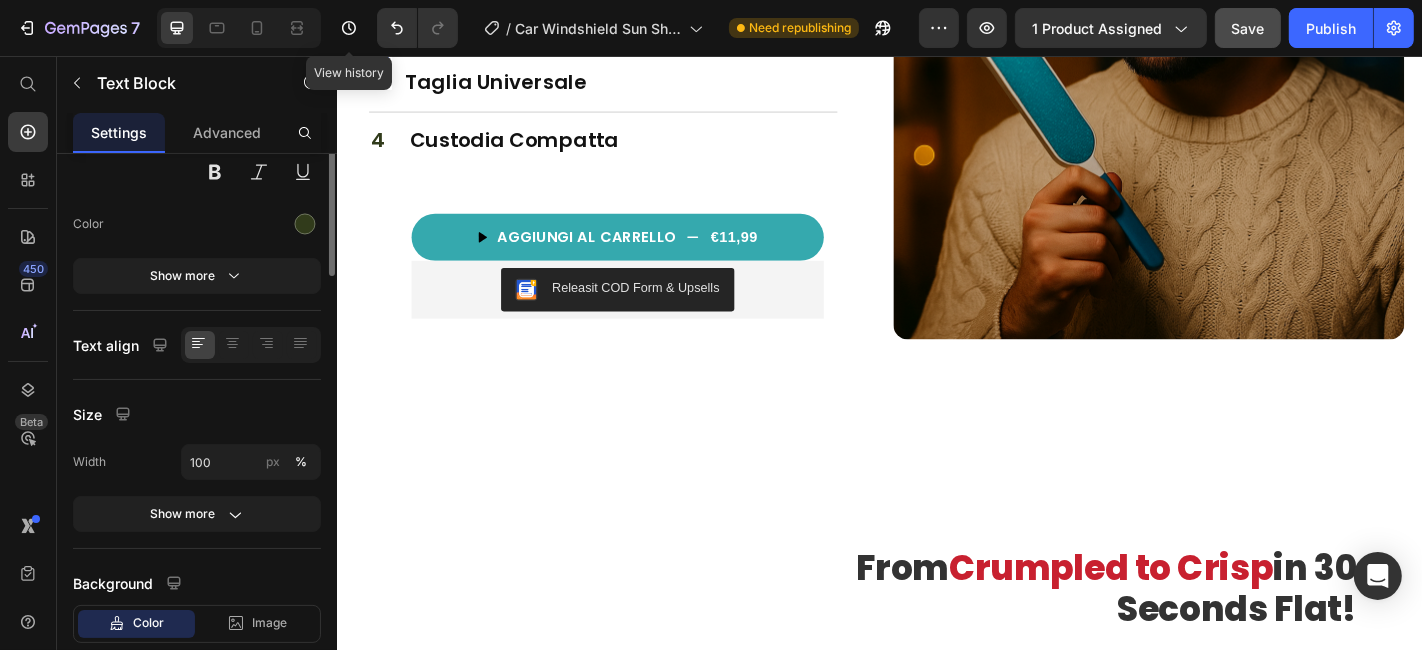 scroll, scrollTop: 0, scrollLeft: 0, axis: both 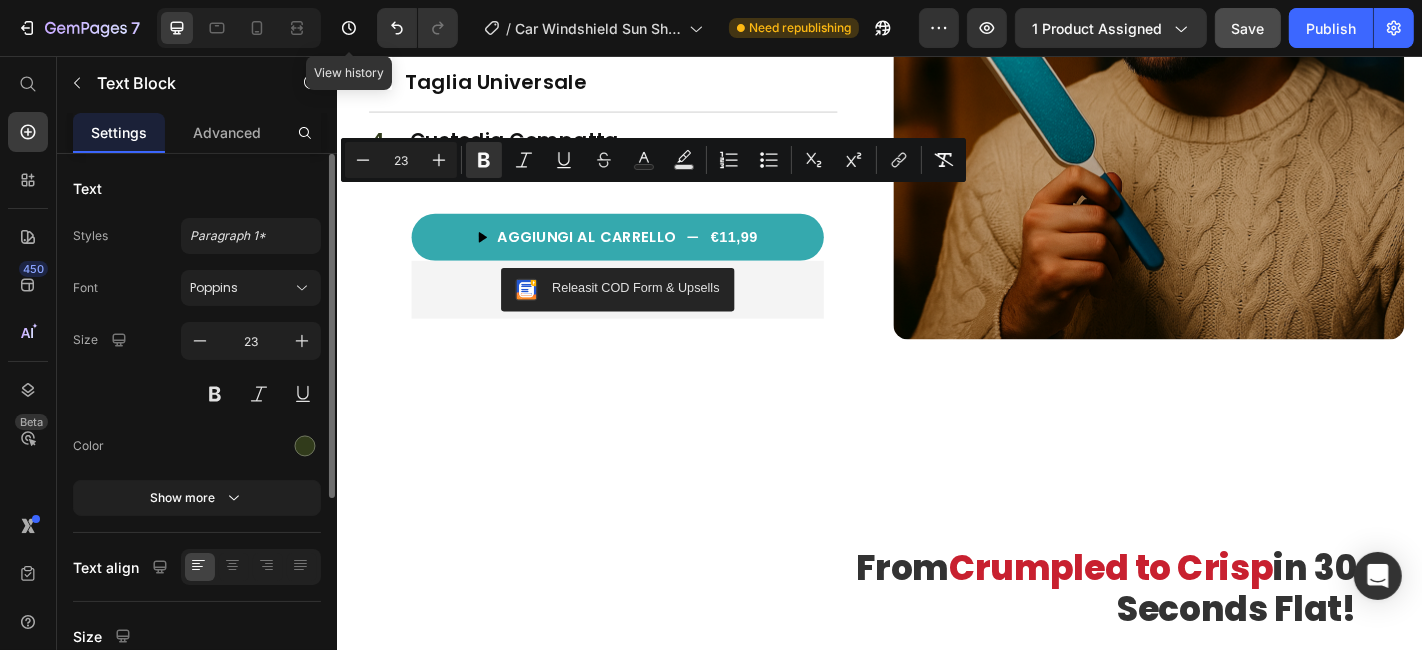 click on "2." at bounding box center [383, 20] 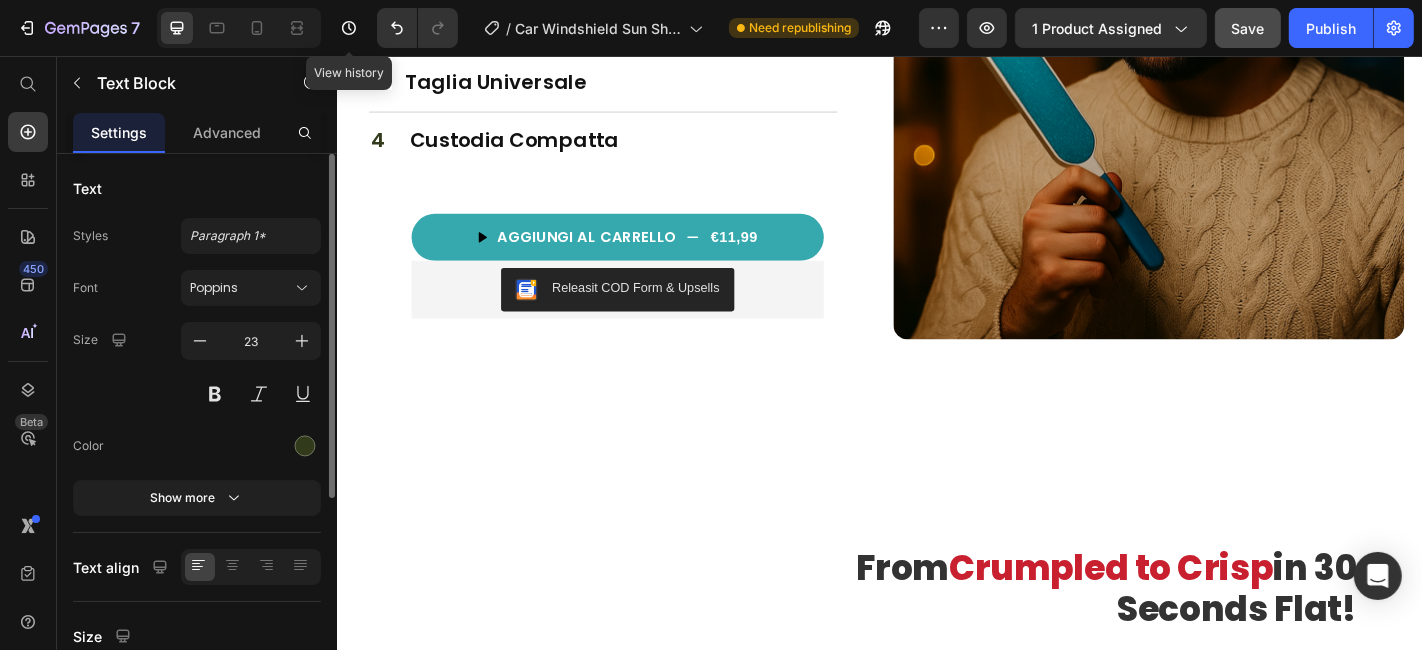 click on "2." at bounding box center [383, 20] 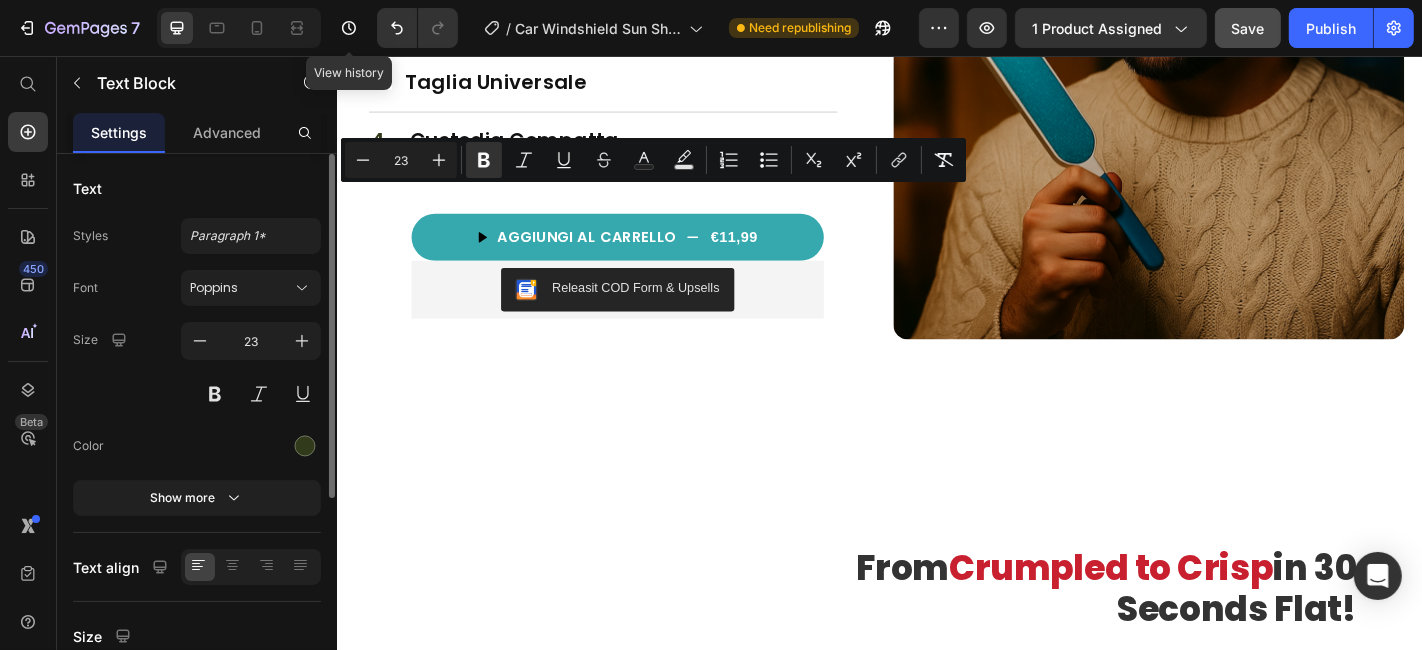 click on "2." at bounding box center [383, 20] 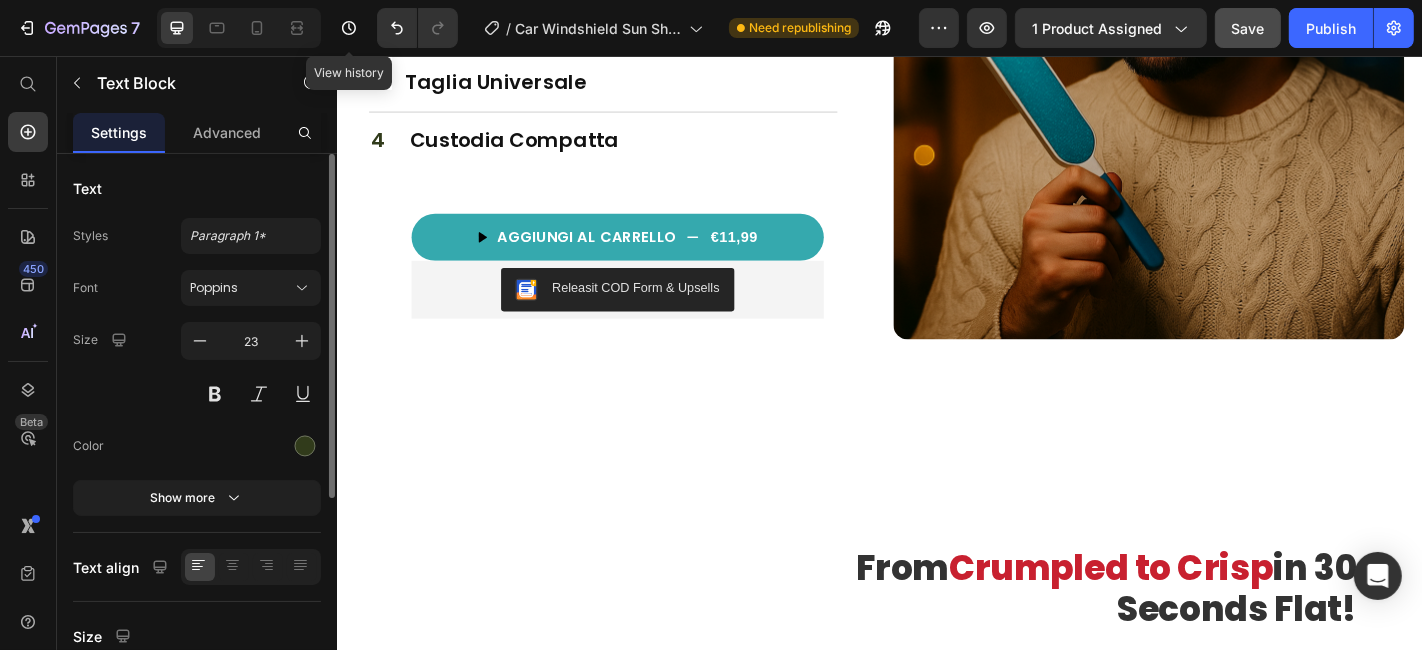 click on "2." at bounding box center [383, 21] 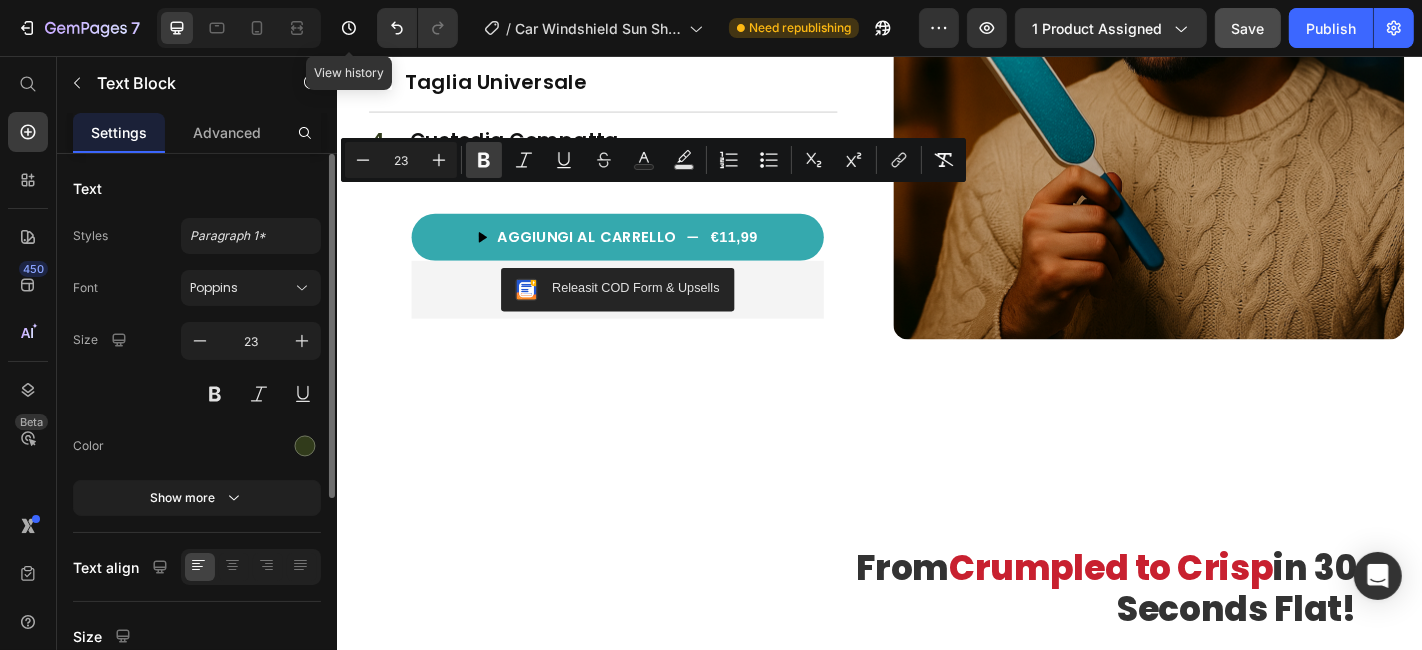 click on "Bold" at bounding box center (484, 160) 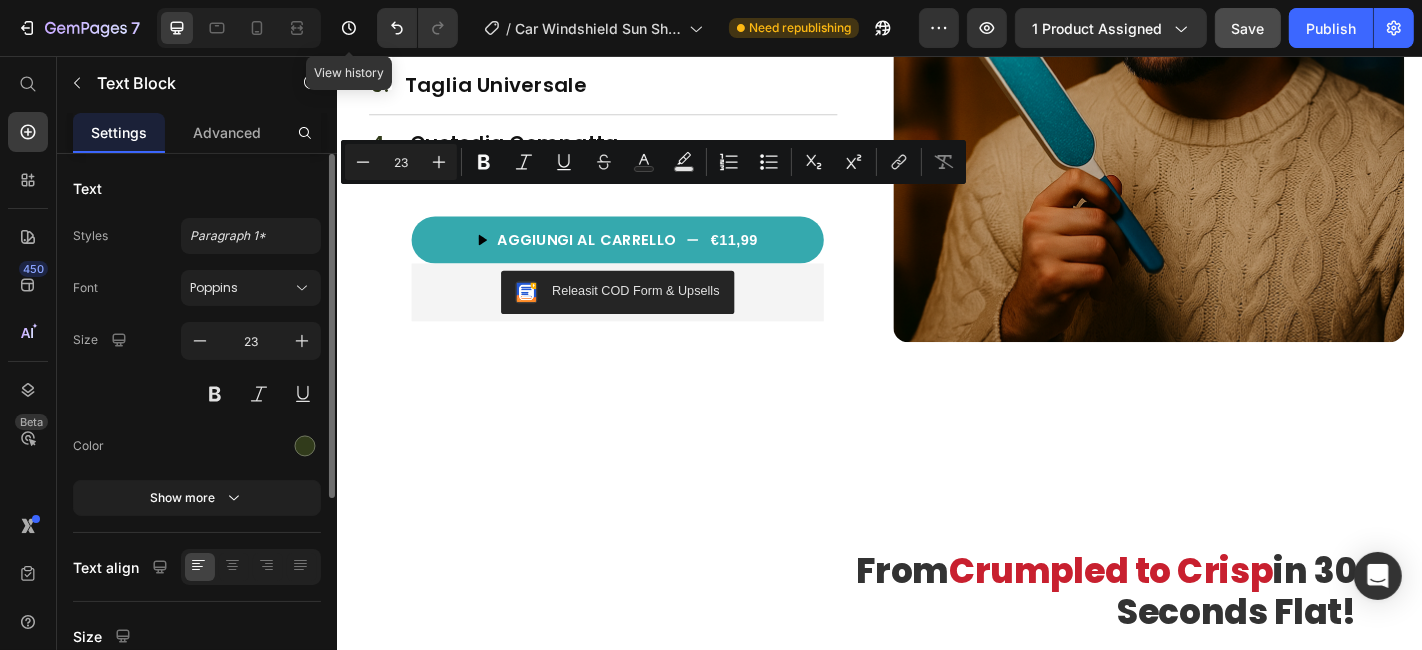 scroll, scrollTop: 2662, scrollLeft: 0, axis: vertical 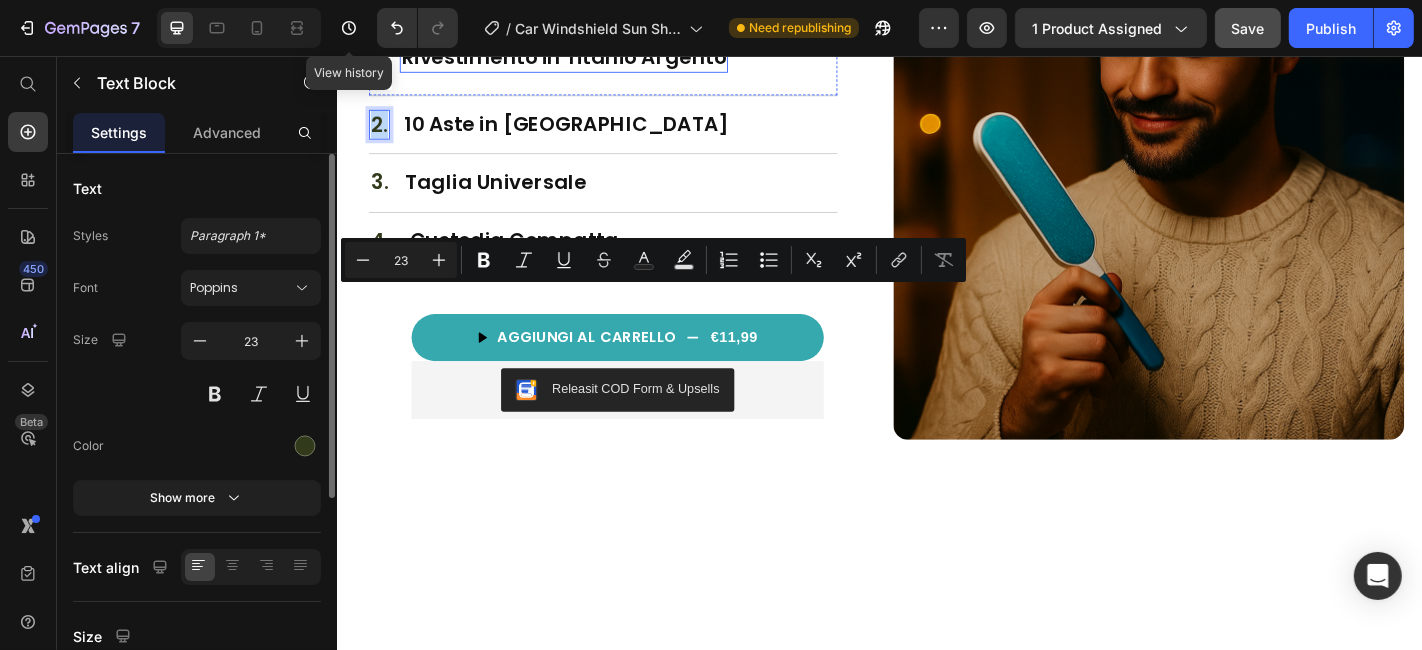 click on "Heading" at bounding box center (436, 29) 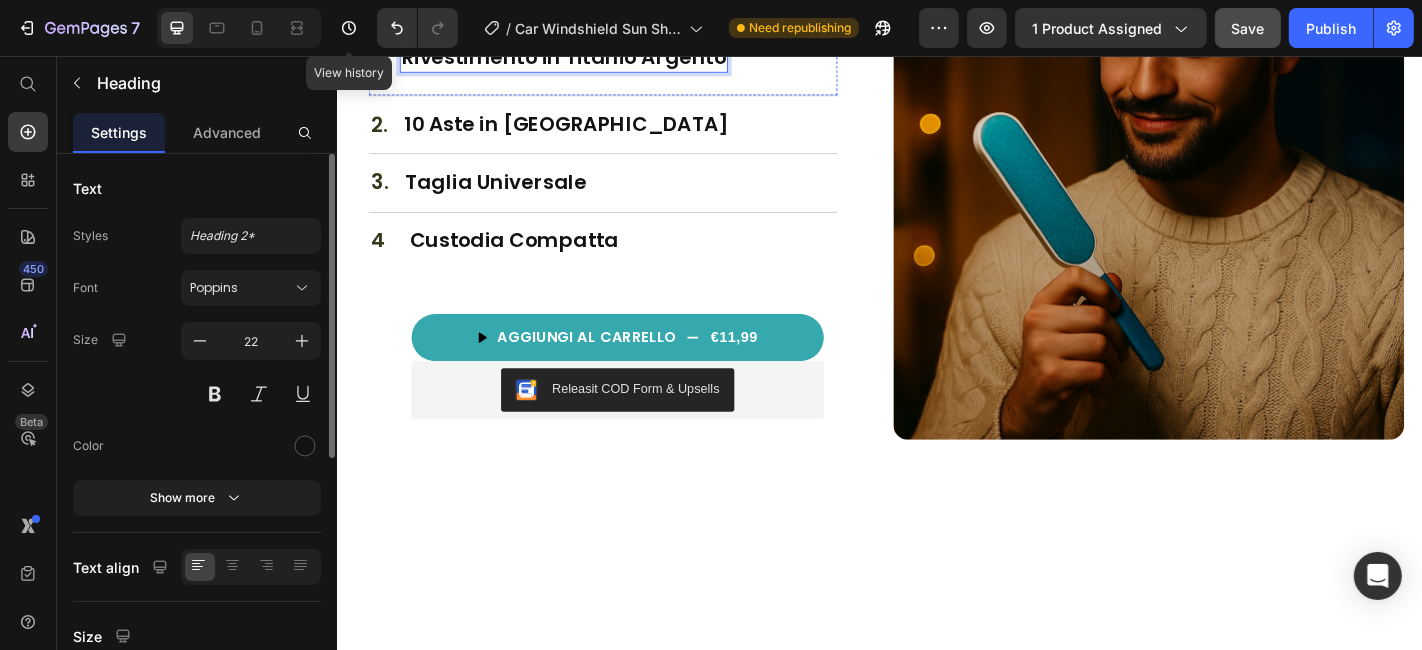click on "1." at bounding box center [381, 57] 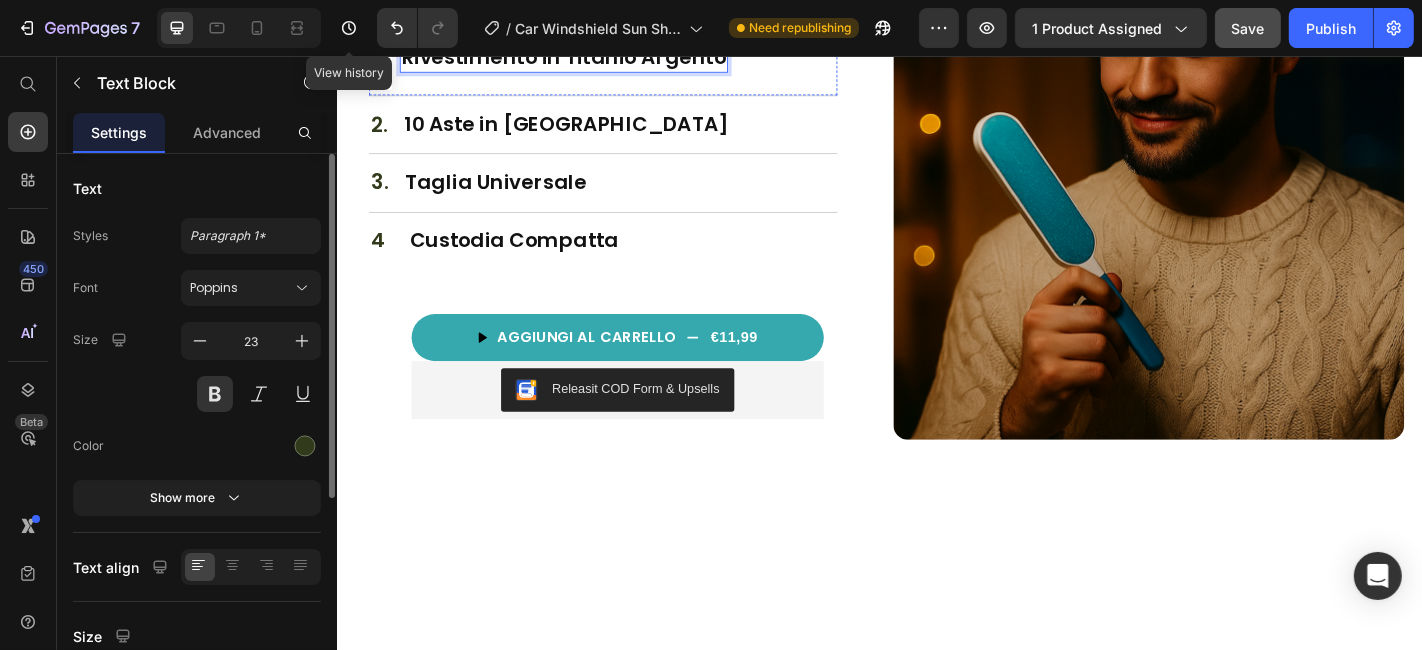 click on "1." at bounding box center [381, 57] 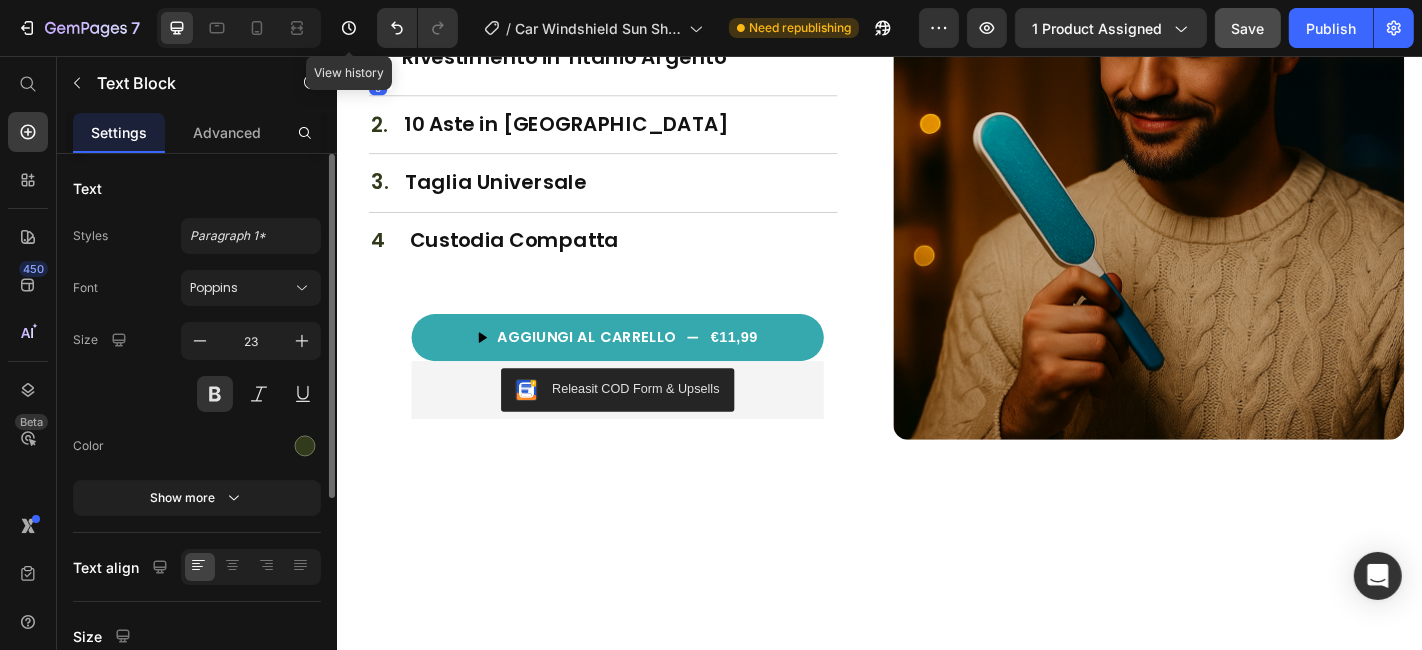click on "1." at bounding box center [381, 57] 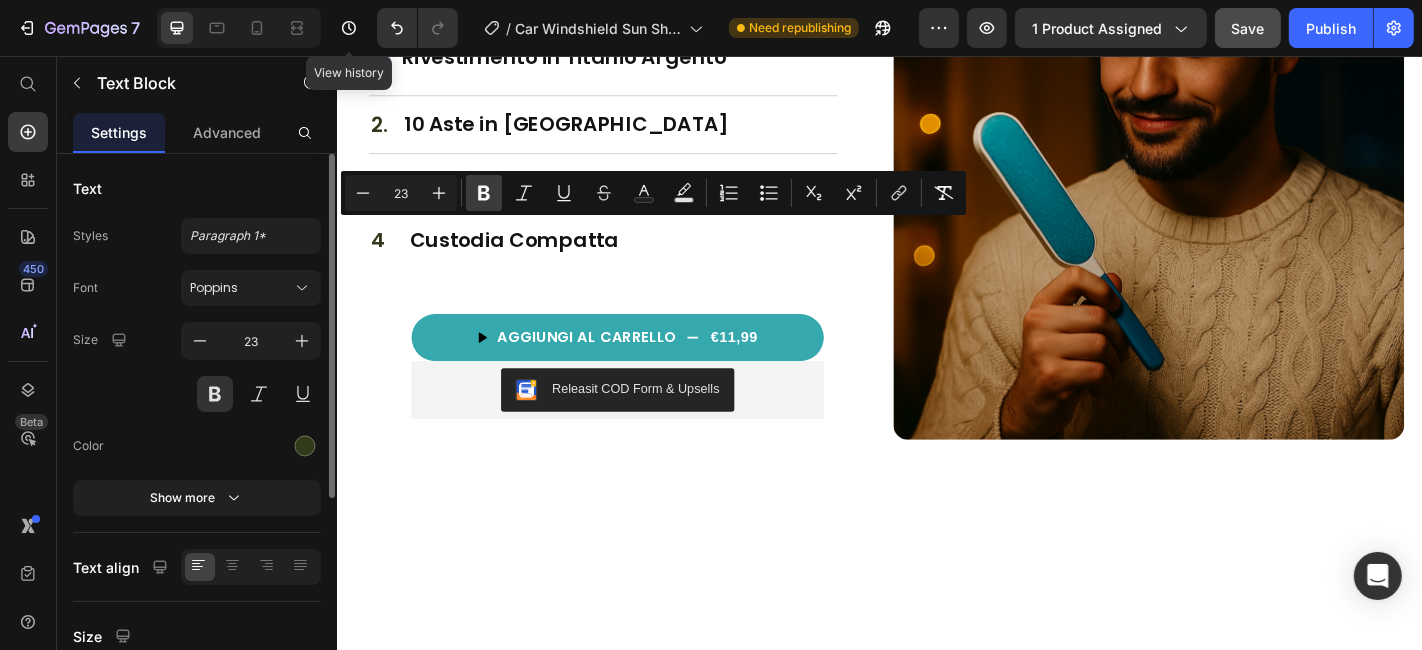 click 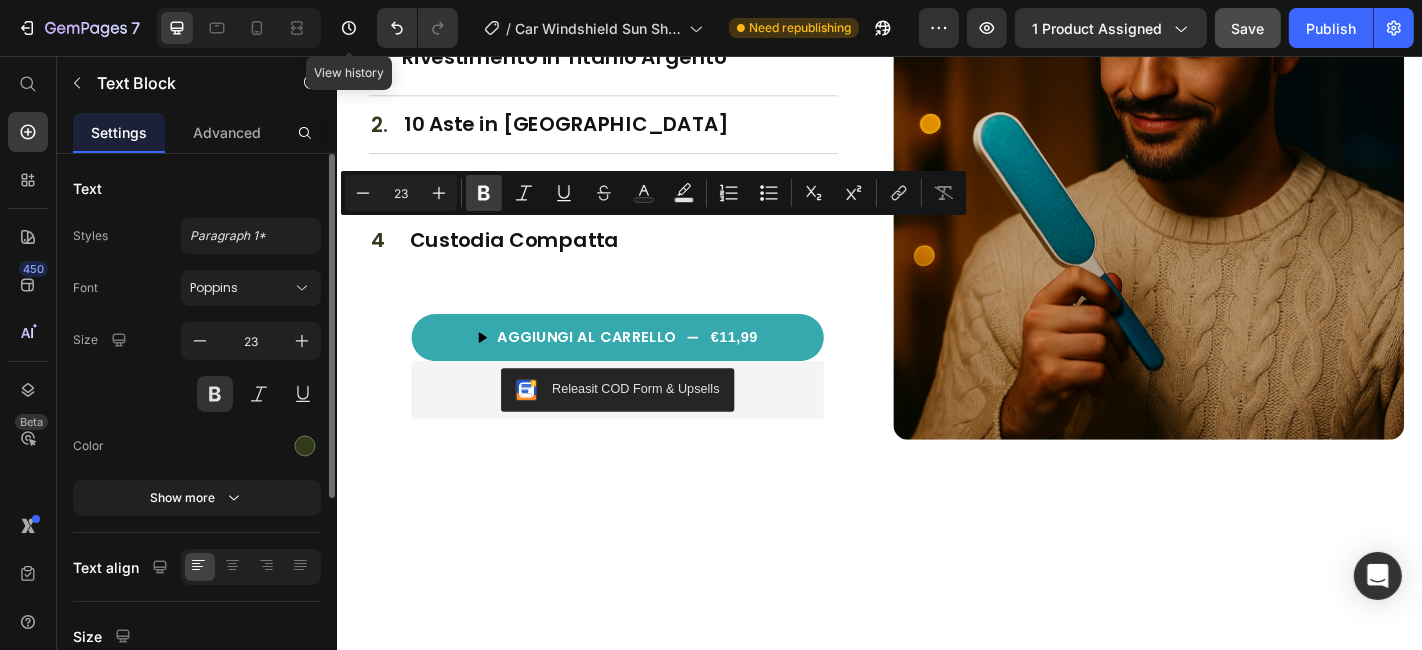 click 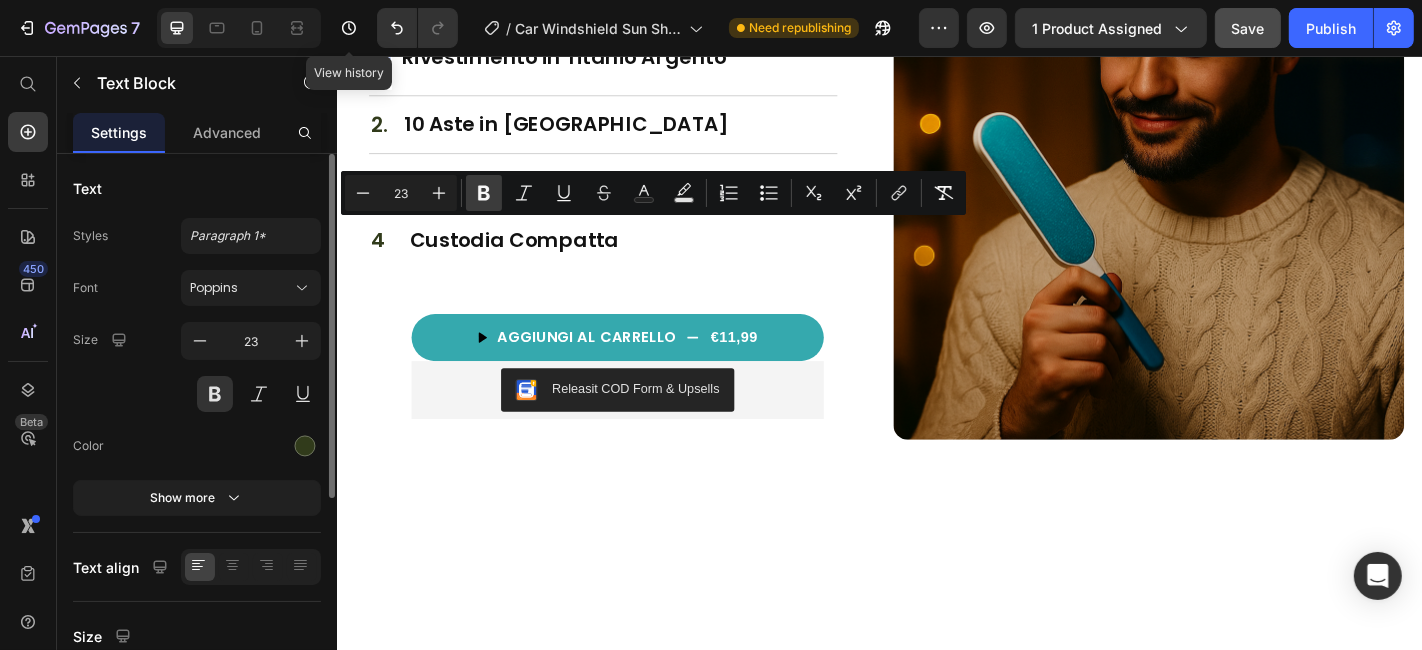 click 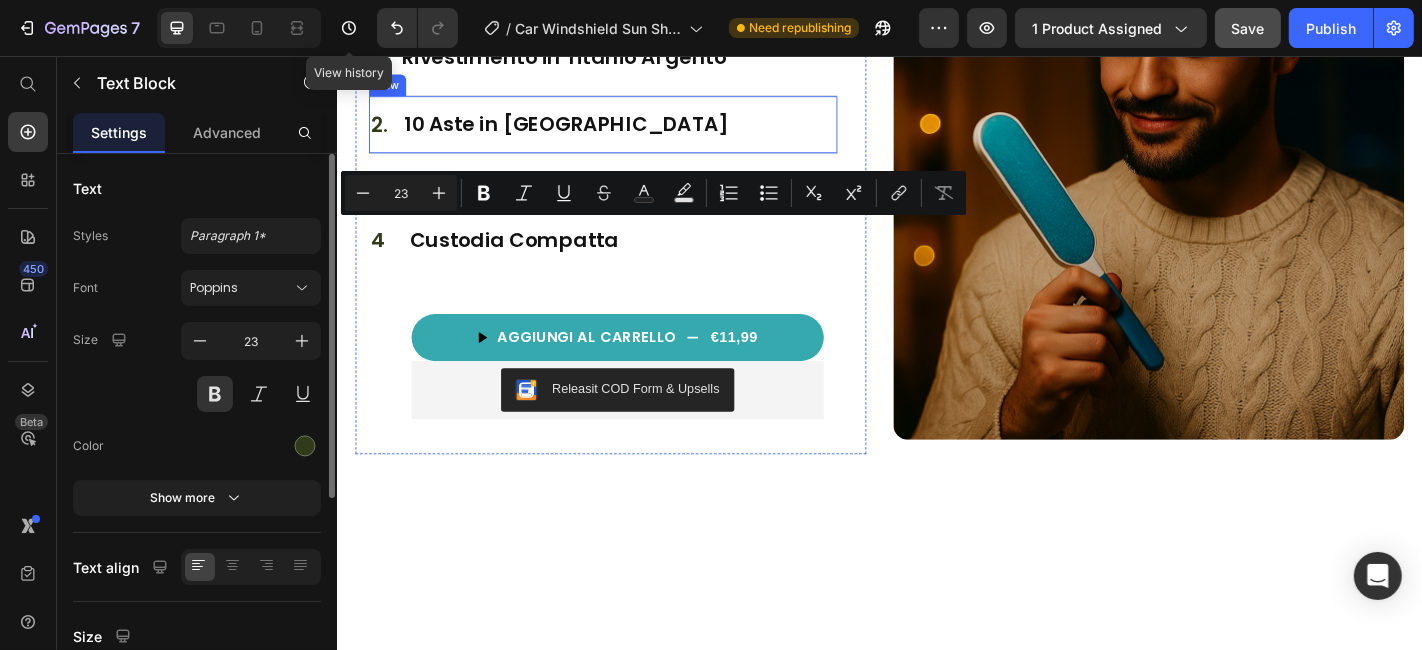click on "10 Aste in Acciaio" at bounding box center (589, 131) 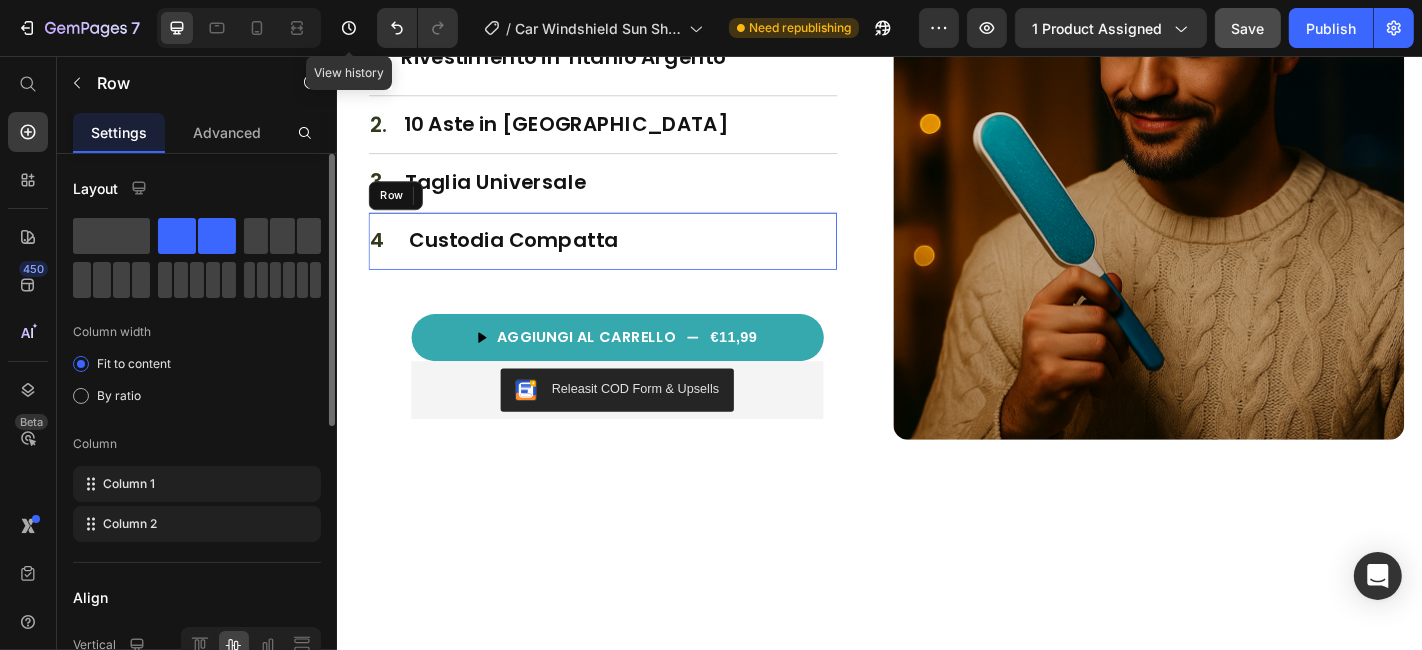 click on "4 Text Block Custodia Compatta Heading Row" at bounding box center (630, 260) 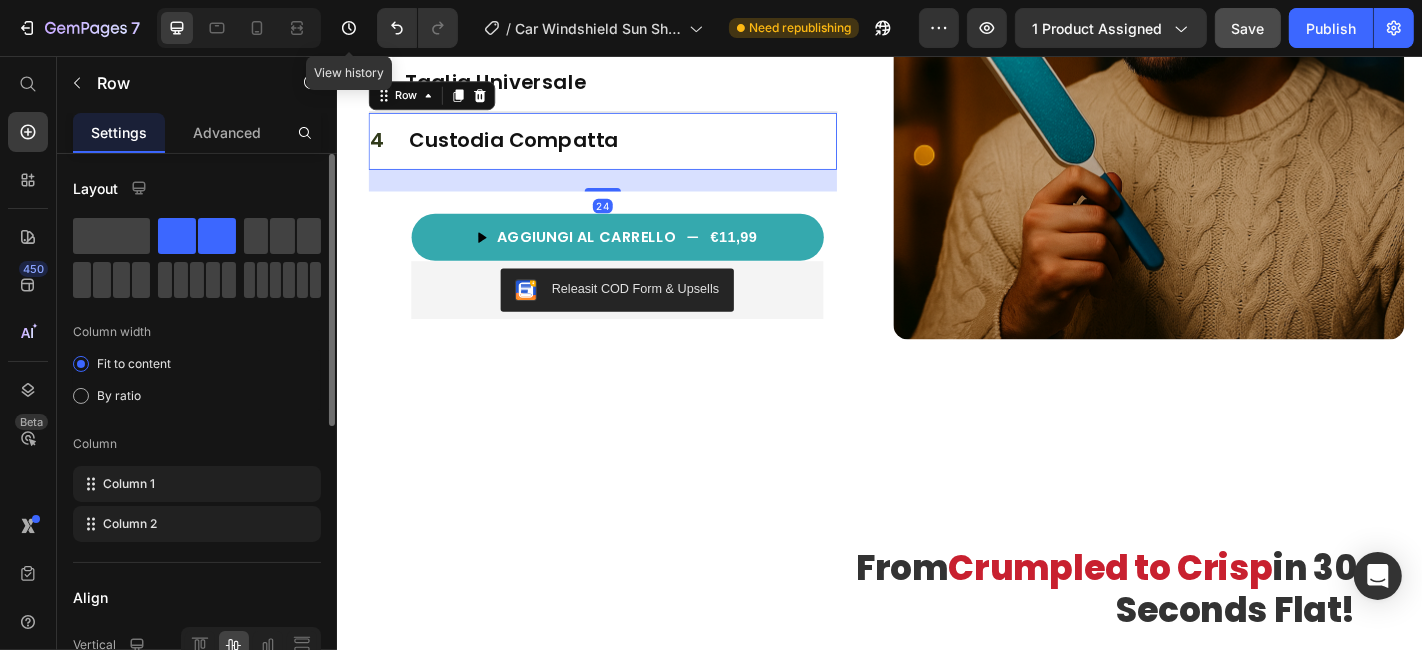 click on "1." at bounding box center (381, -53) 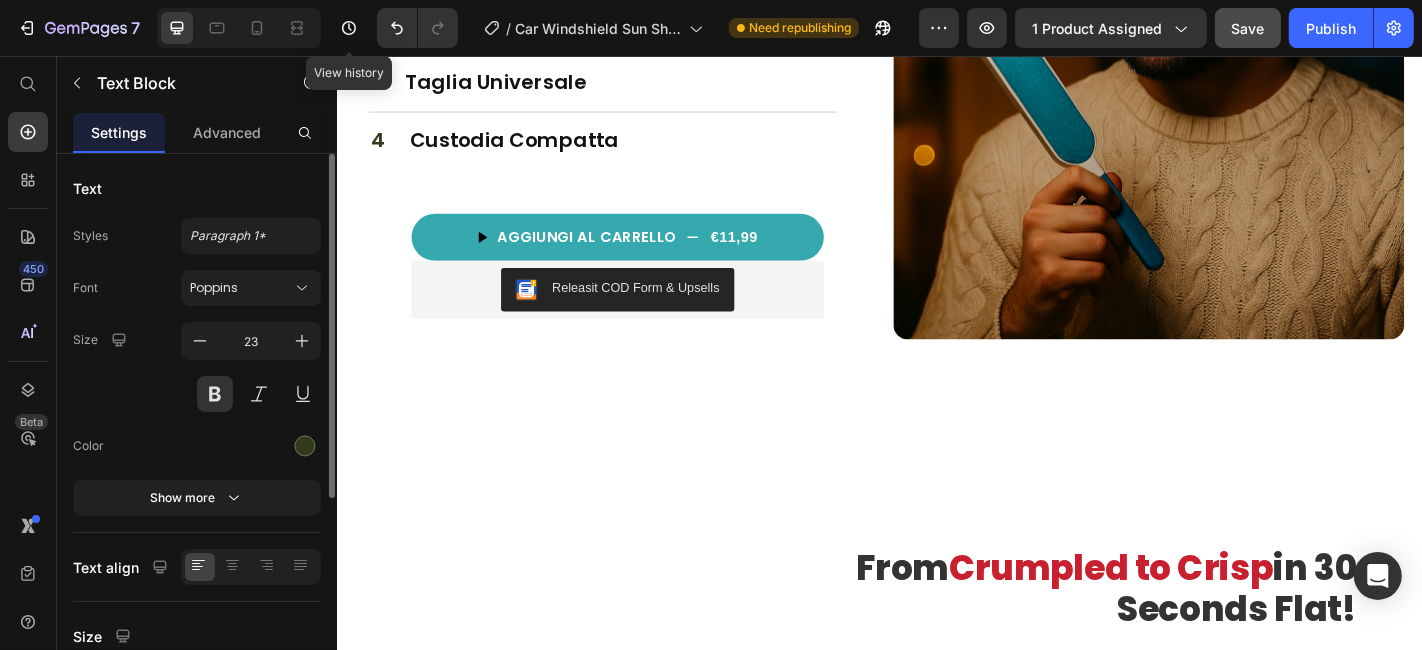 click on "1." at bounding box center (381, -53) 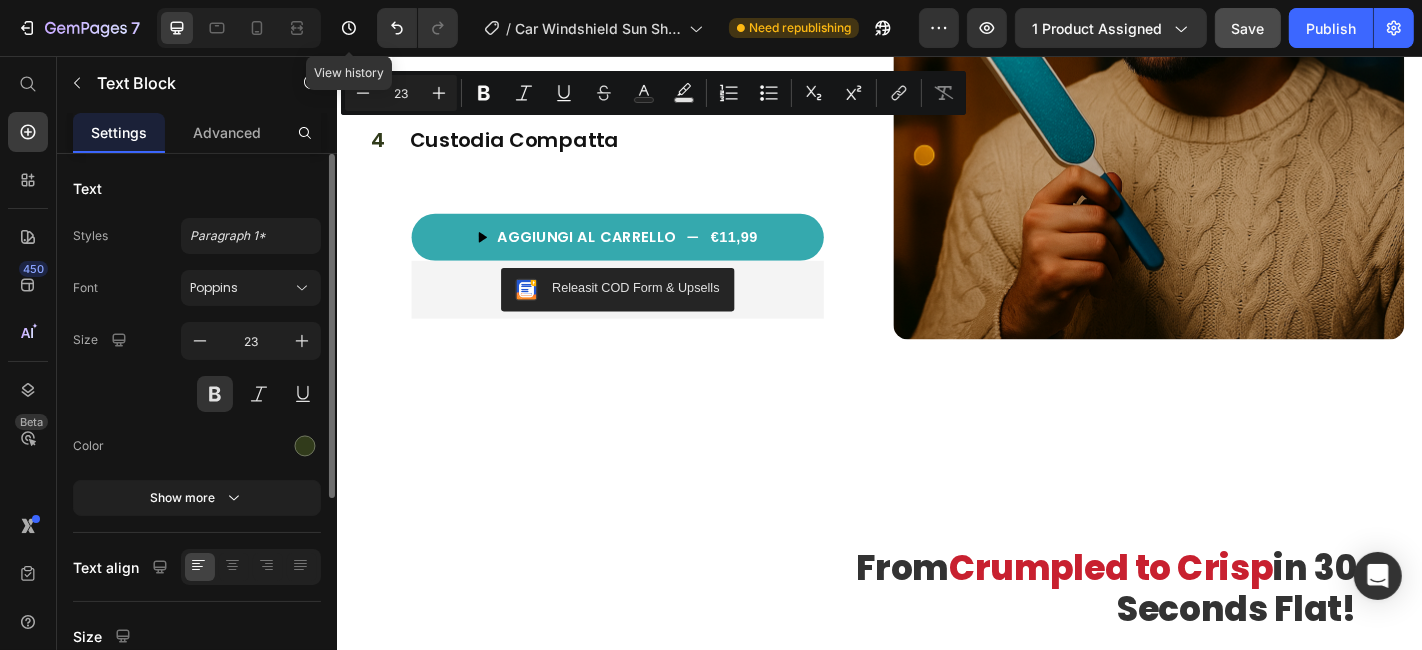 click on "1." at bounding box center [381, -53] 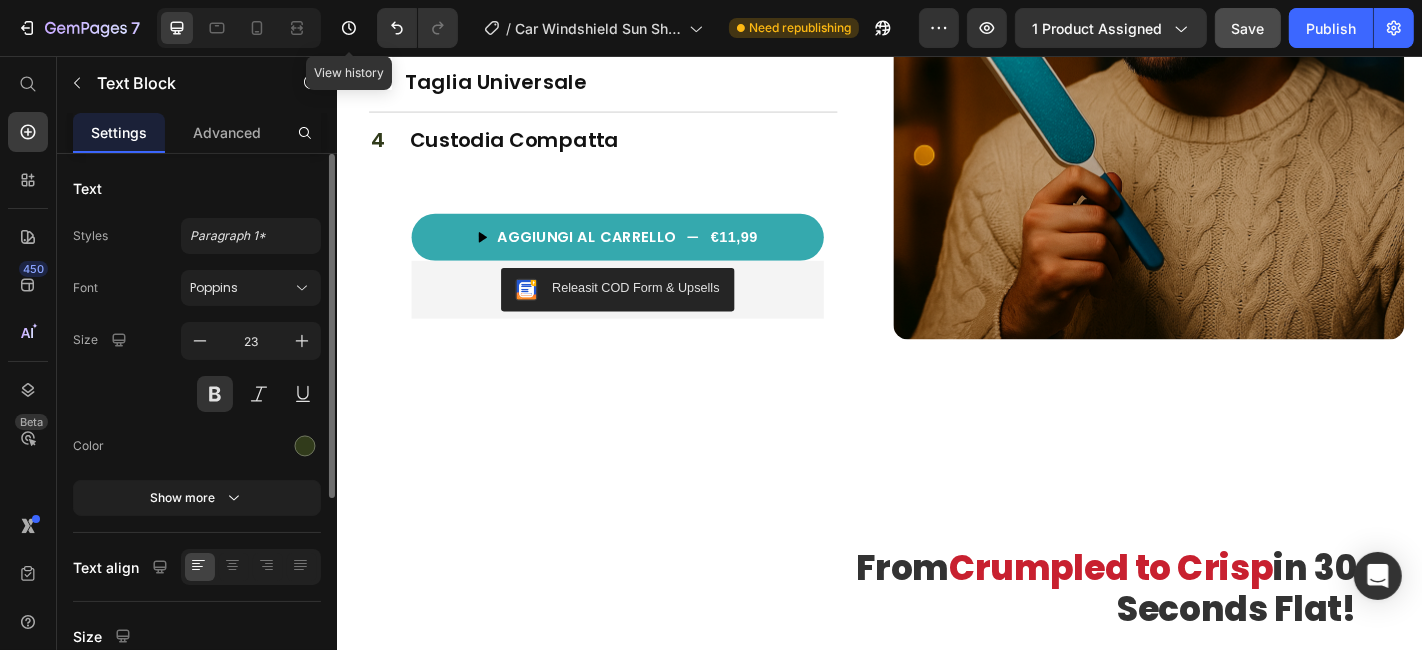 drag, startPoint x: 383, startPoint y: 143, endPoint x: 370, endPoint y: 143, distance: 13 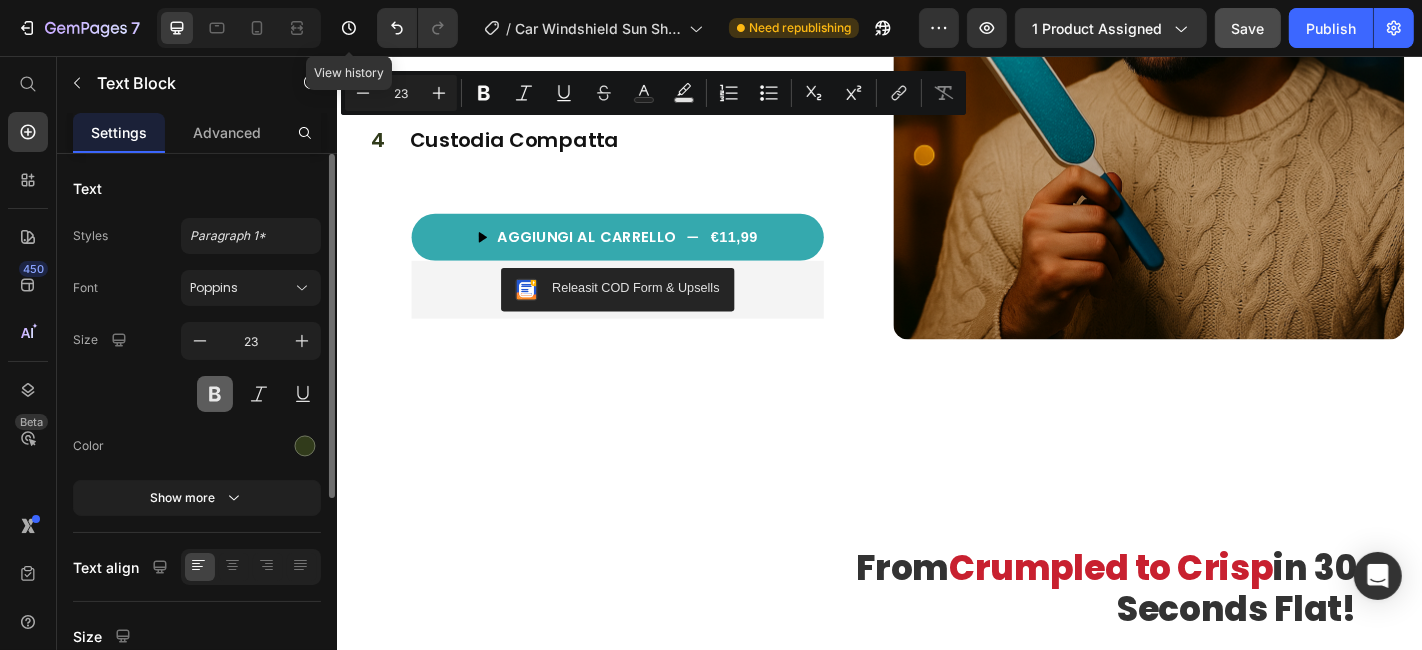 click at bounding box center (215, 394) 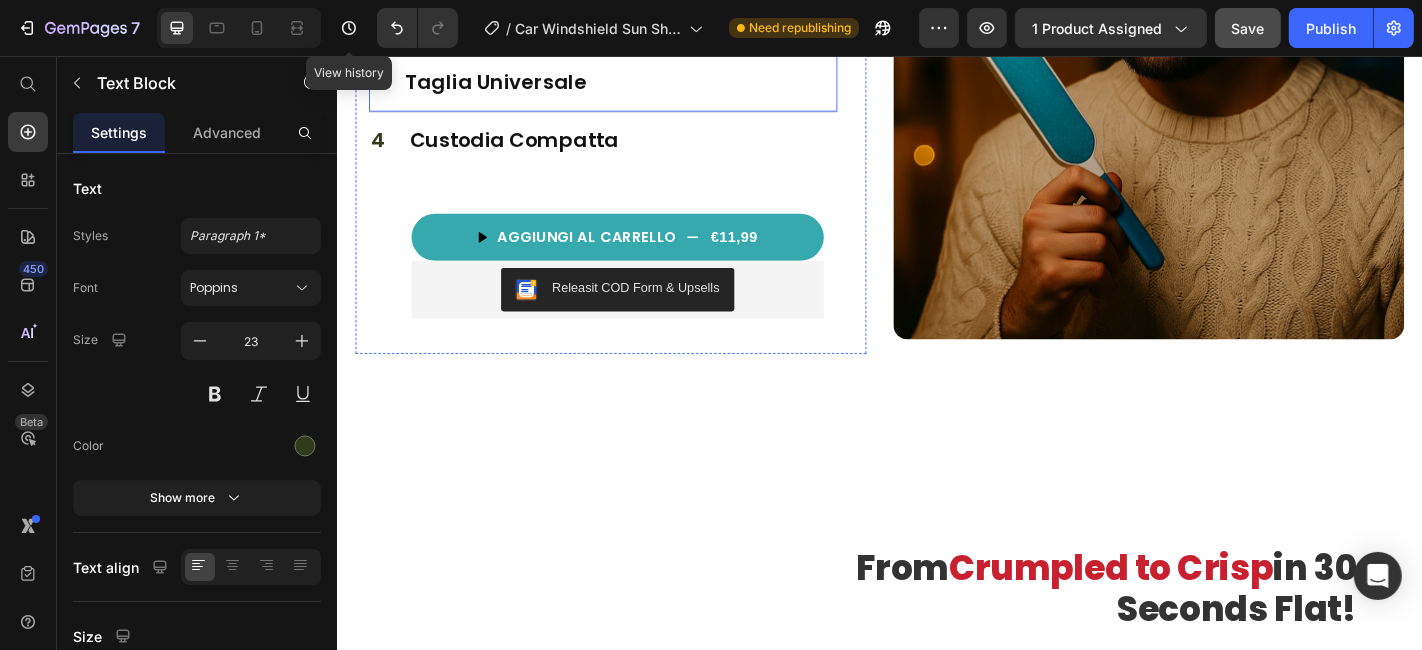 click on "3. Text Block Taglia Universale Heading Row" at bounding box center (630, 84) 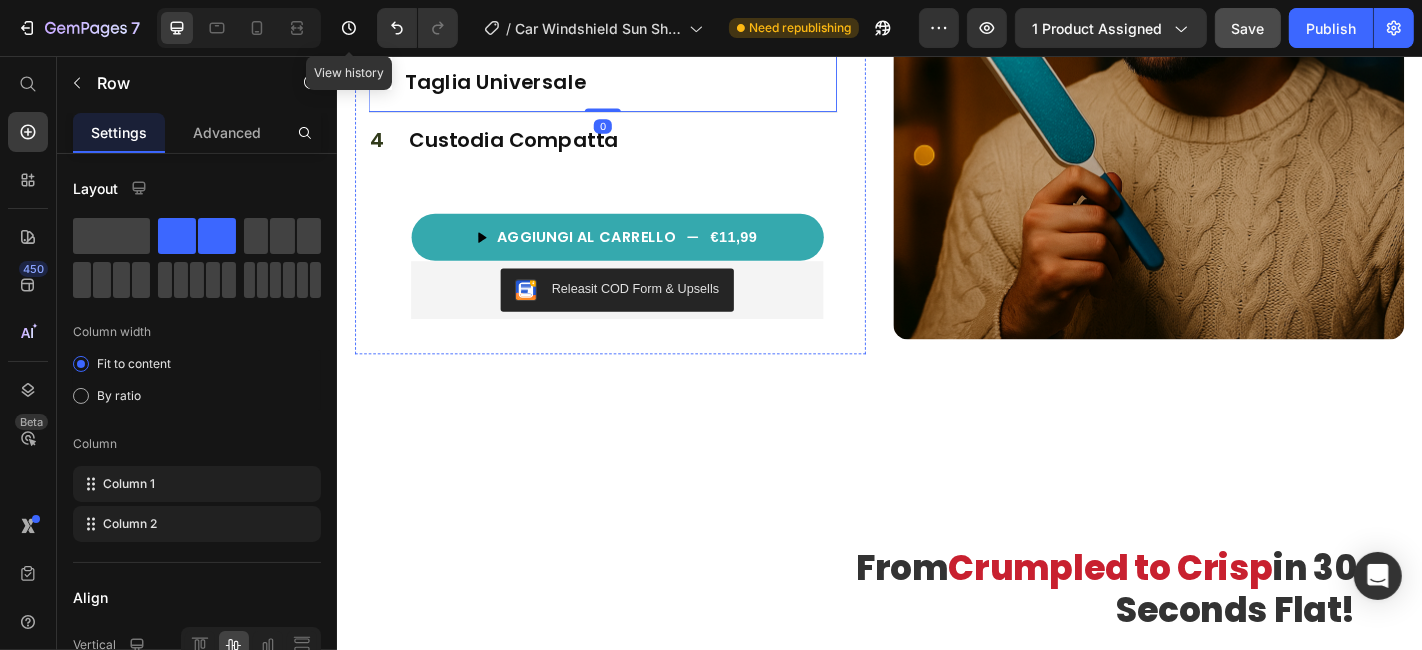 click on "2. Text Block 10 Aste in Acciaio Heading Row" at bounding box center [630, 20] 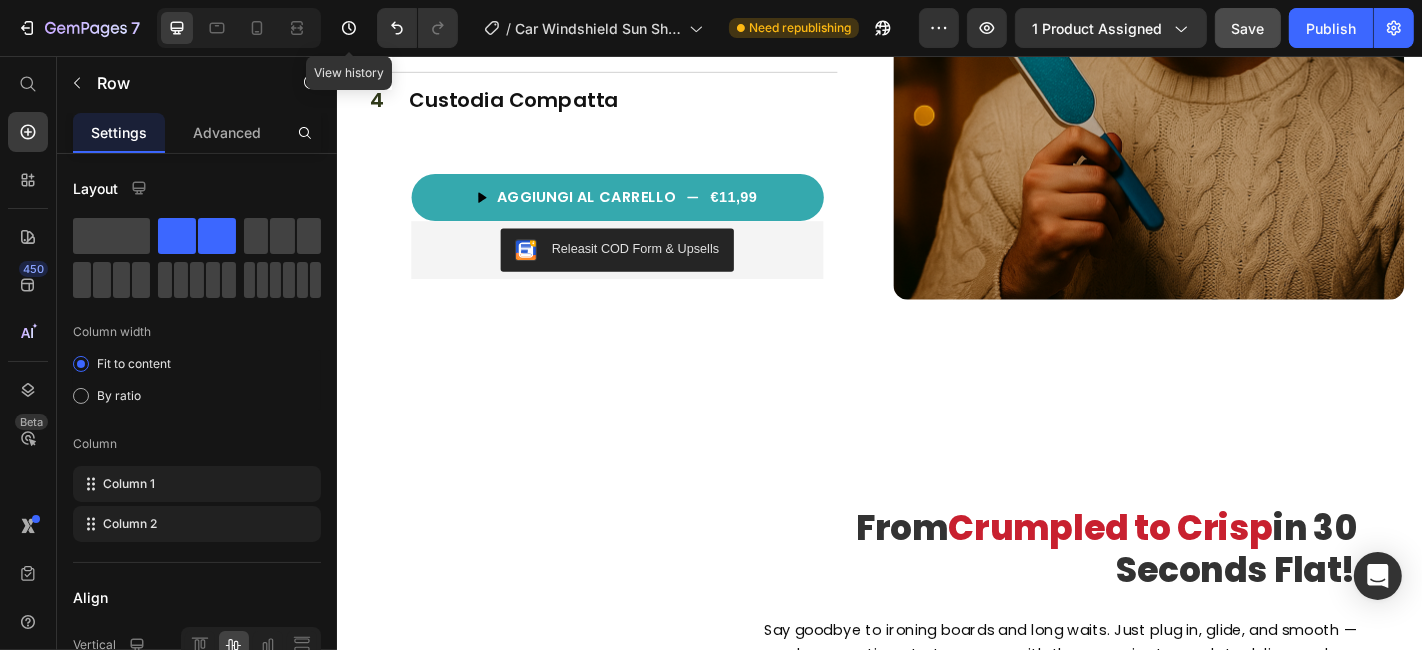scroll, scrollTop: 2884, scrollLeft: 0, axis: vertical 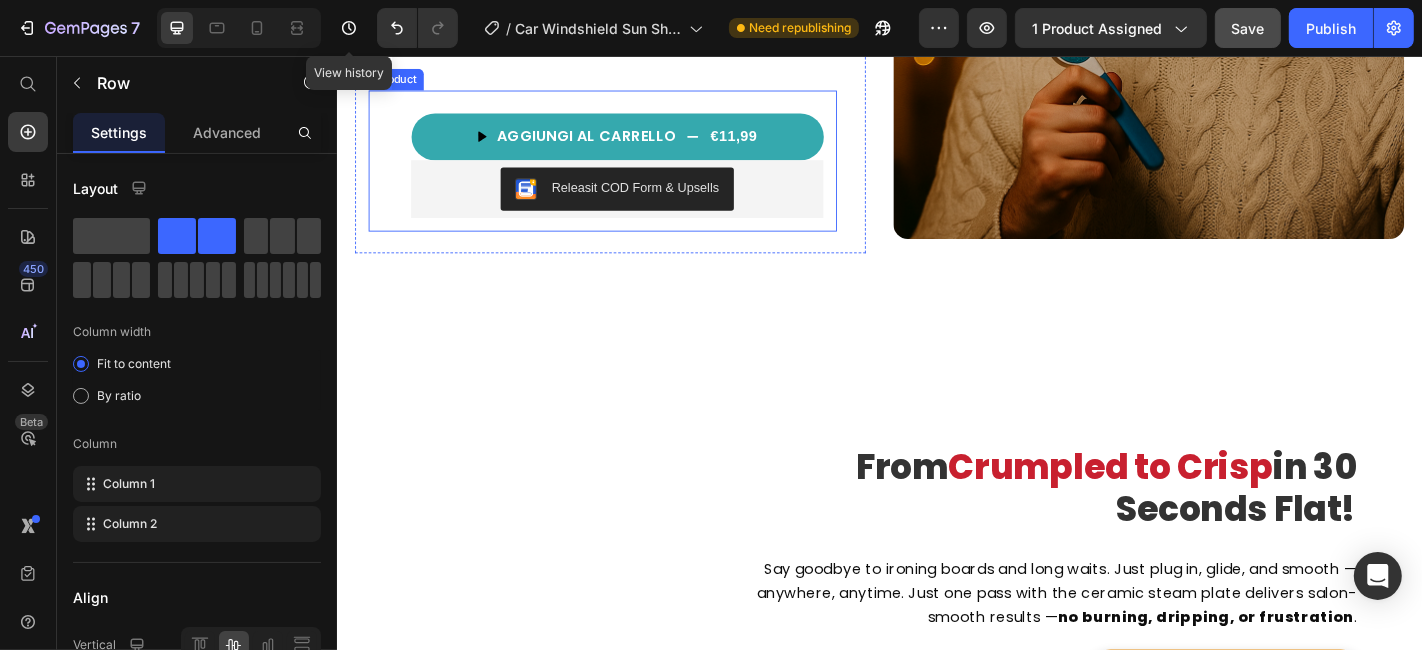 click on "Premium memory foam core U-shaped arm tunnel for ultimate support Gentle on skin with cooling bamboo cover Ideal for side sleepers & couples Item list
AGGIUNGI AL CARRELLO
€11,99 Product Cart Button Releasit COD Form & Upsells Releasit COD Form & Upsells Row Product" at bounding box center [630, 172] 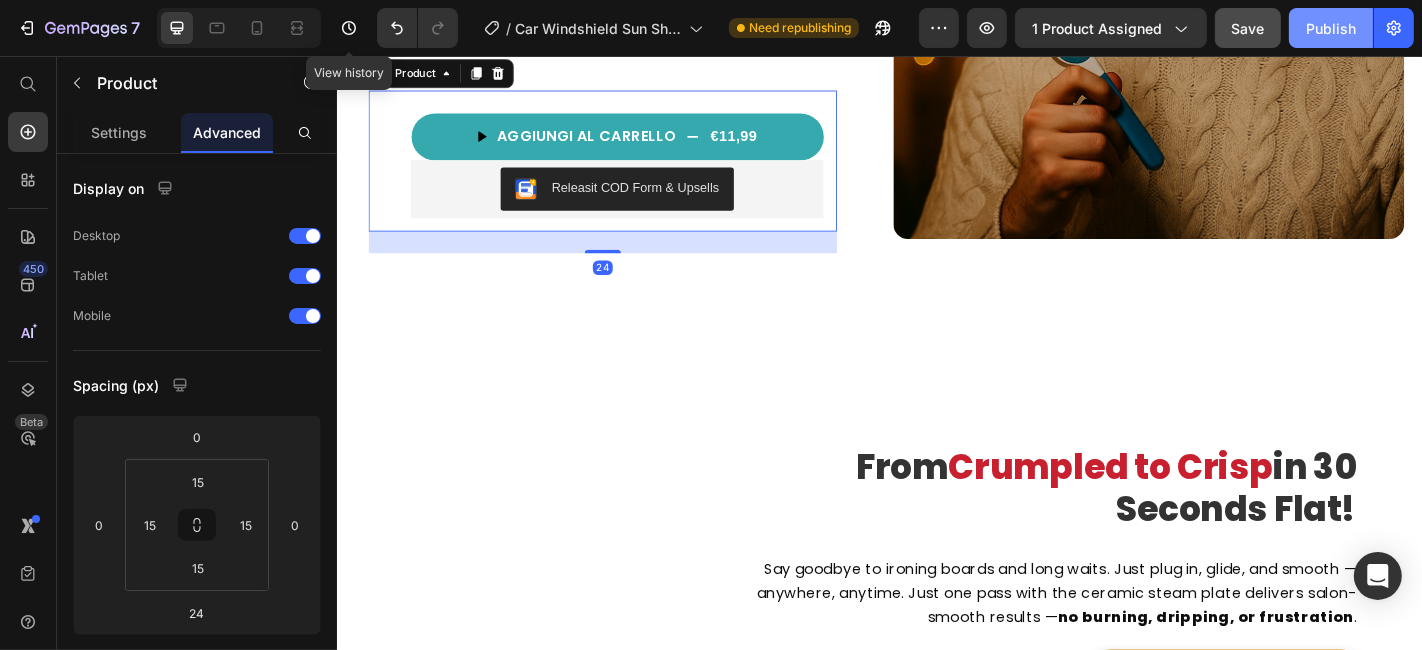 click on "Publish" 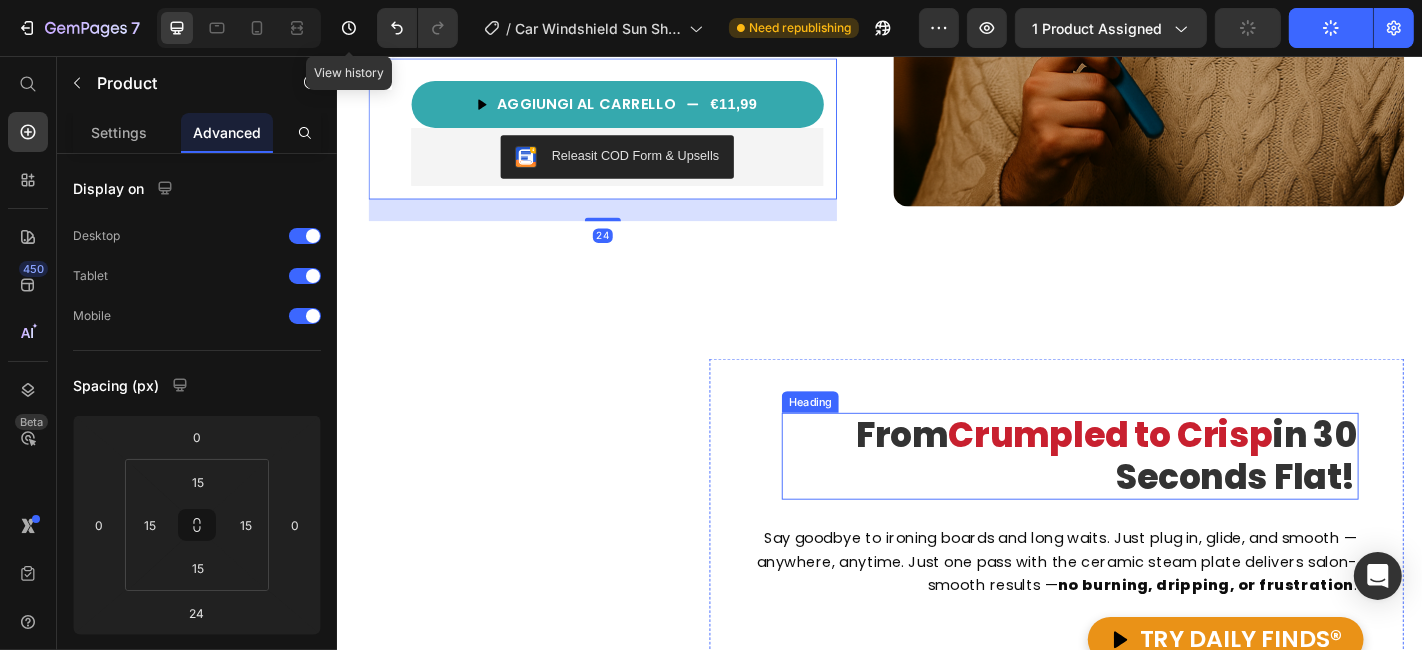 scroll, scrollTop: 3440, scrollLeft: 0, axis: vertical 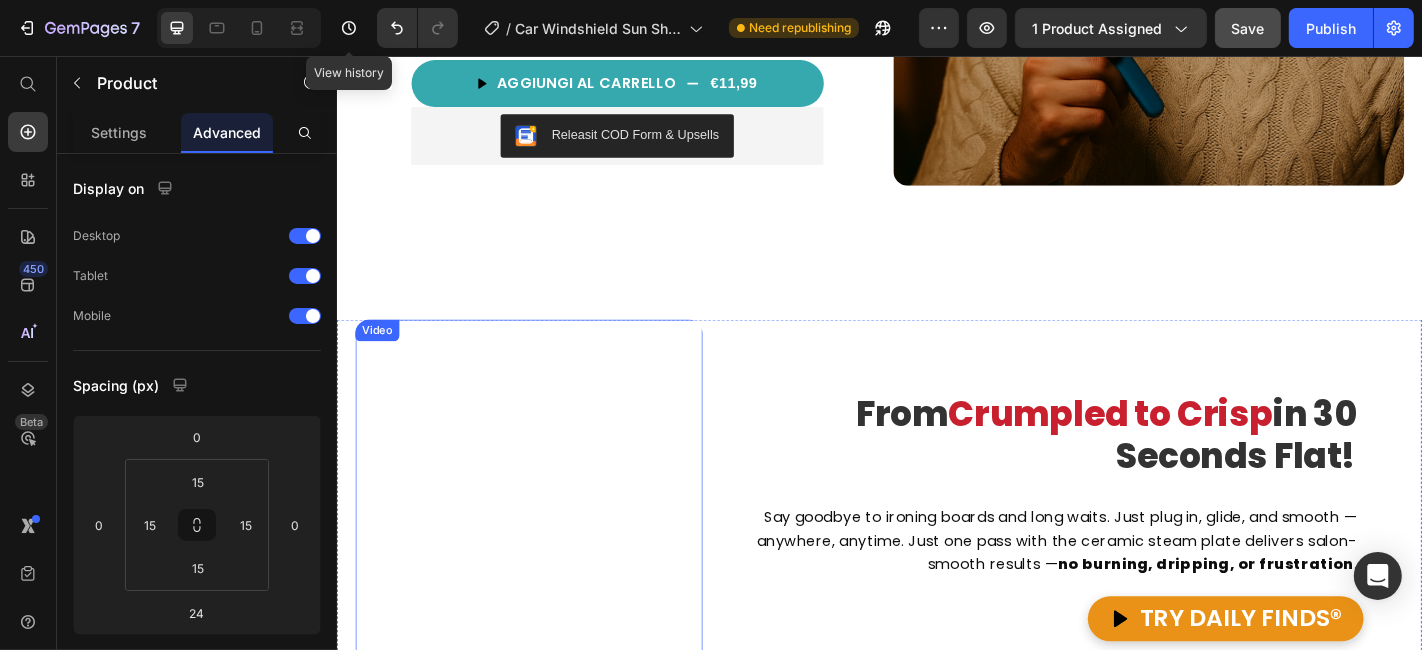 click at bounding box center (548, 539) 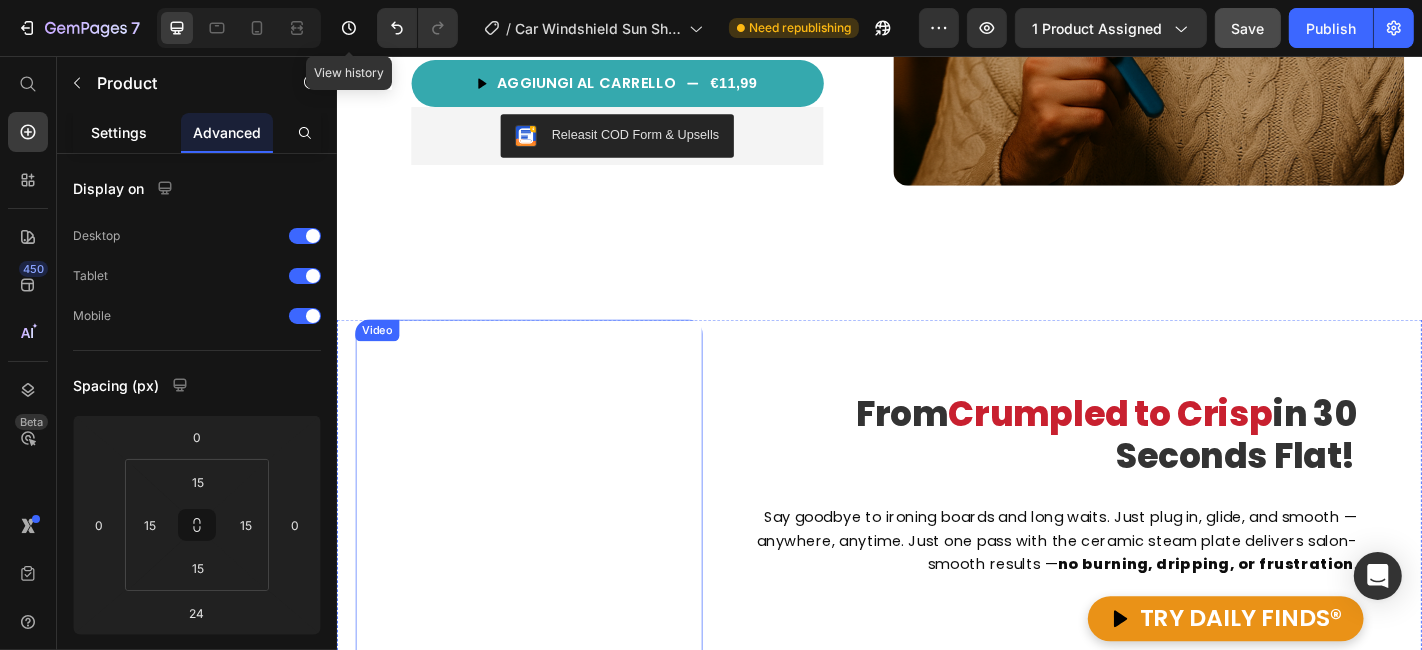 click on "Settings" 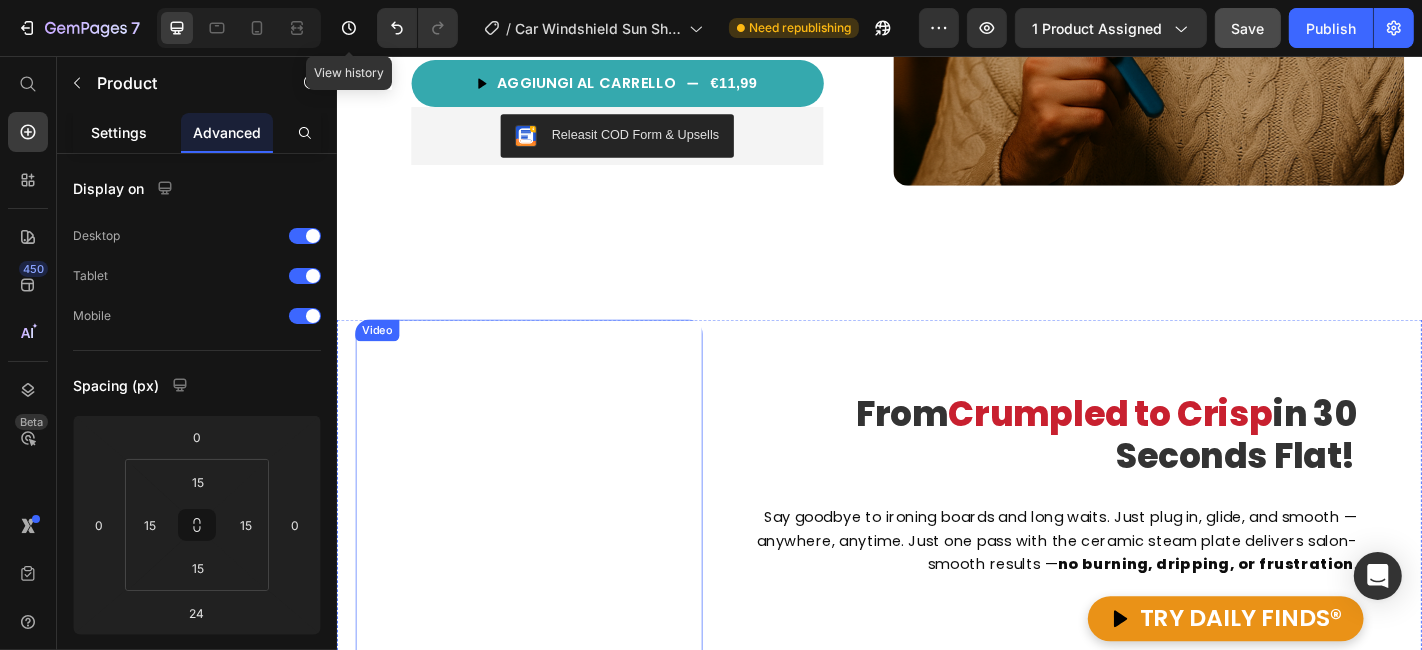 click on "Settings" at bounding box center [119, 132] 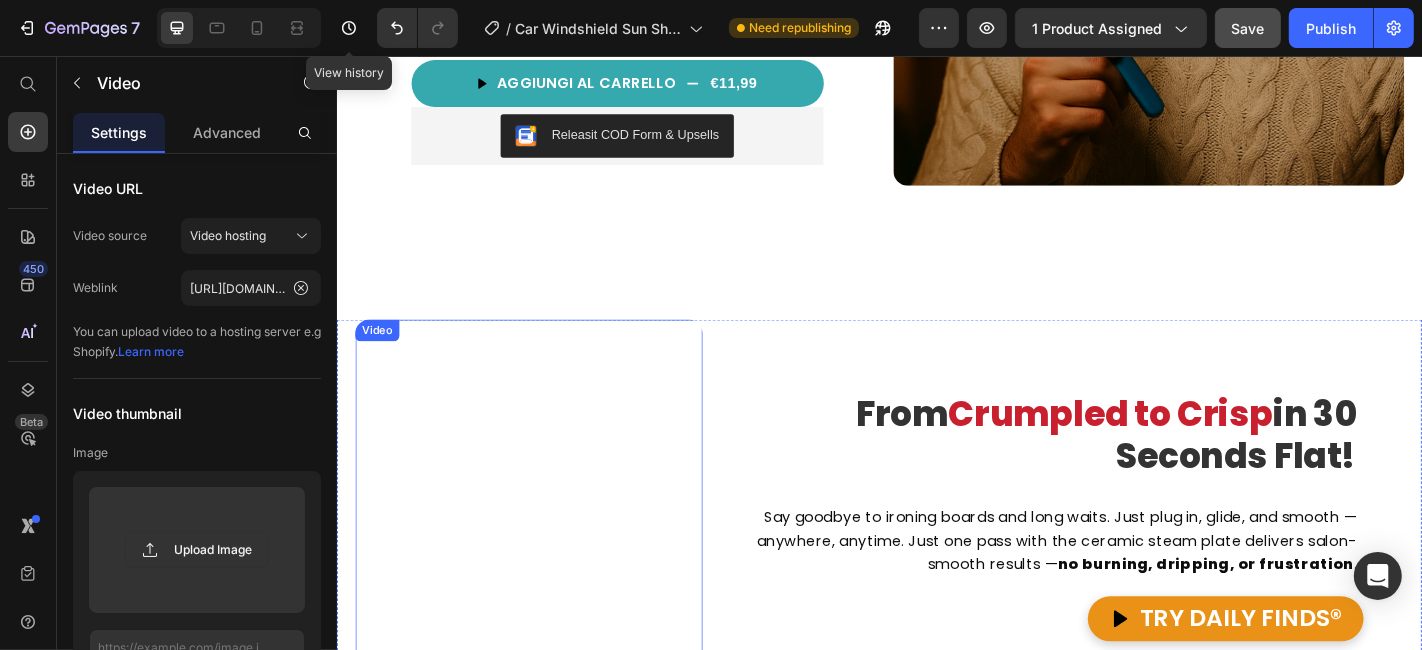 click at bounding box center [548, 539] 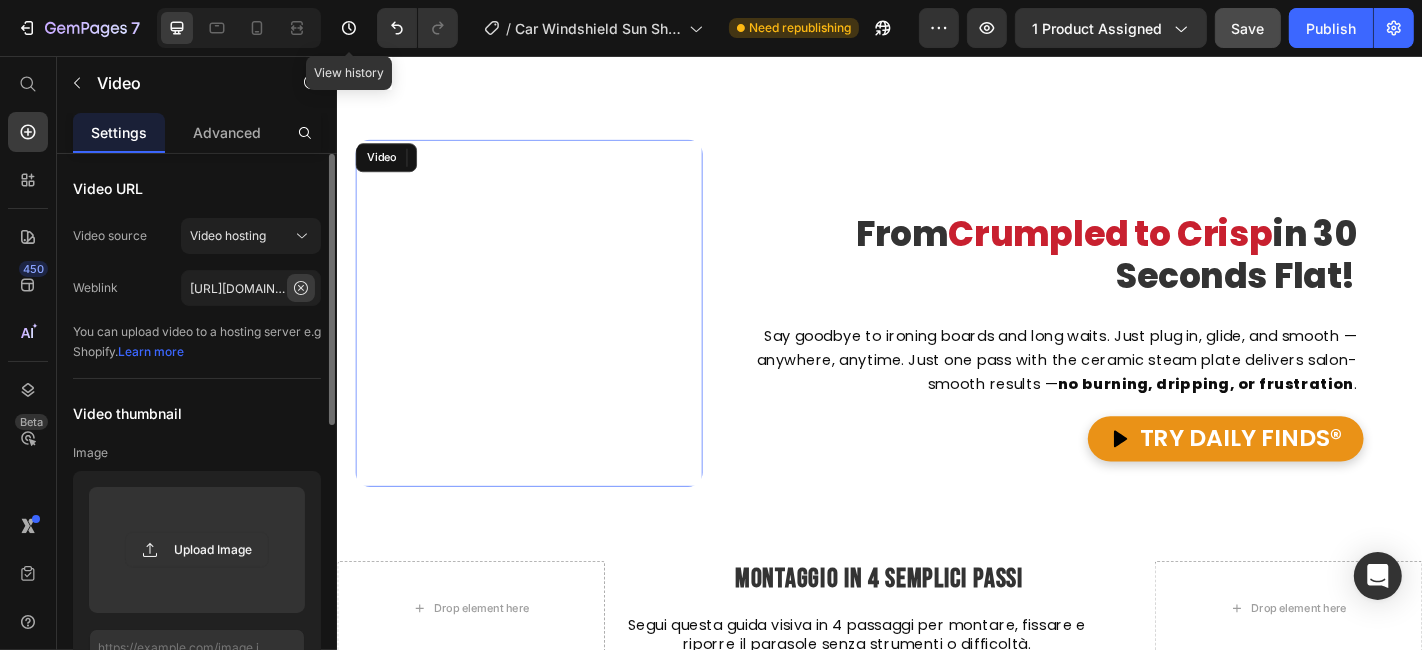 click 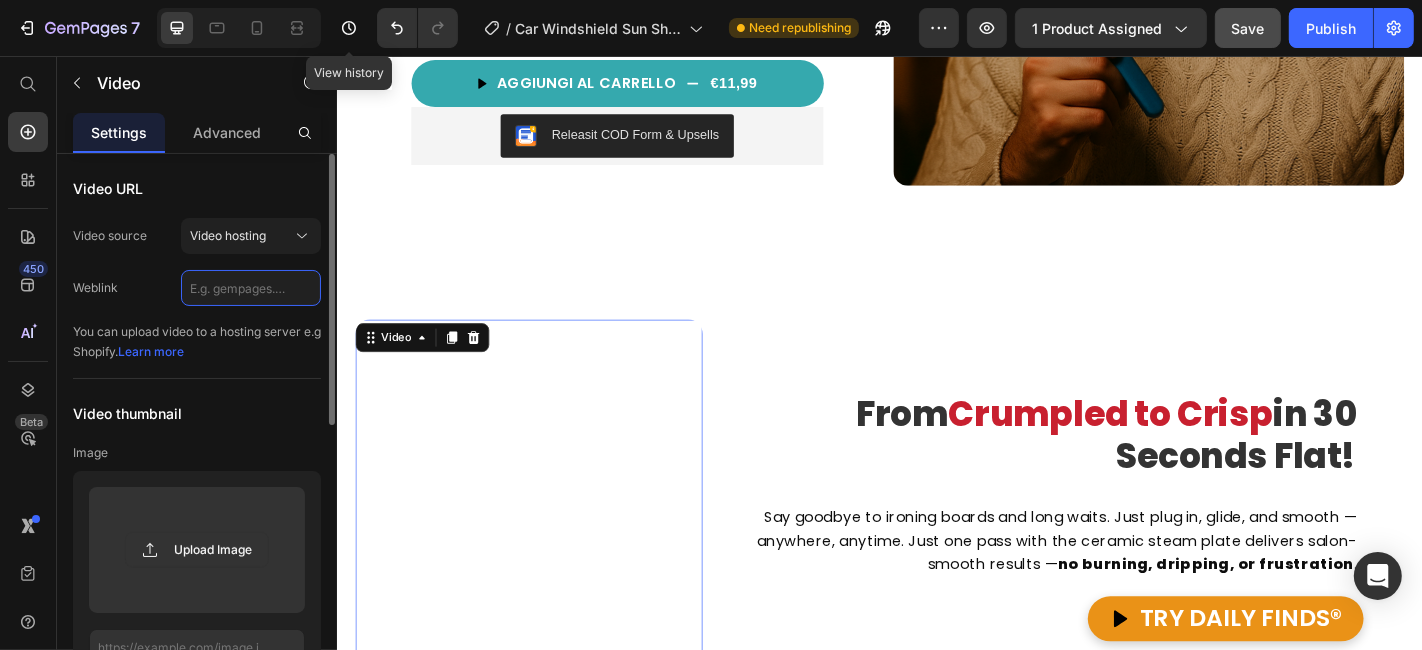 scroll, scrollTop: 3217, scrollLeft: 0, axis: vertical 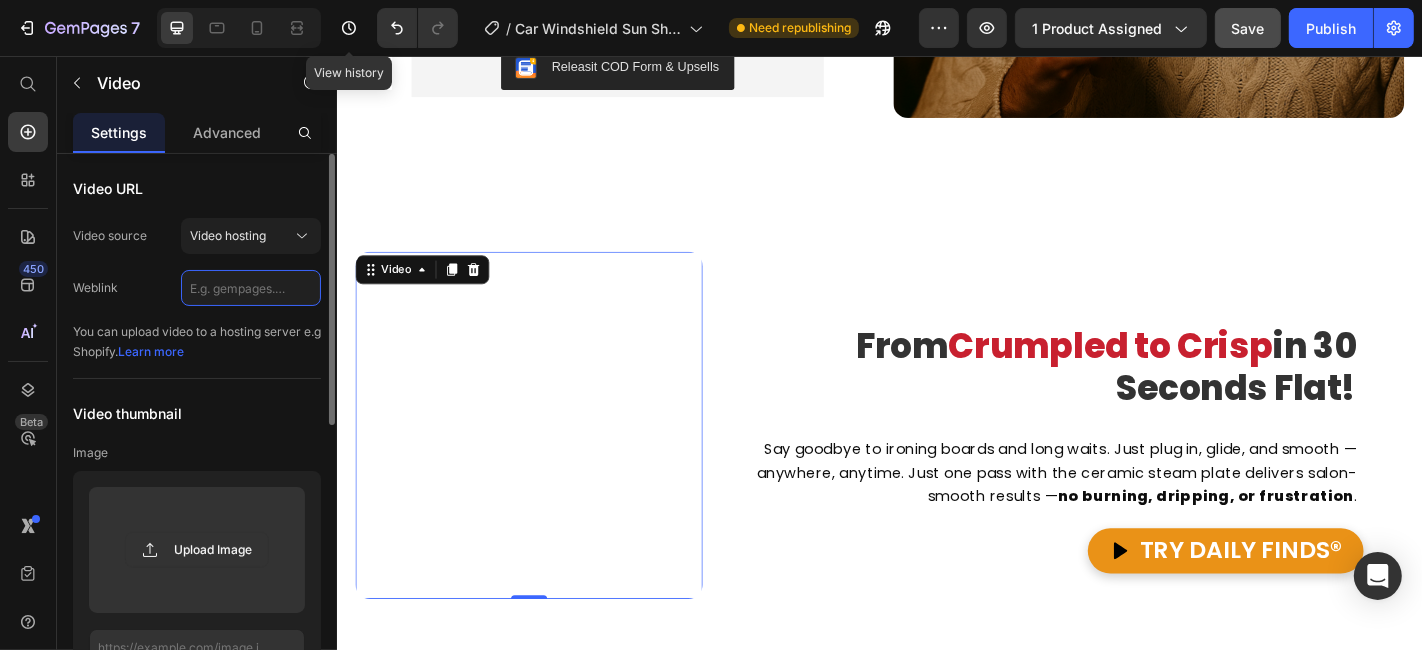 click 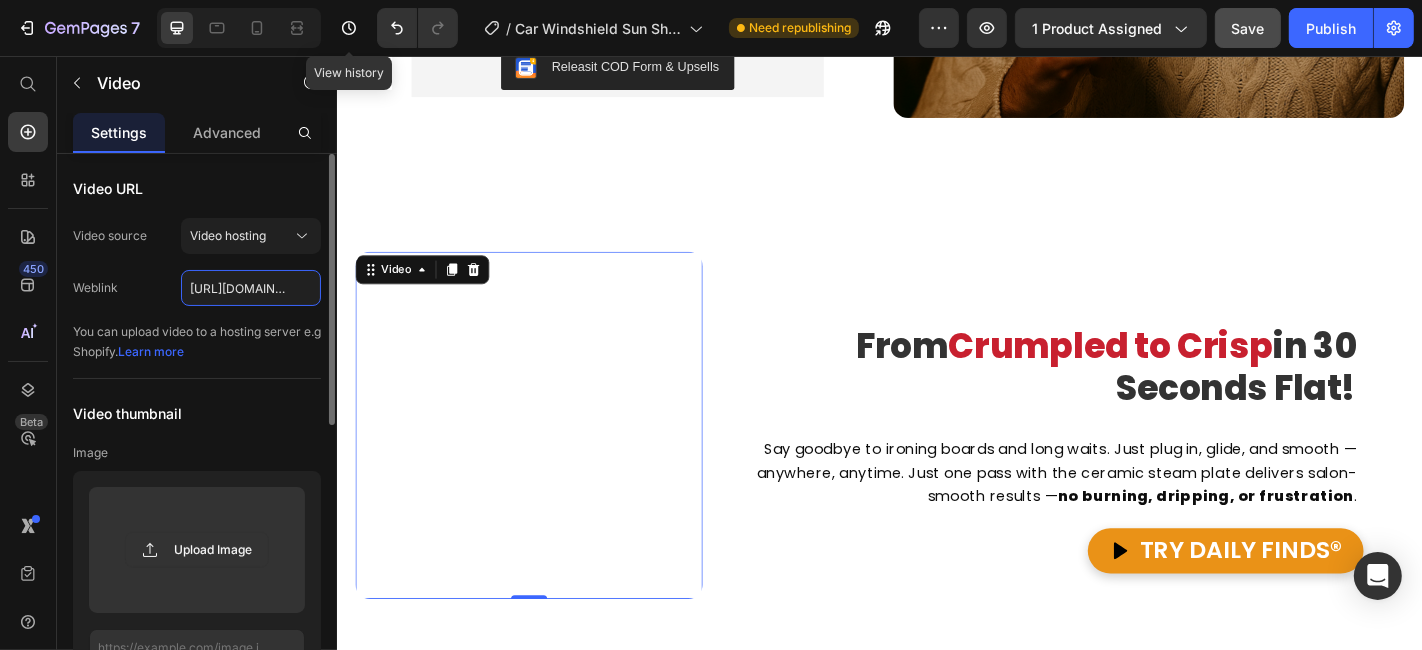 scroll, scrollTop: 0, scrollLeft: 672, axis: horizontal 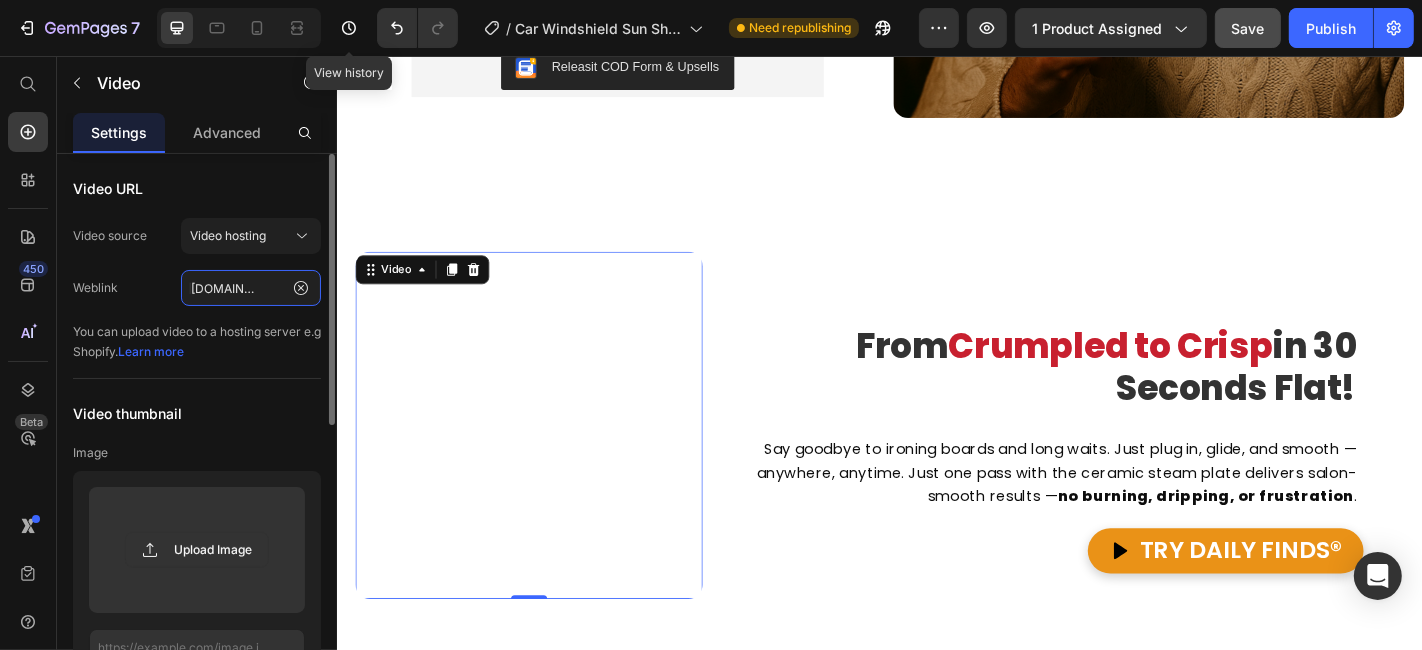 type on "https://cdn.shopify.com/s/files/1/0926/7376/9847/files/Untitled_design_5ea65a2c-67d2-45d7-a3ca-12475918d11a.webp?v=1752163470" 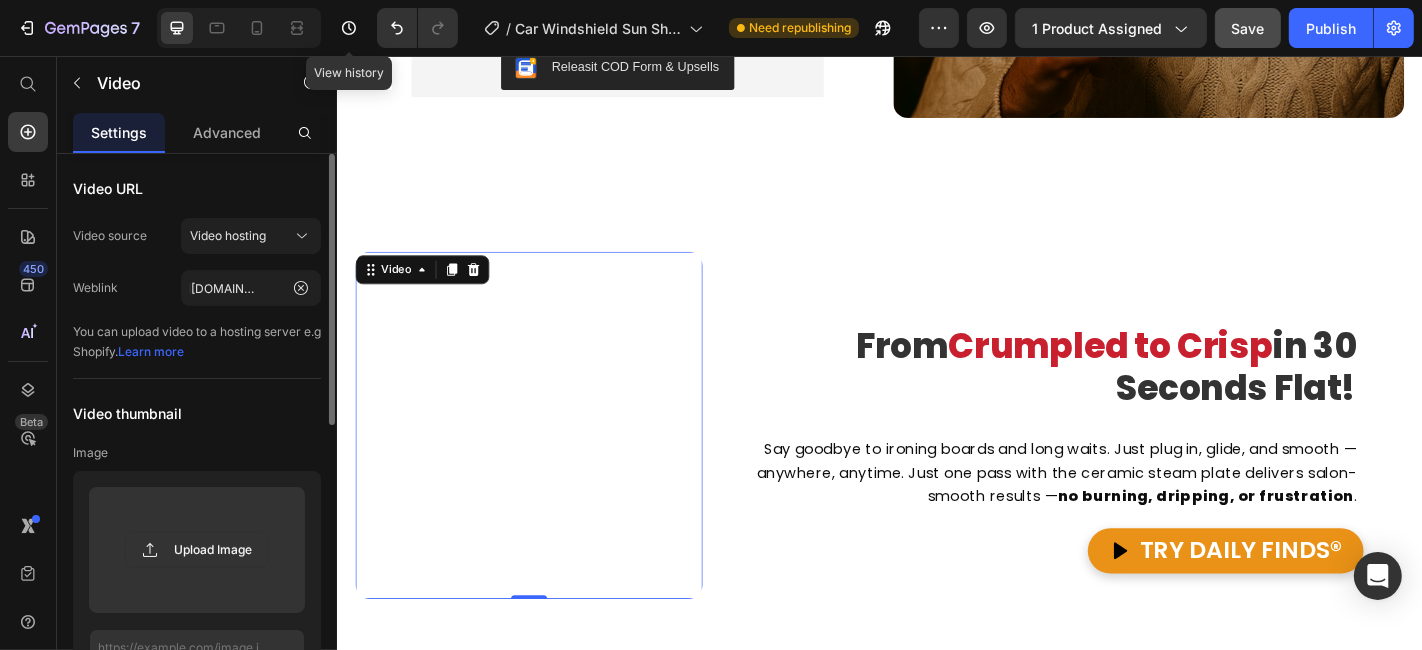click on "Weblink https://cdn.shopify.com/s/files/1/0926/7376/9847/files/Untitled_design_5ea65a2c-67d2-45d7-a3ca-12475918d11a.webp?v=1752163470" 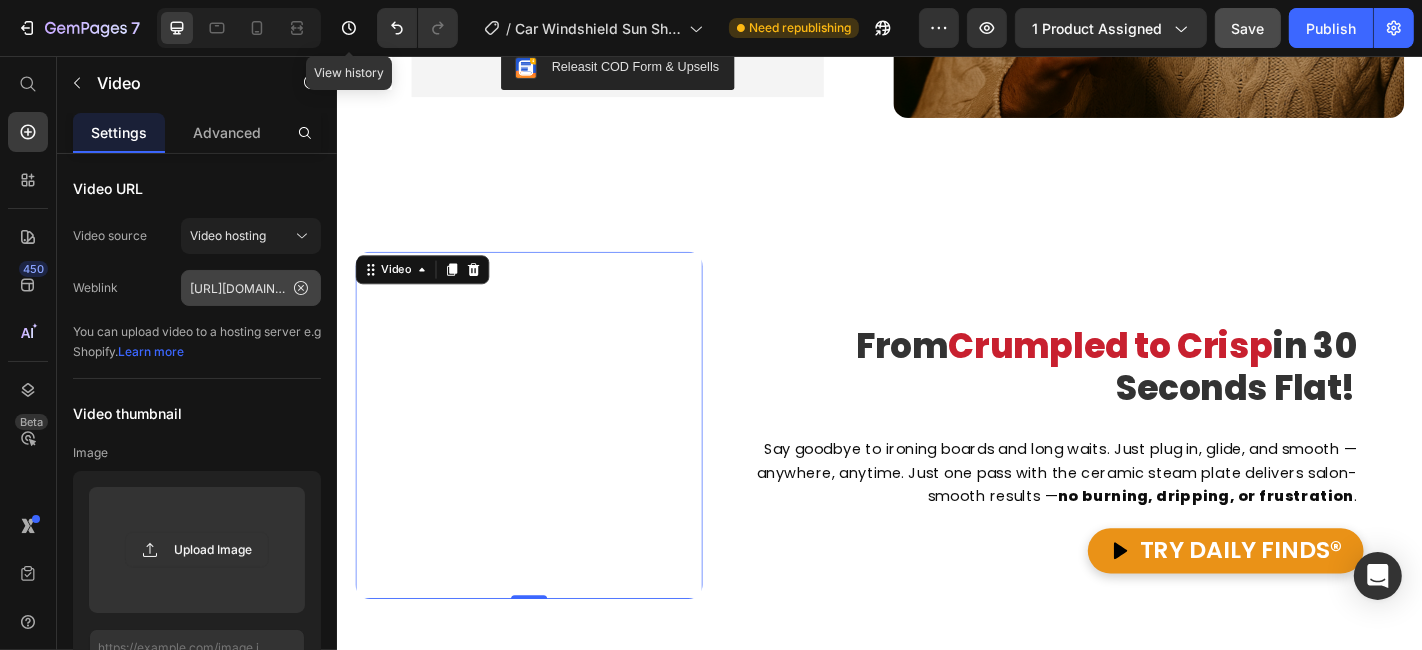click 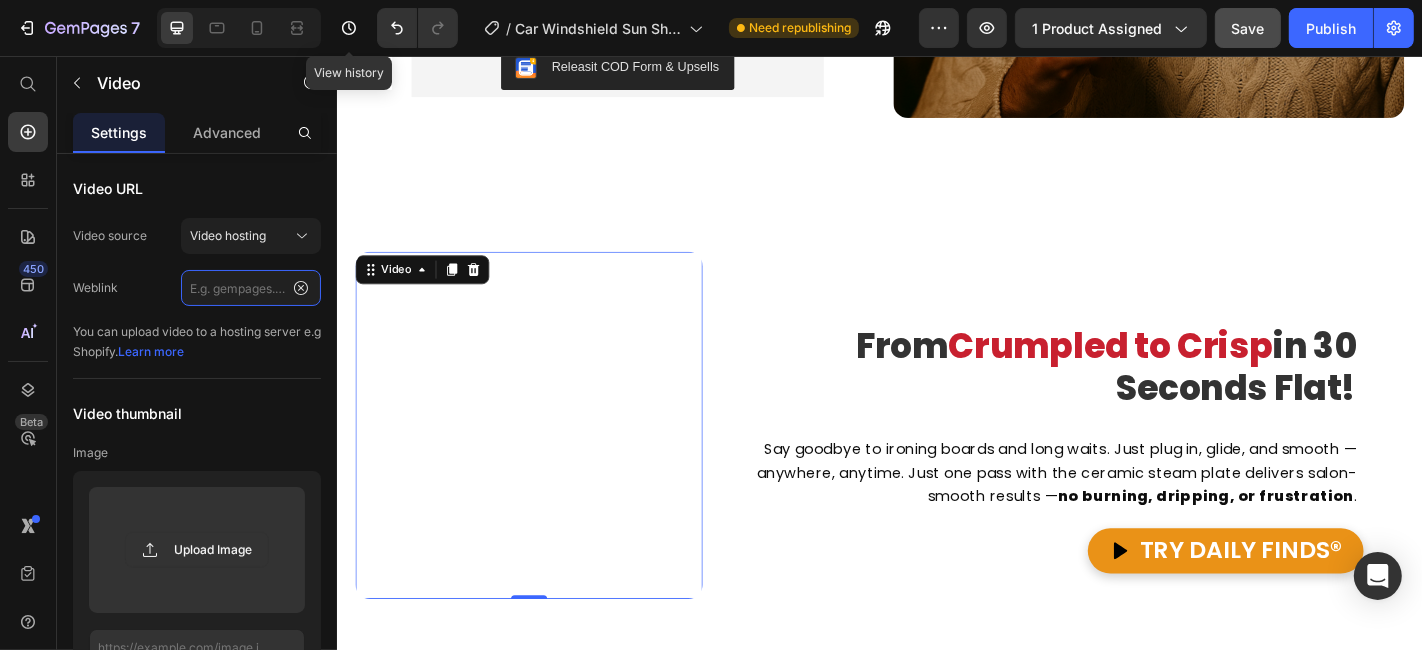 scroll, scrollTop: 0, scrollLeft: 0, axis: both 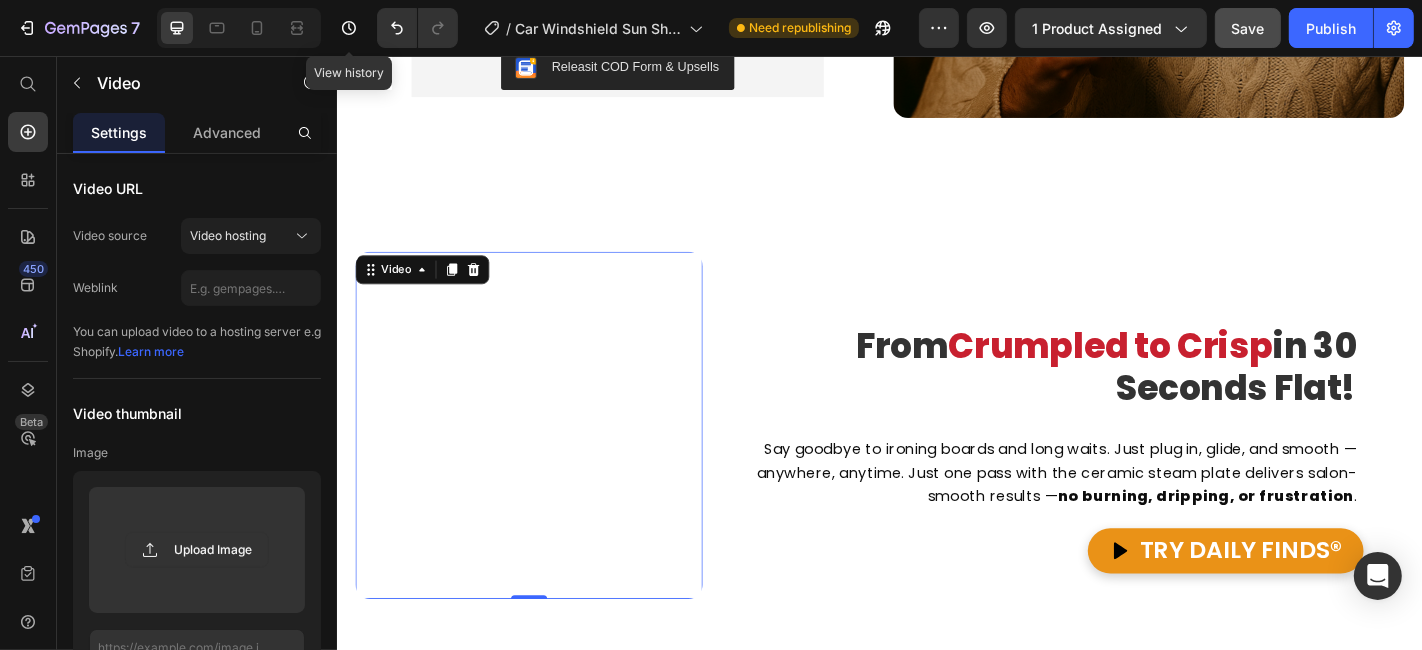 click on "Weblink" 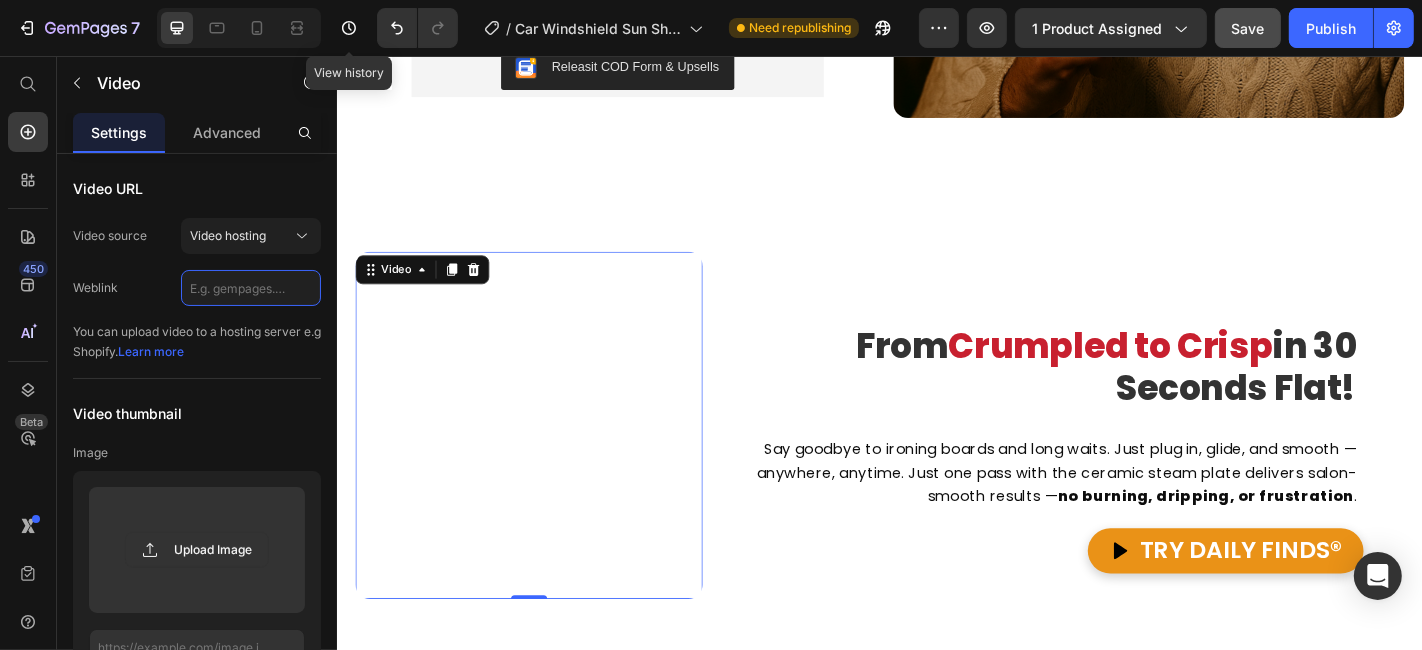 click 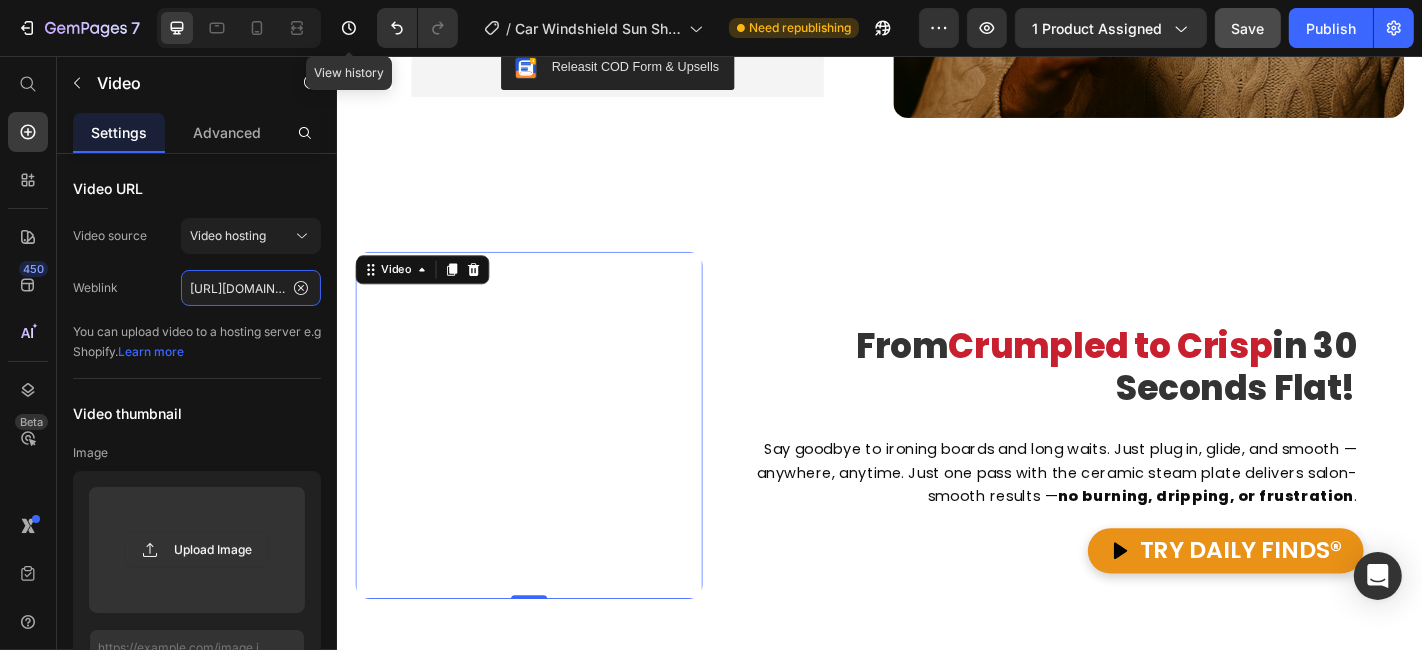 scroll, scrollTop: 0, scrollLeft: 672, axis: horizontal 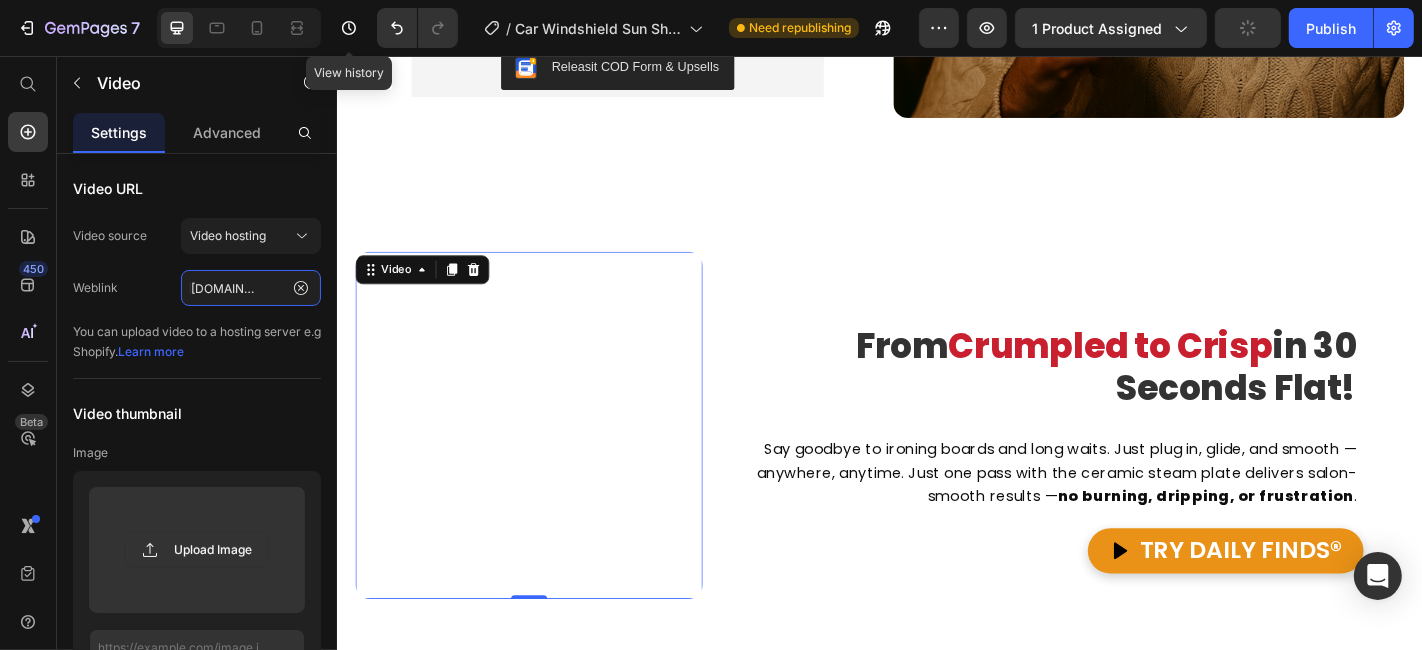 type on "https://cdn.shopify.com/s/files/1/0926/7376/9847/files/Untitled_design_5ea65a2c-67d2-45d7-a3ca-12475918d11a.webp?v=1752163470" 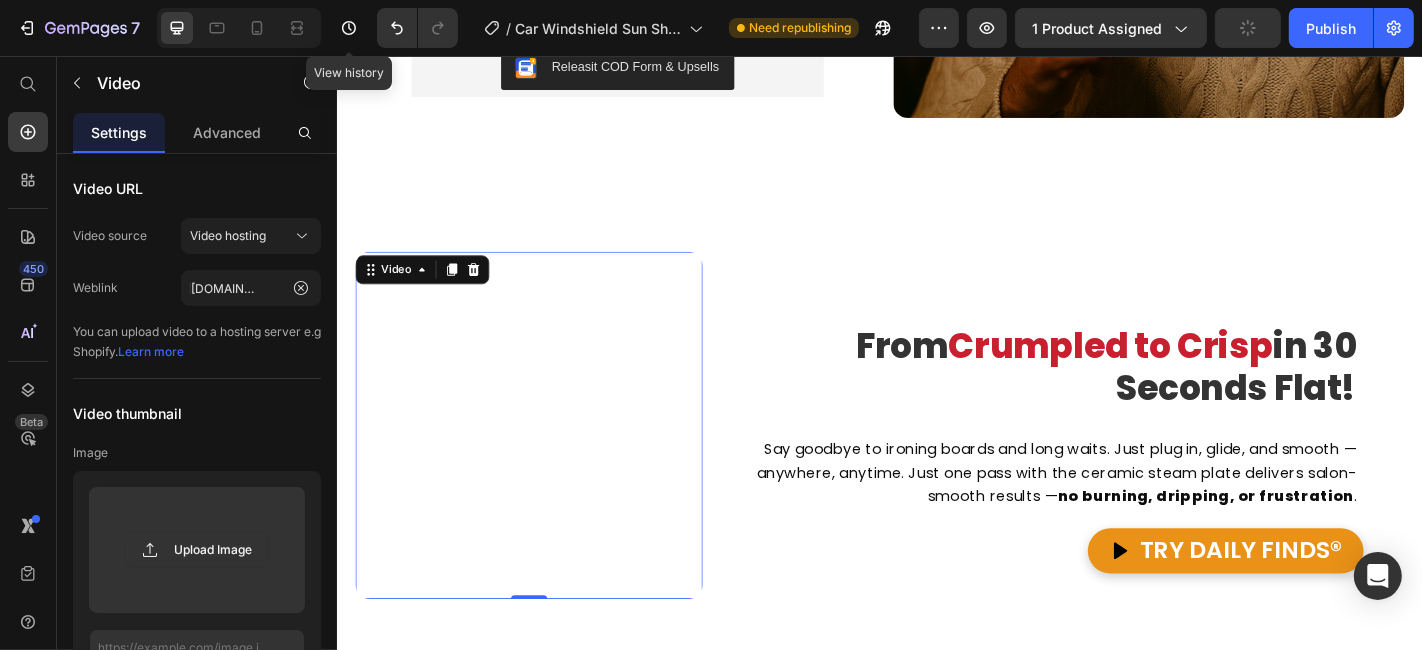 scroll, scrollTop: 0, scrollLeft: 0, axis: both 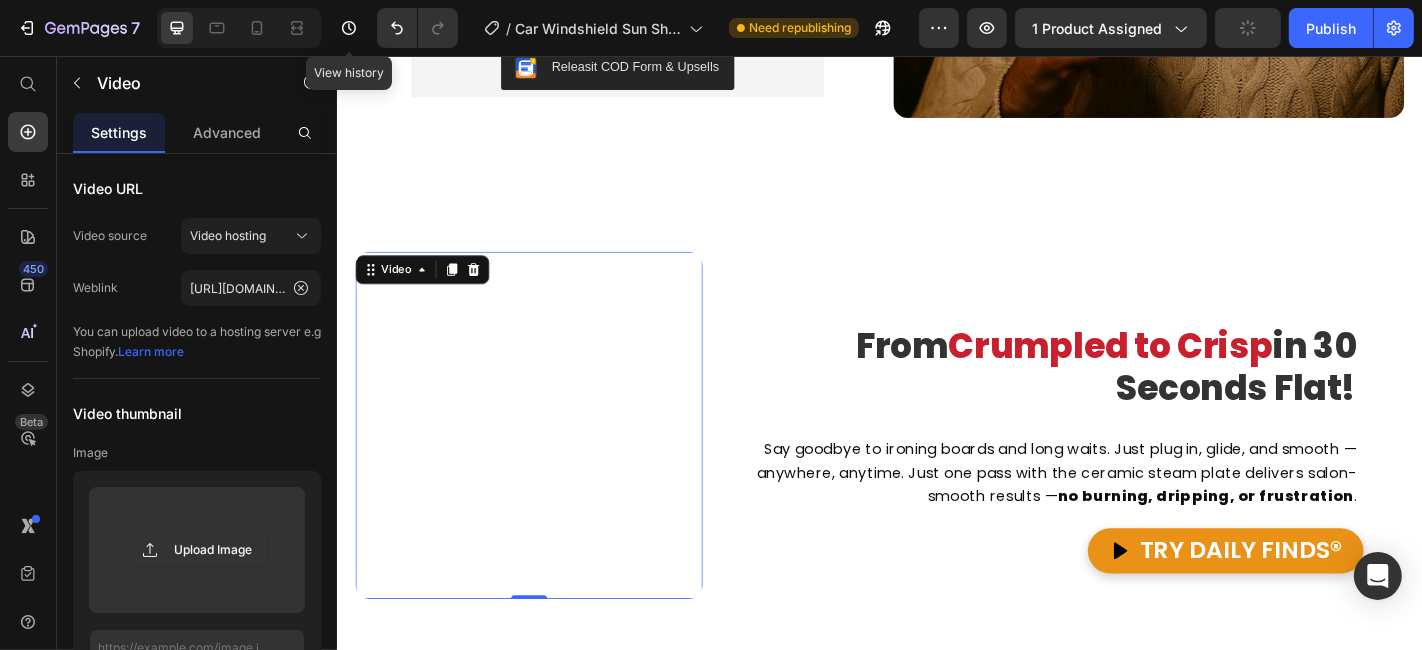 click on "Weblink https://cdn.shopify.com/s/files/1/0926/7376/9847/files/Untitled_design_5ea65a2c-67d2-45d7-a3ca-12475918d11a.webp?v=1752163470" 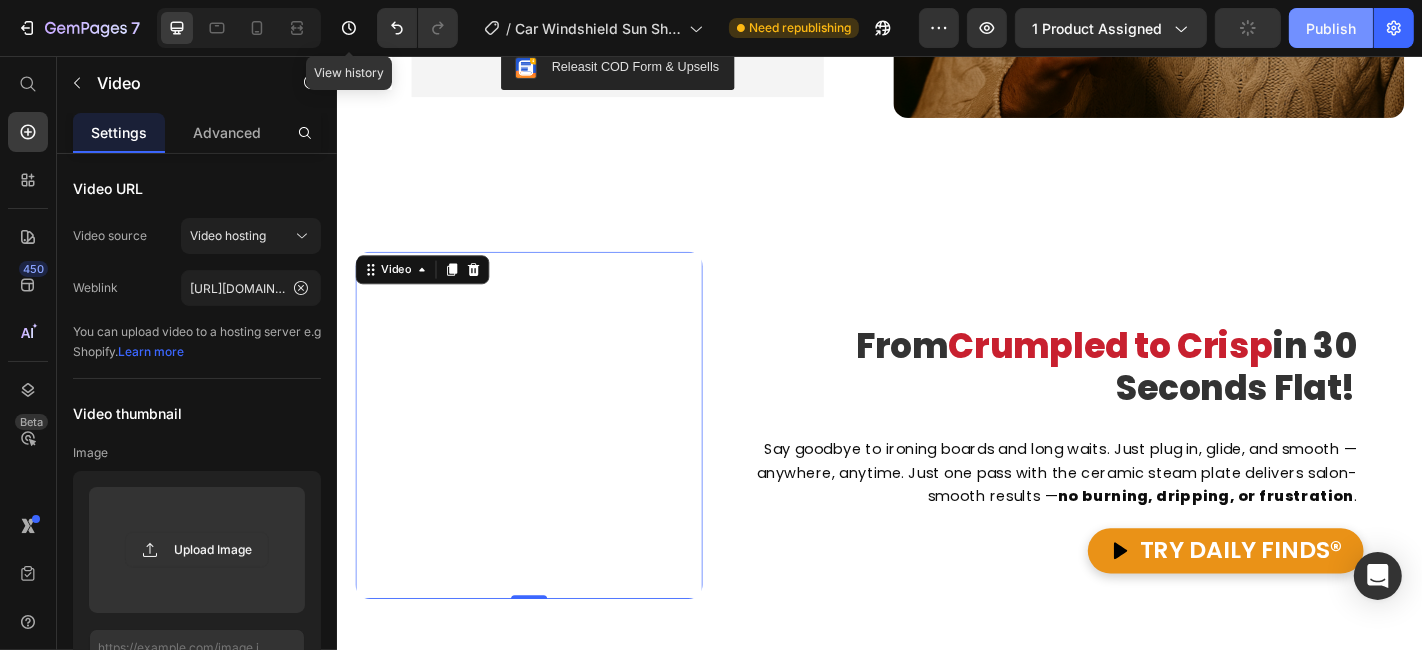 click on "Publish" 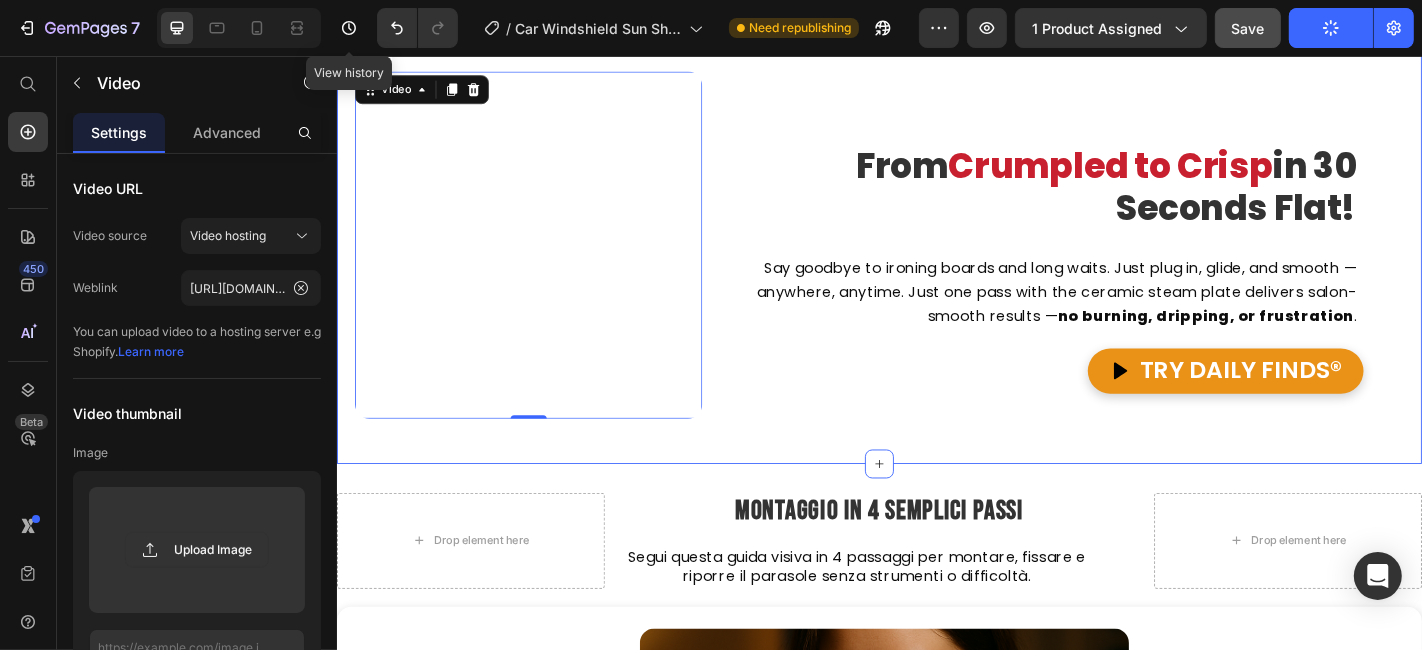 scroll, scrollTop: 2106, scrollLeft: 0, axis: vertical 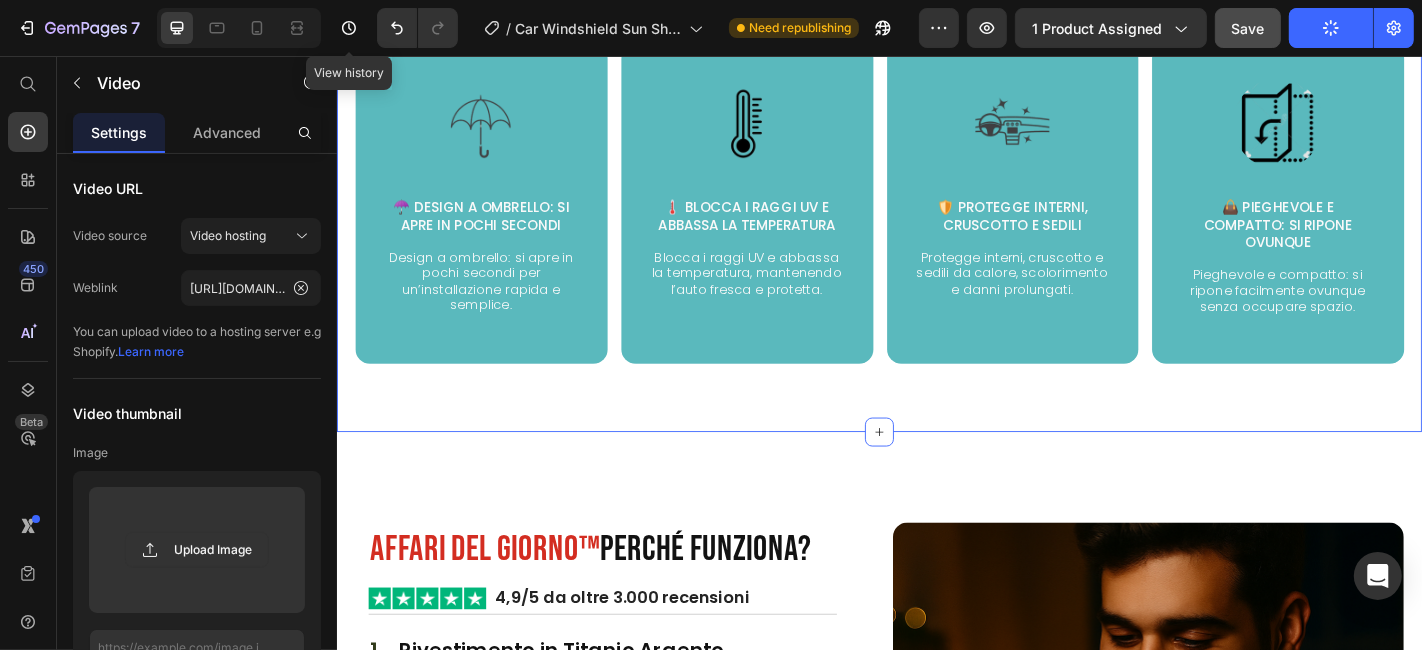 click on "Product Images Row Image Oltre  12.500  clienti soddisfatti Text block Row Affari del Giorno™  Parasole Parabrezza Auto Heading
Icon GARANZIA SODDISFATTI O RIMBORSATI DI 30 GIORNI Text Block
Icon SPEDIZIONE RAPIDA E TRACCIATA Text Block
Icon ORDINI INFERIORI A €100 – CONSEGNA GRATUITA Text Block Row 🌬️ Interno fresco e ventilato 🧼 Cruscotto come nuovo 🚗 Guida piacevole fin da subito 🔥 Niente più bruciature o aria soffocante Text block Cambia completamente la tua esperienza in auto: abitacolo più fresco, cruscotto protetto e guida confortevole, anche nelle giornate più calde. Text block Premium memory foam core U-shaped arm tunnel for ultimate support Gentle on skin with cooling bamboo cover Ideal for side sleepers & couples Item list
AGGIUNGI AL CARRELLO
€19,97 Product Cart Button Releasit COD Form & Upsells Releasit COD Form & Upsells
Icon Garanzia soddisfatti o rimborsati Text Block Row" at bounding box center [936, -407] 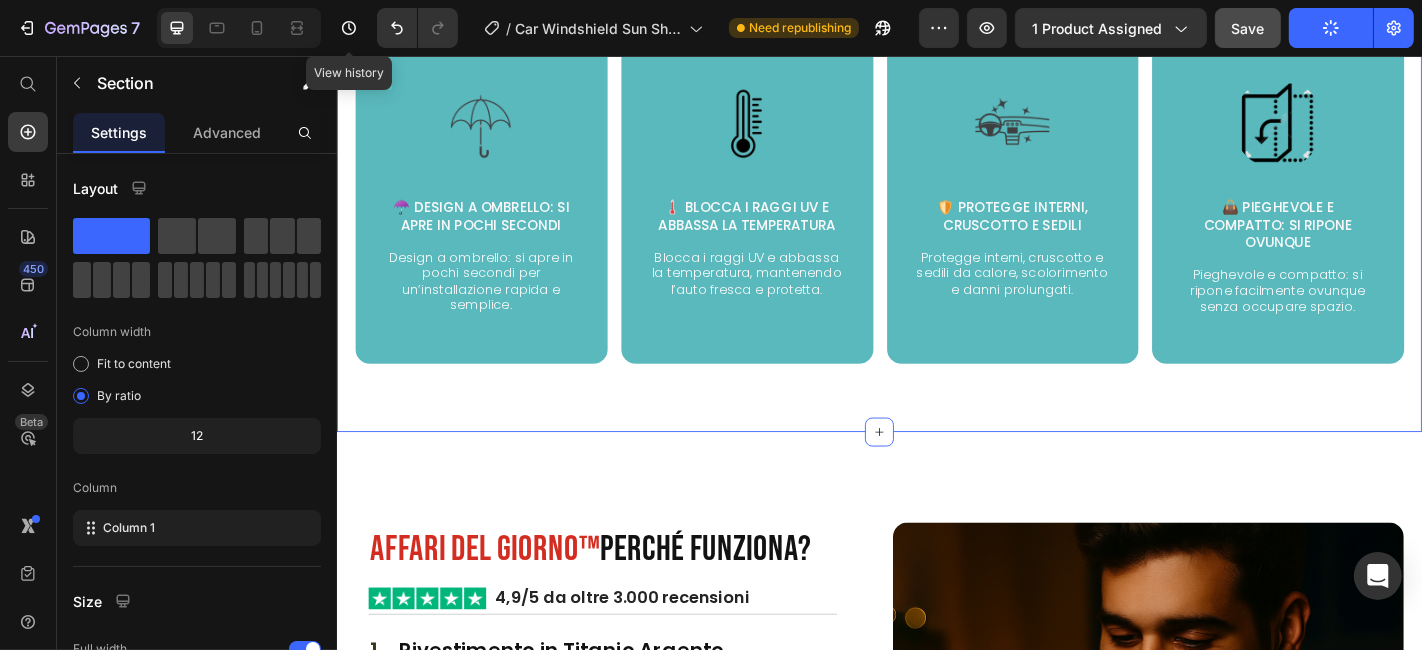 click at bounding box center (1083, 219) 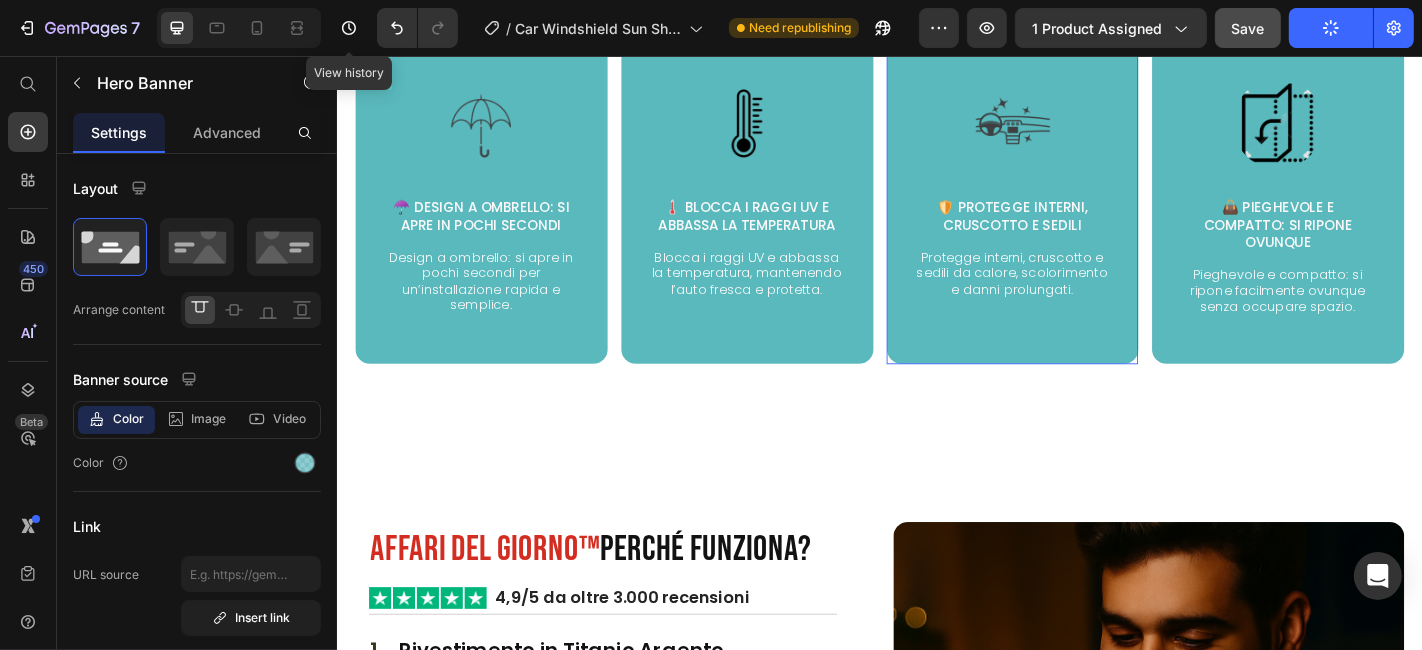 click on "Save" at bounding box center (1248, 28) 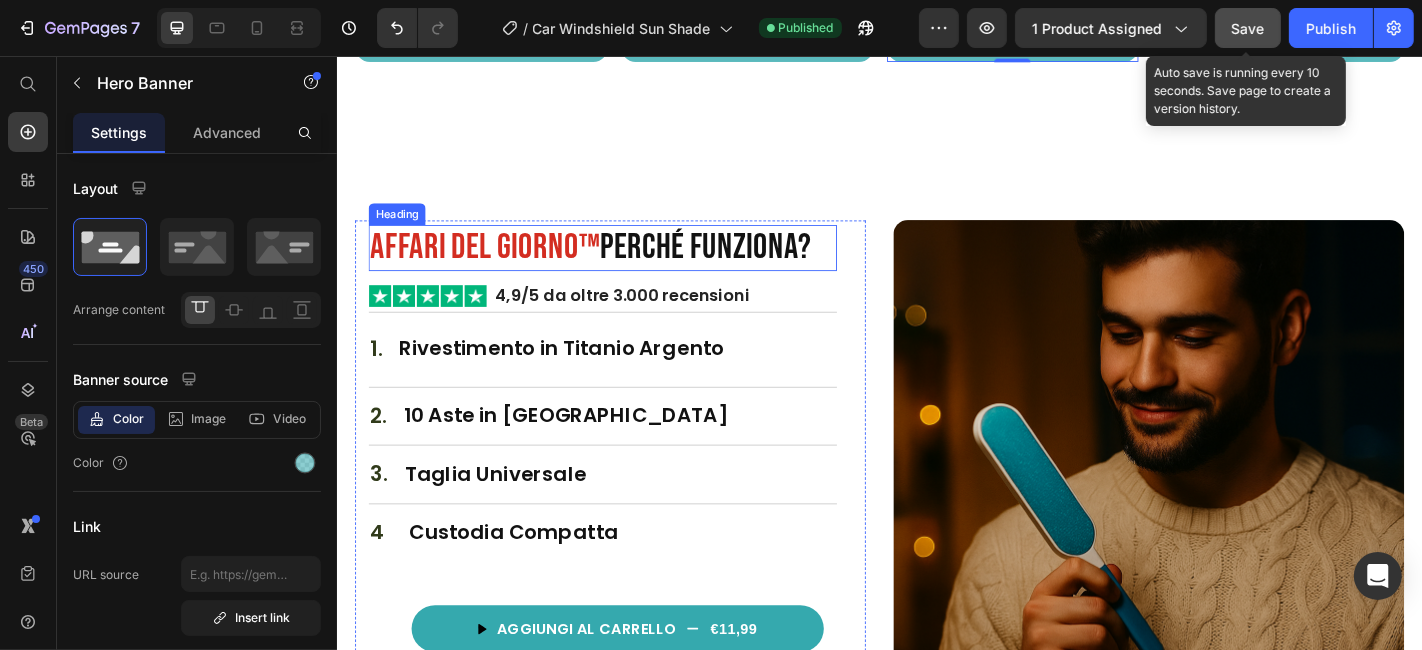 scroll, scrollTop: 2217, scrollLeft: 0, axis: vertical 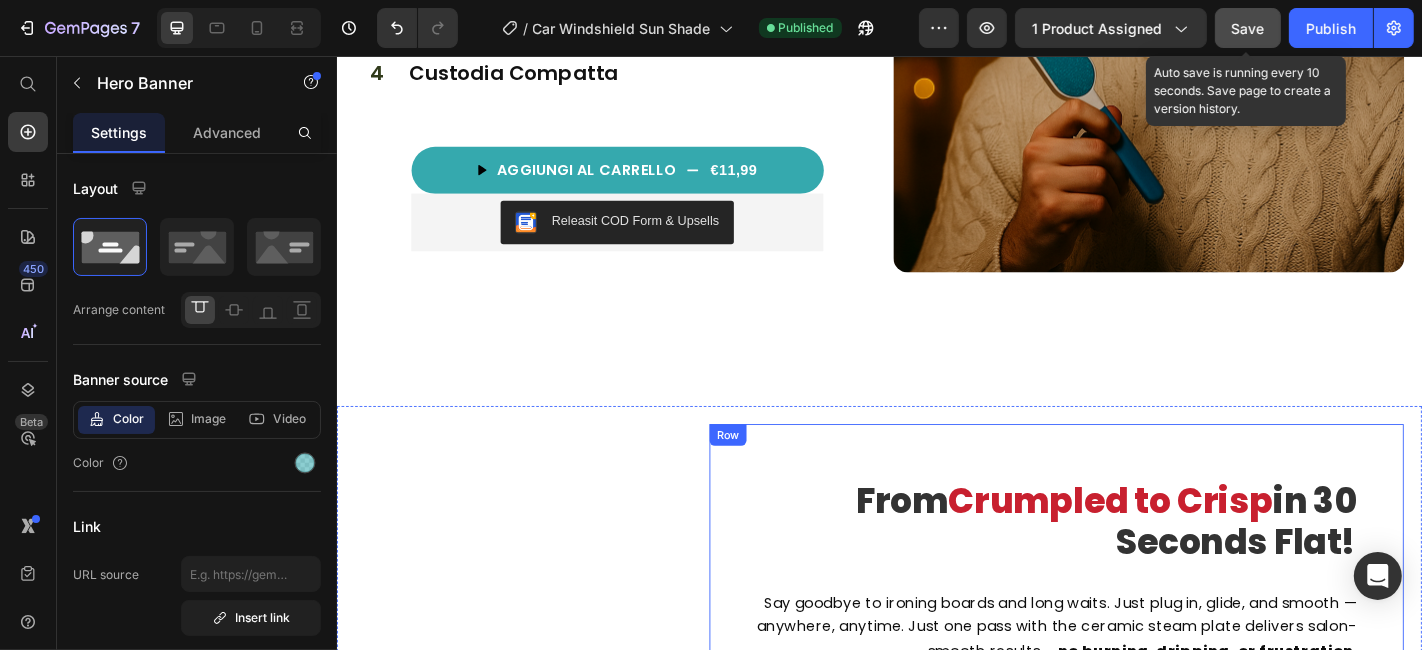 click at bounding box center [548, 635] 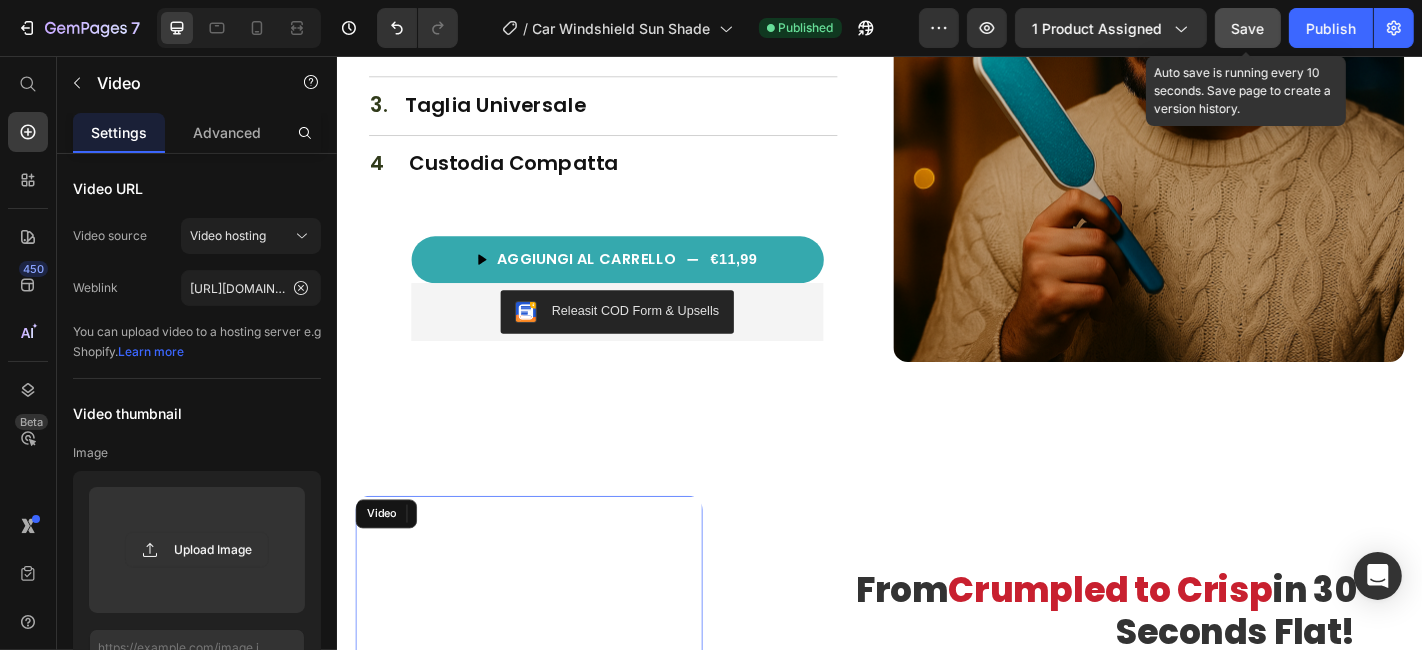 scroll, scrollTop: 3440, scrollLeft: 0, axis: vertical 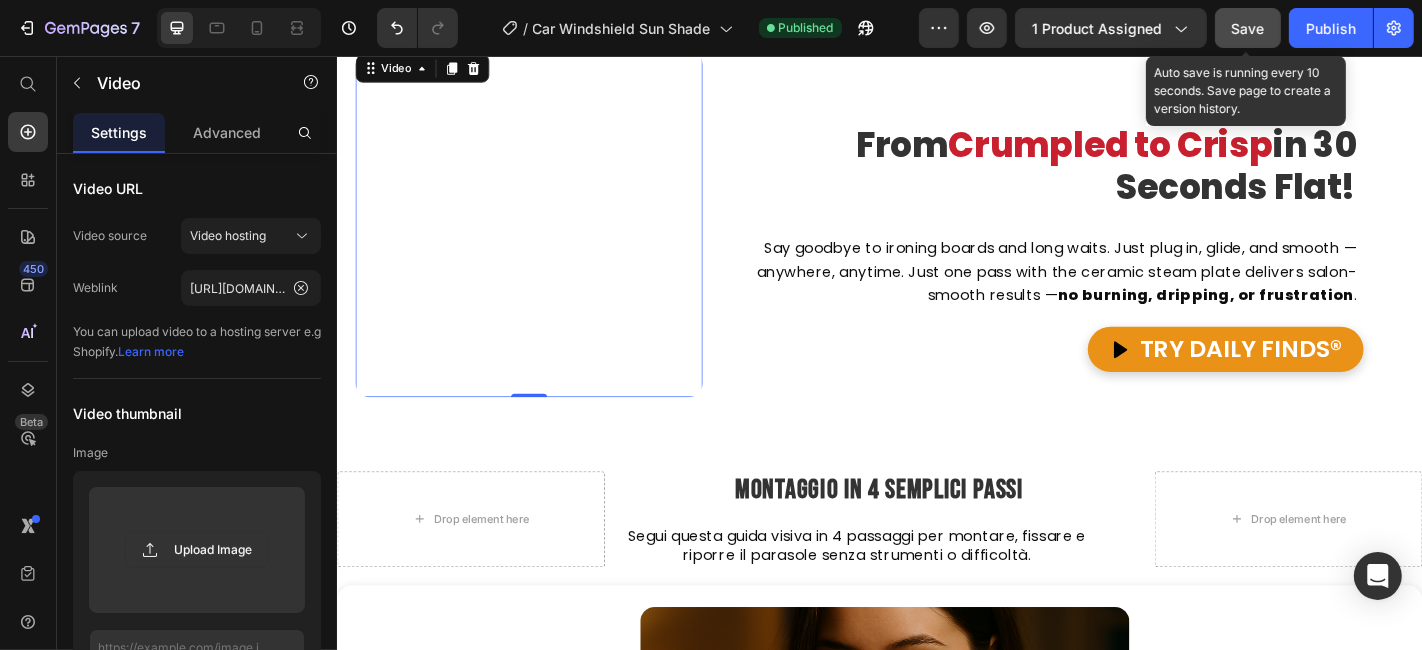 click at bounding box center [548, 241] 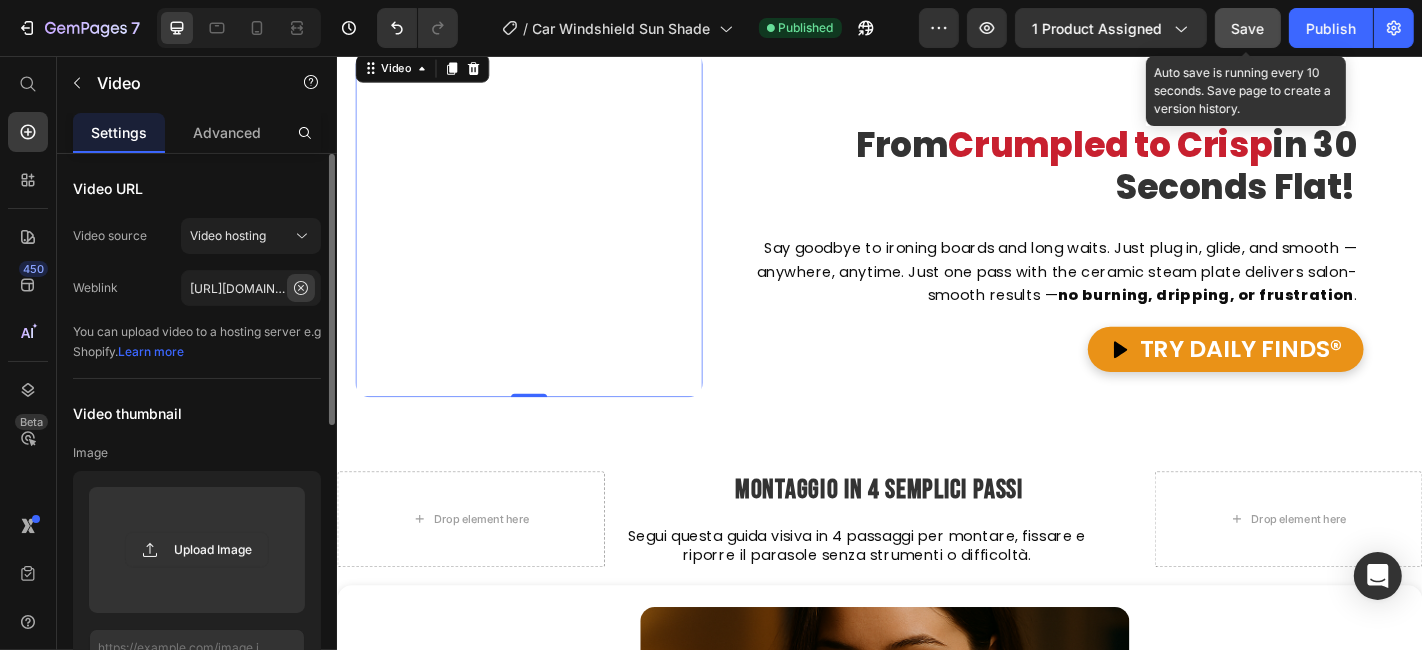 click 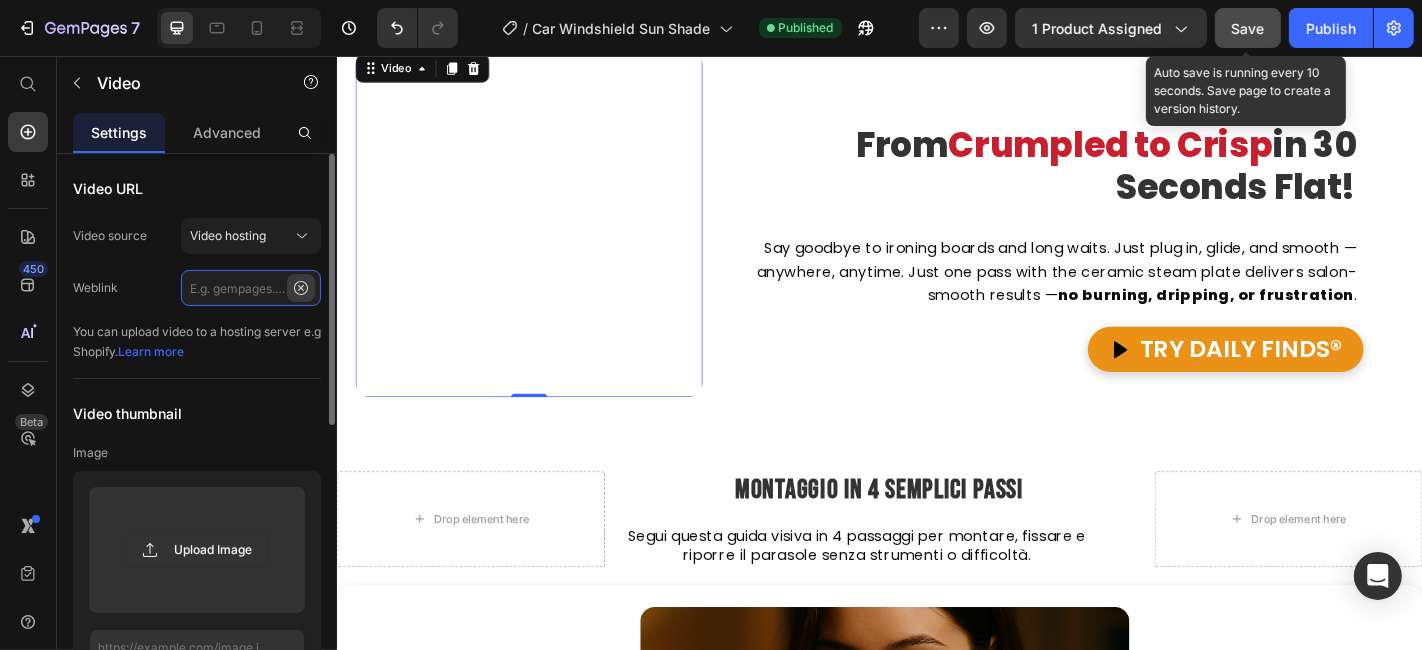 scroll, scrollTop: 0, scrollLeft: 0, axis: both 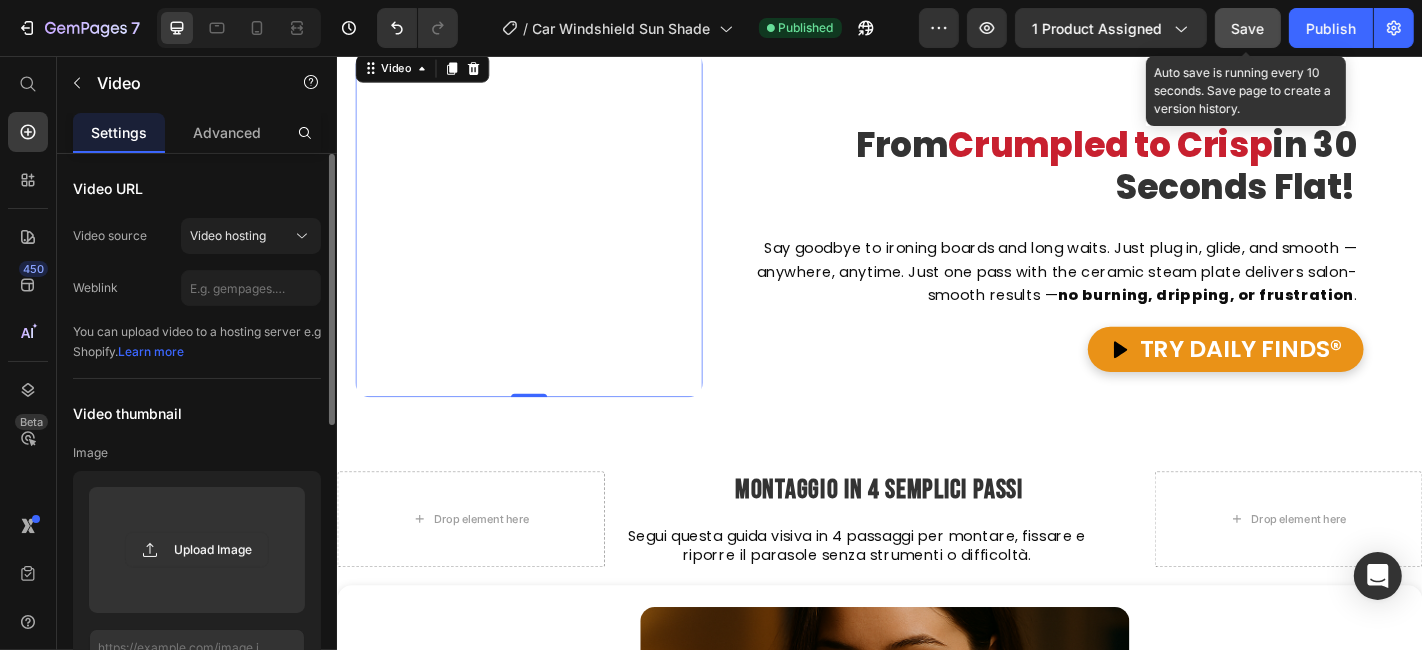 click on "Video   0" at bounding box center (548, 241) 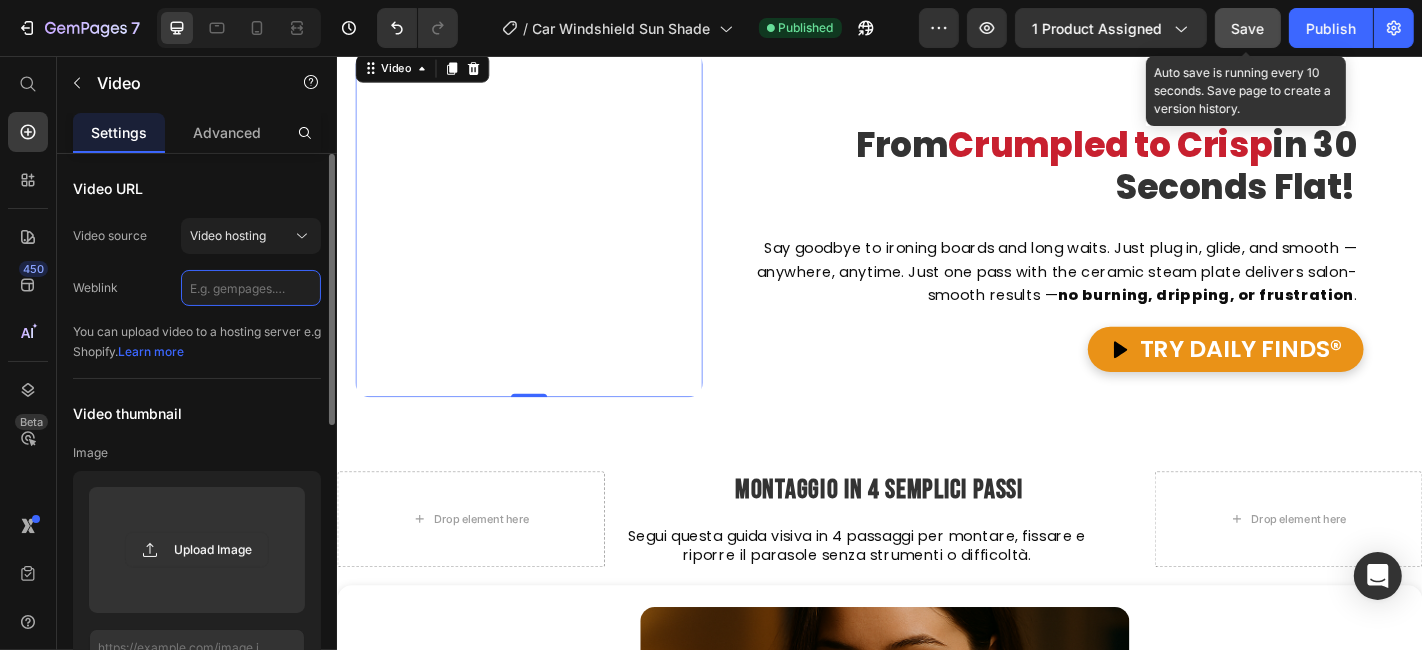click 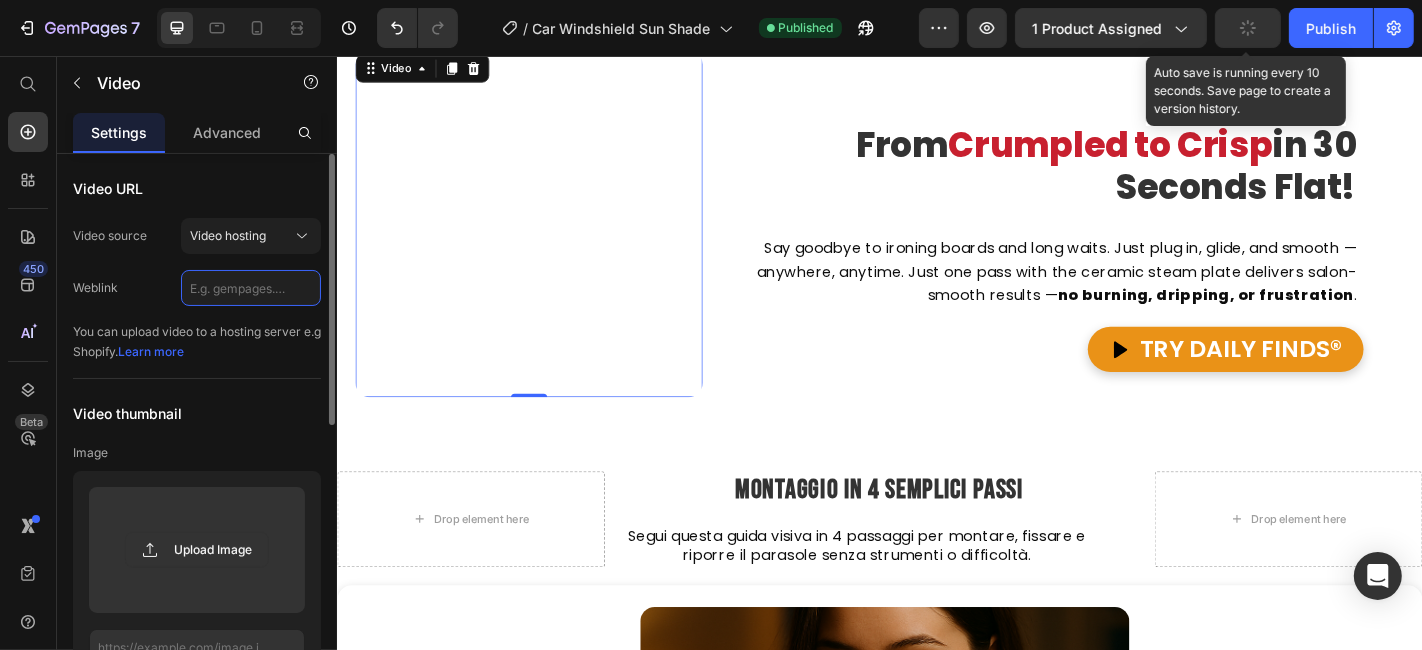 paste on "https://cdn.shopify.com/s/files/1/0926/7376/9847/files/Untitled_design_5ea65a2c-67d2-45d7-a3ca-12475918d11a_4.webp?v=1752163707" 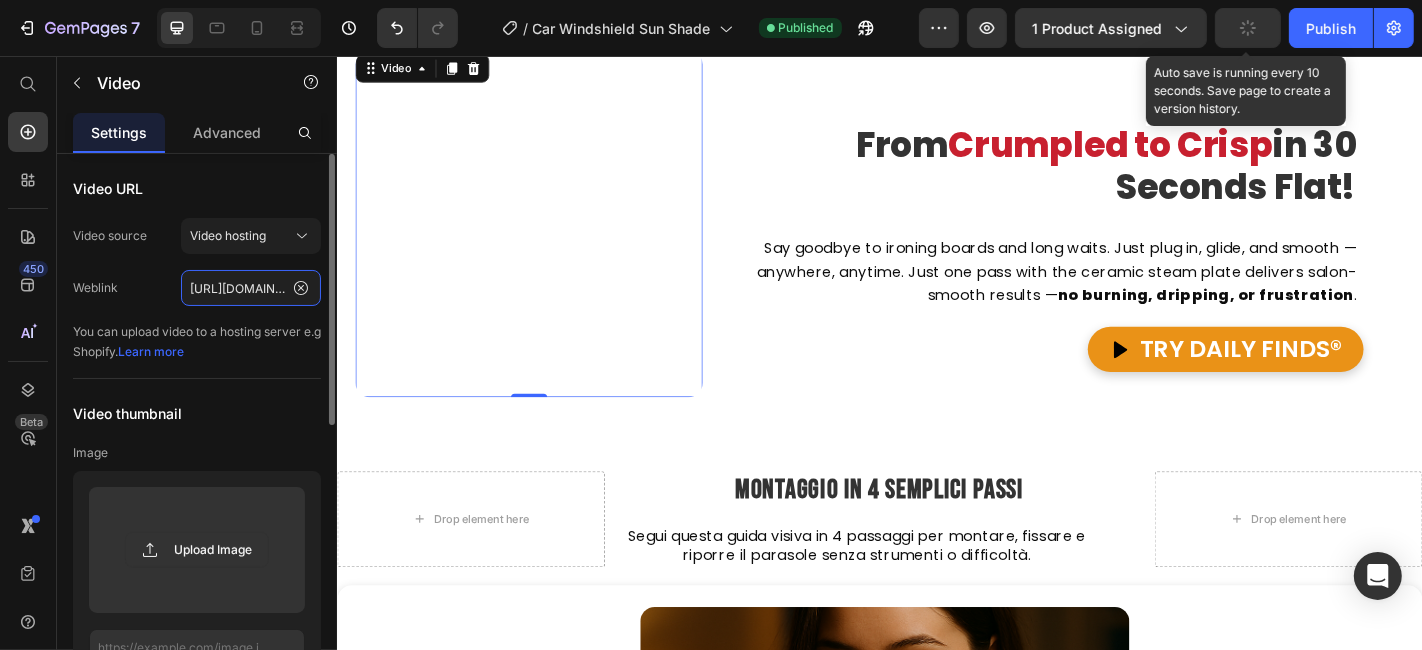 scroll, scrollTop: 0, scrollLeft: 682, axis: horizontal 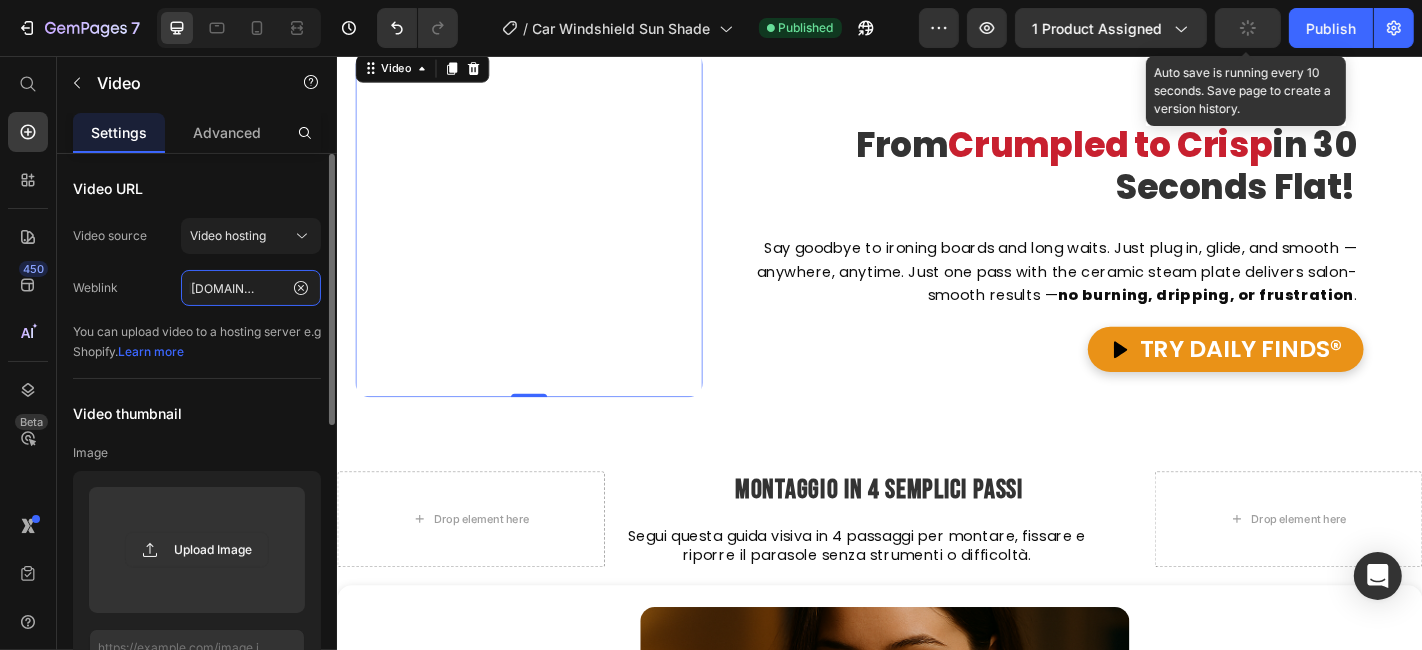 type on "https://cdn.shopify.com/s/files/1/0926/7376/9847/files/Untitled_design_5ea65a2c-67d2-45d7-a3ca-12475918d11a_4.webp?v=1752163707" 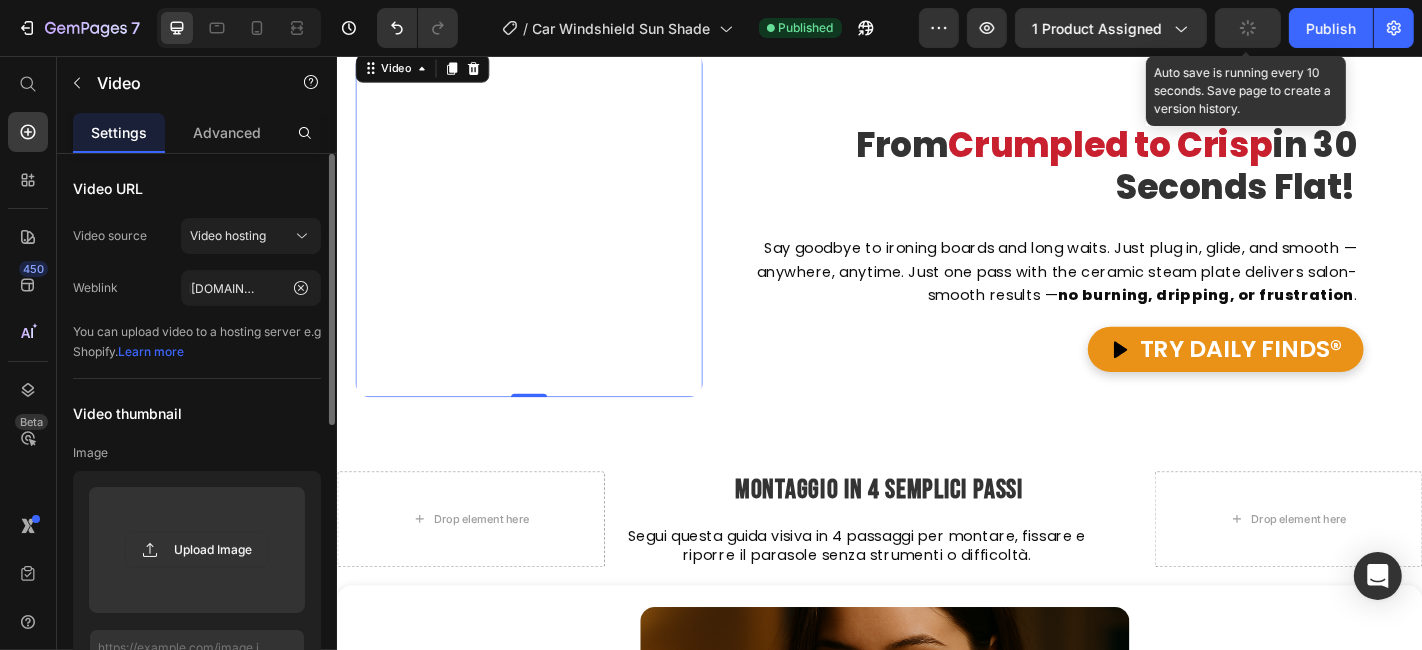 click on "Weblink https://cdn.shopify.com/s/files/1/0926/7376/9847/files/Untitled_design_5ea65a2c-67d2-45d7-a3ca-12475918d11a_4.webp?v=1752163707" 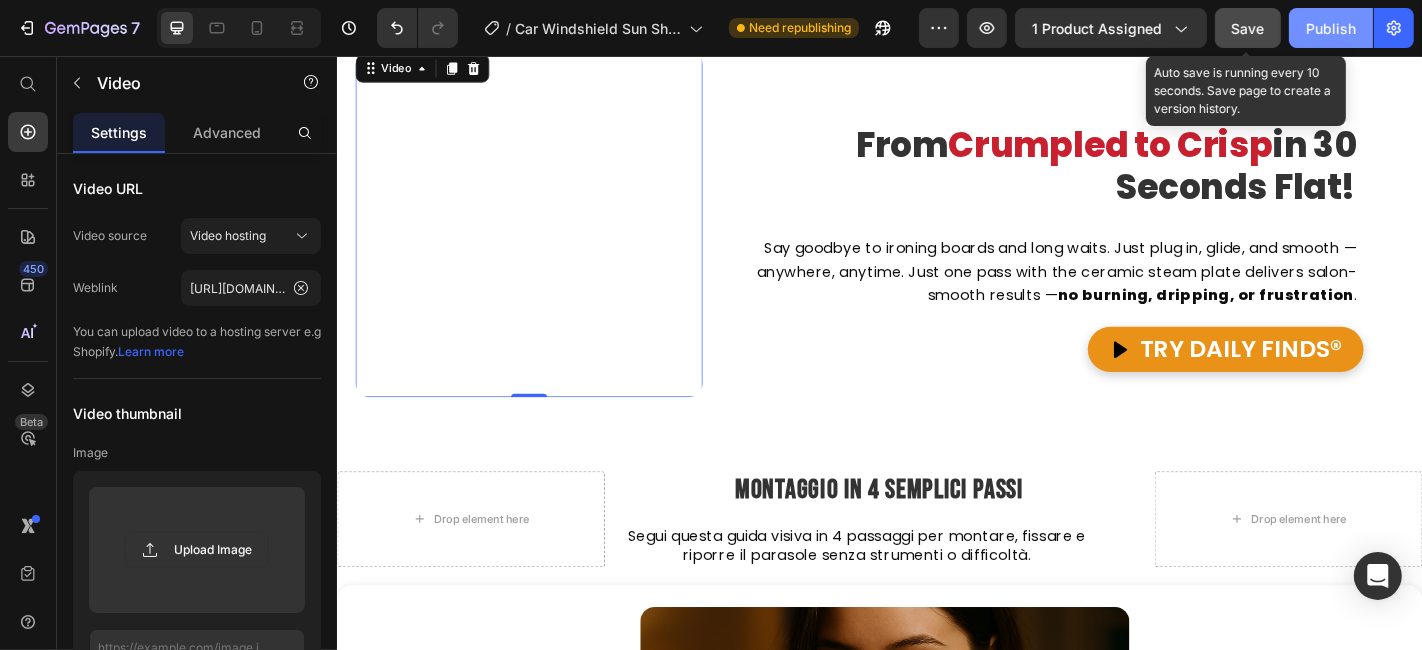 click on "Publish" at bounding box center [1331, 28] 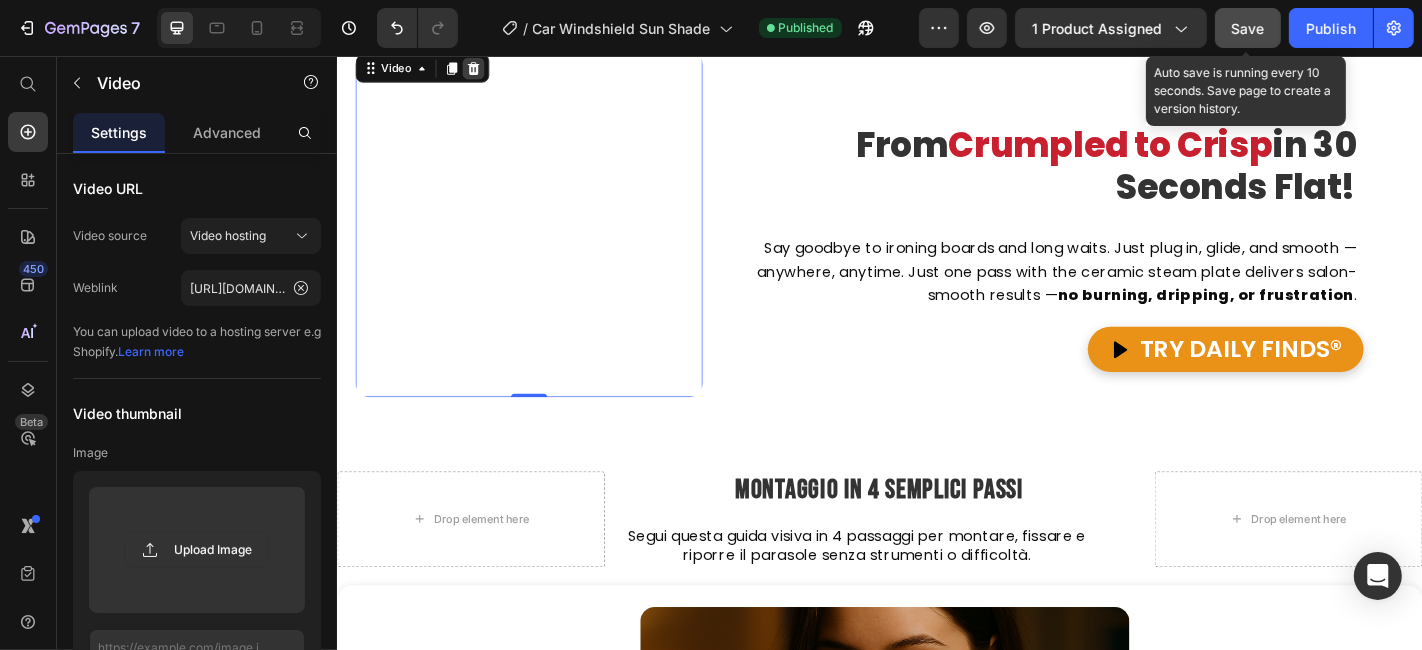 click 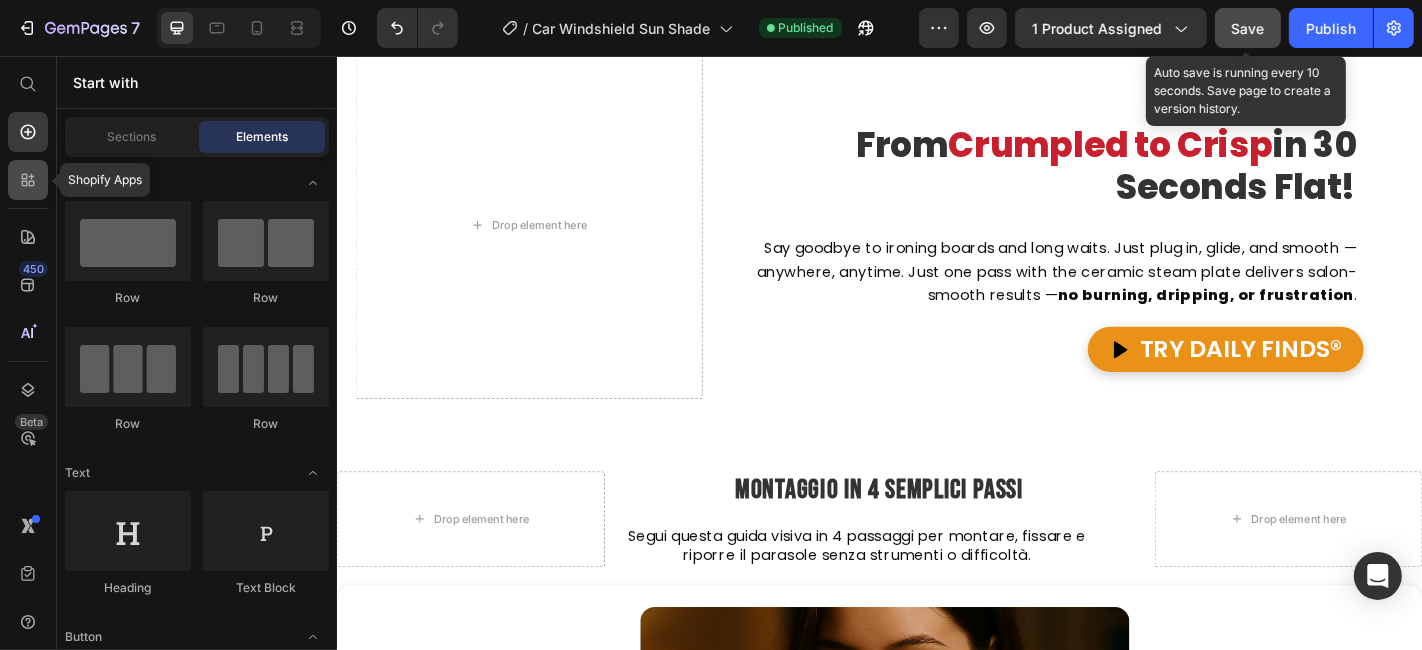 click 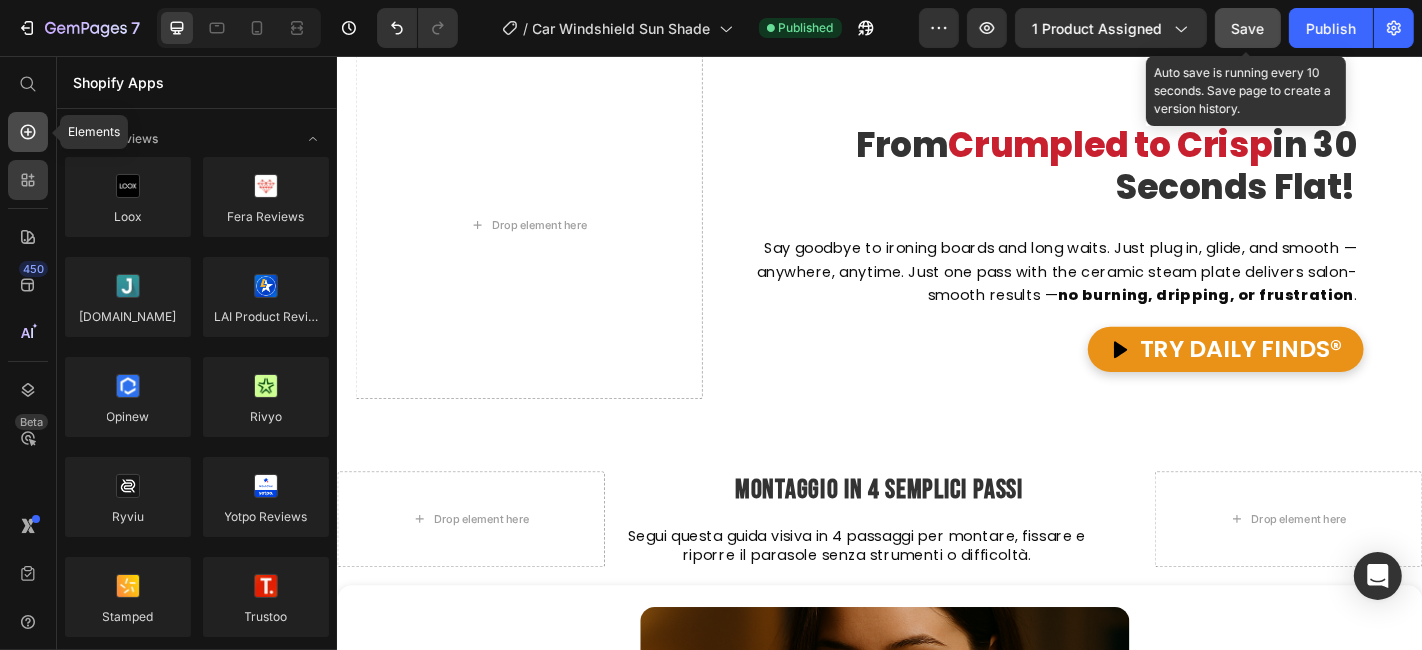 click 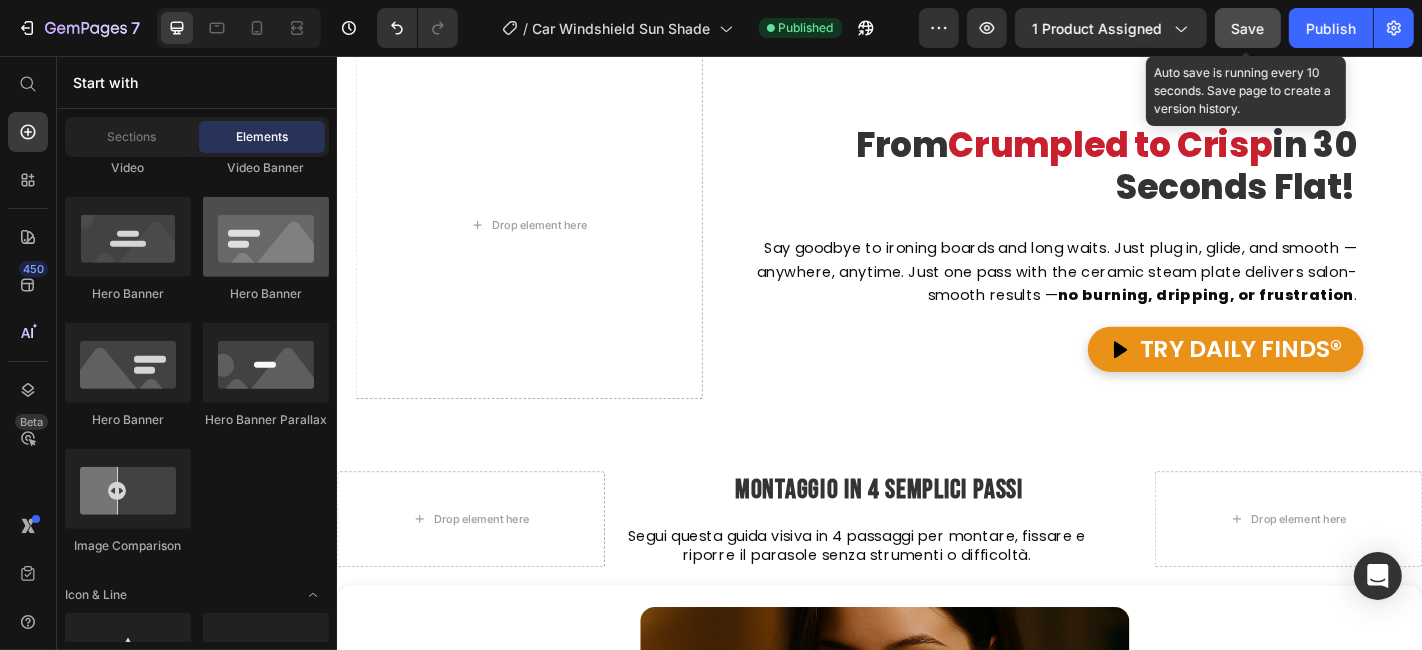 scroll, scrollTop: 777, scrollLeft: 0, axis: vertical 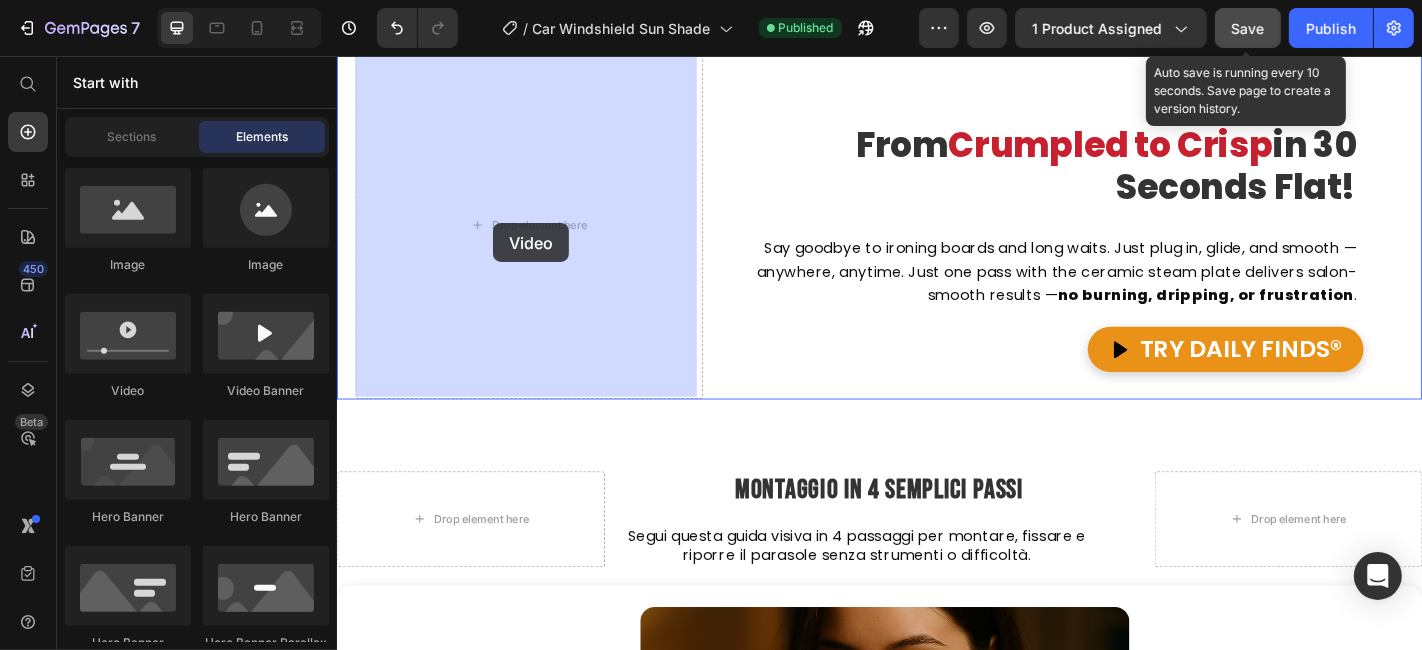 drag, startPoint x: 481, startPoint y: 407, endPoint x: 462, endPoint y: 254, distance: 154.17523 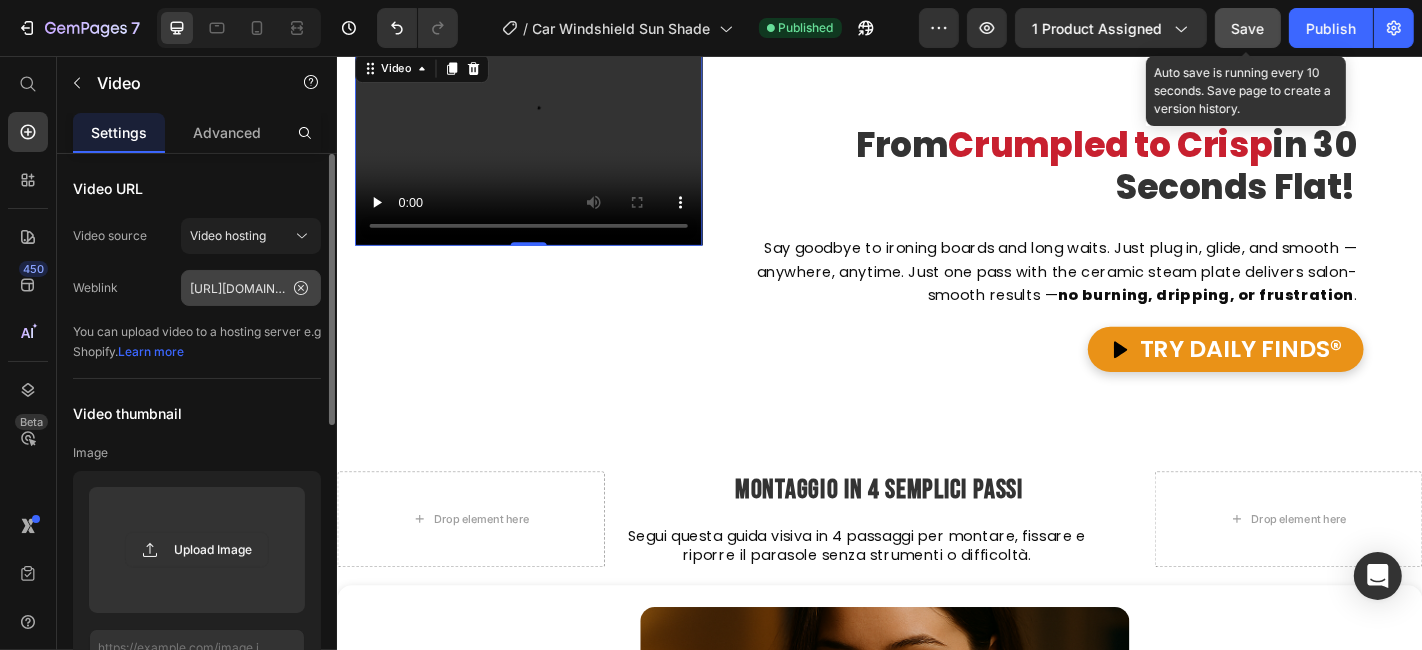 scroll, scrollTop: 3217, scrollLeft: 0, axis: vertical 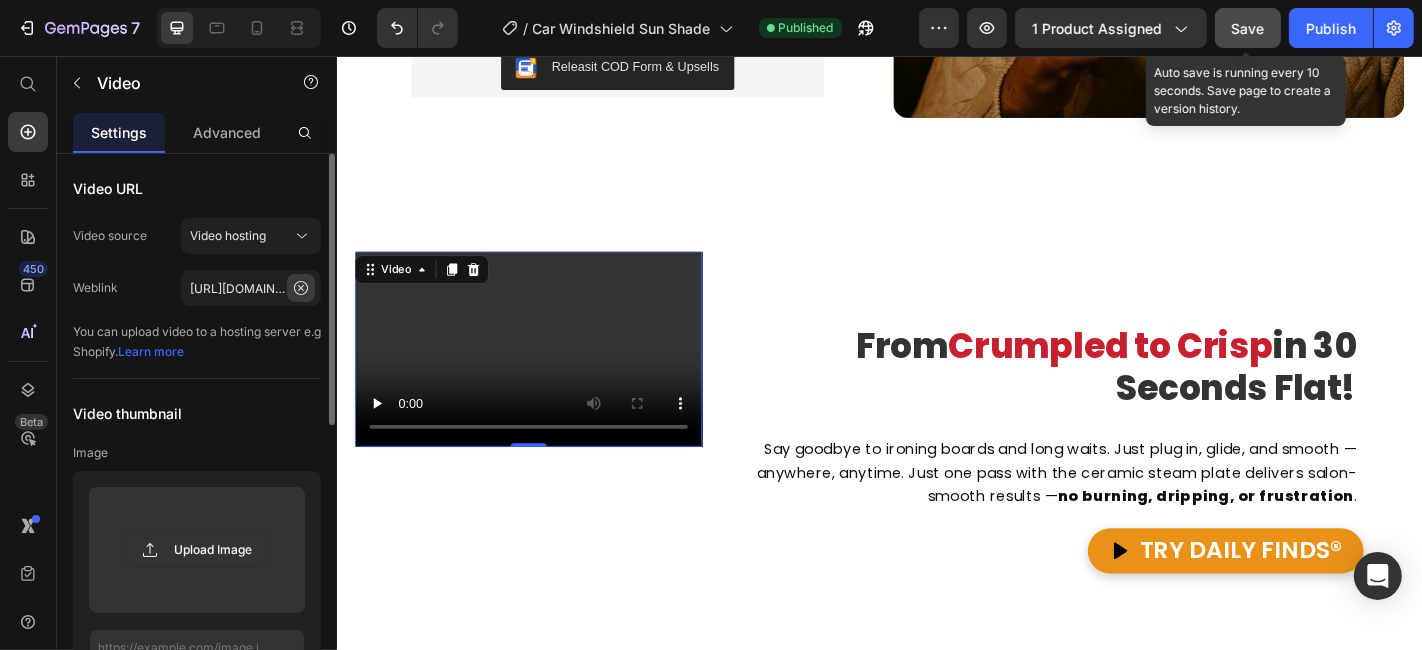 click 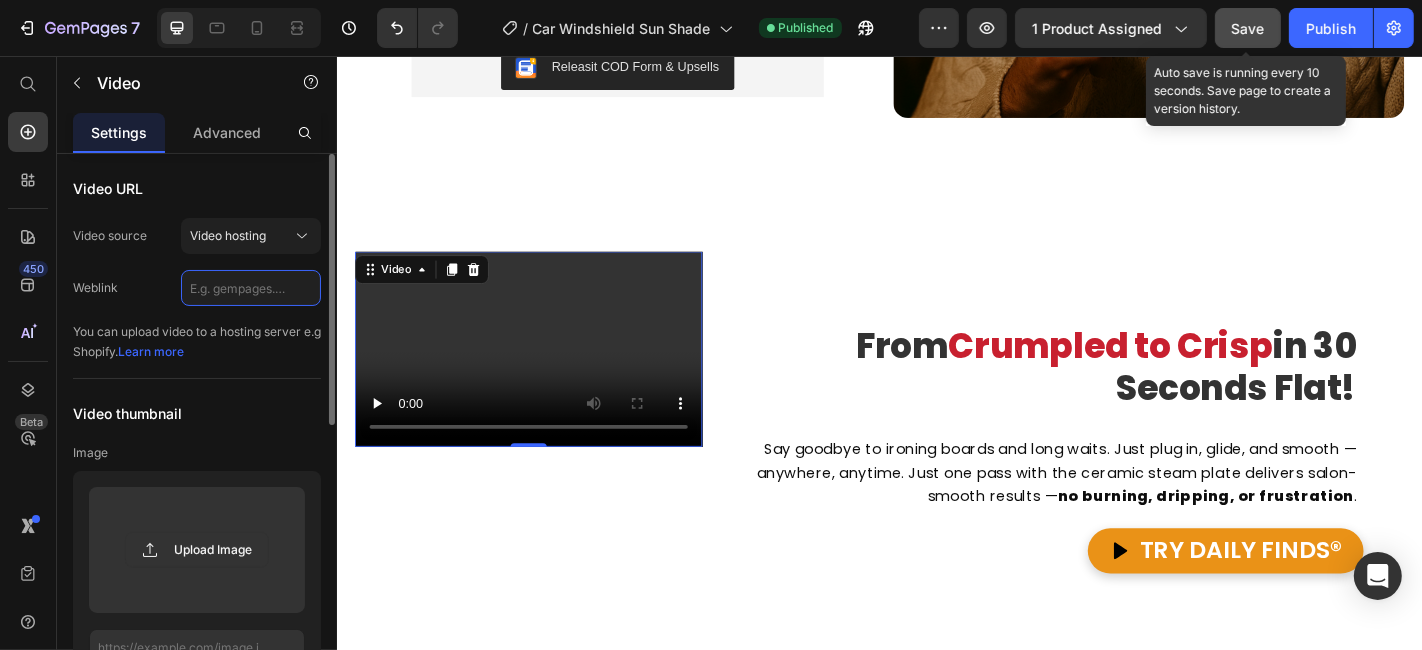 scroll, scrollTop: 0, scrollLeft: 0, axis: both 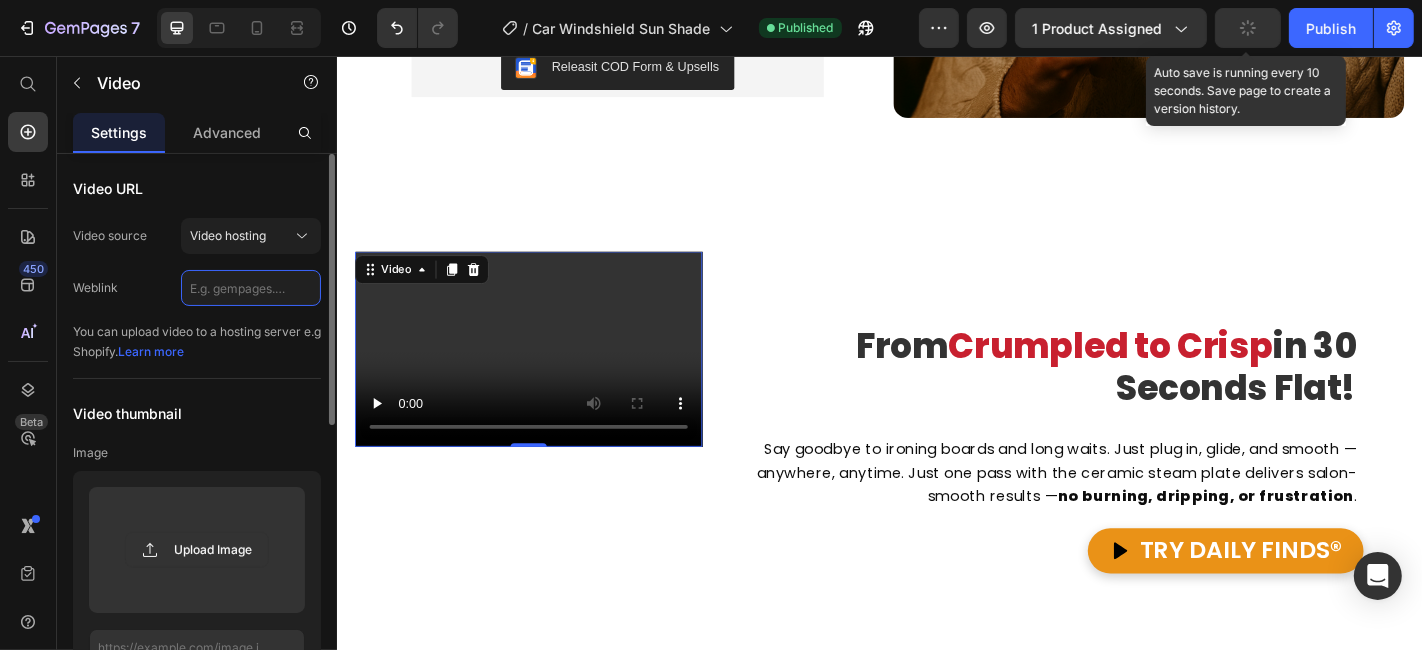 paste on "https://cdn.shopify.com/s/files/1/0926/7376/9847/files/Untitled_design_5ea65a2c-67d2-45d7-a3ca-12475918d11a_4.webp?v=1752163707" 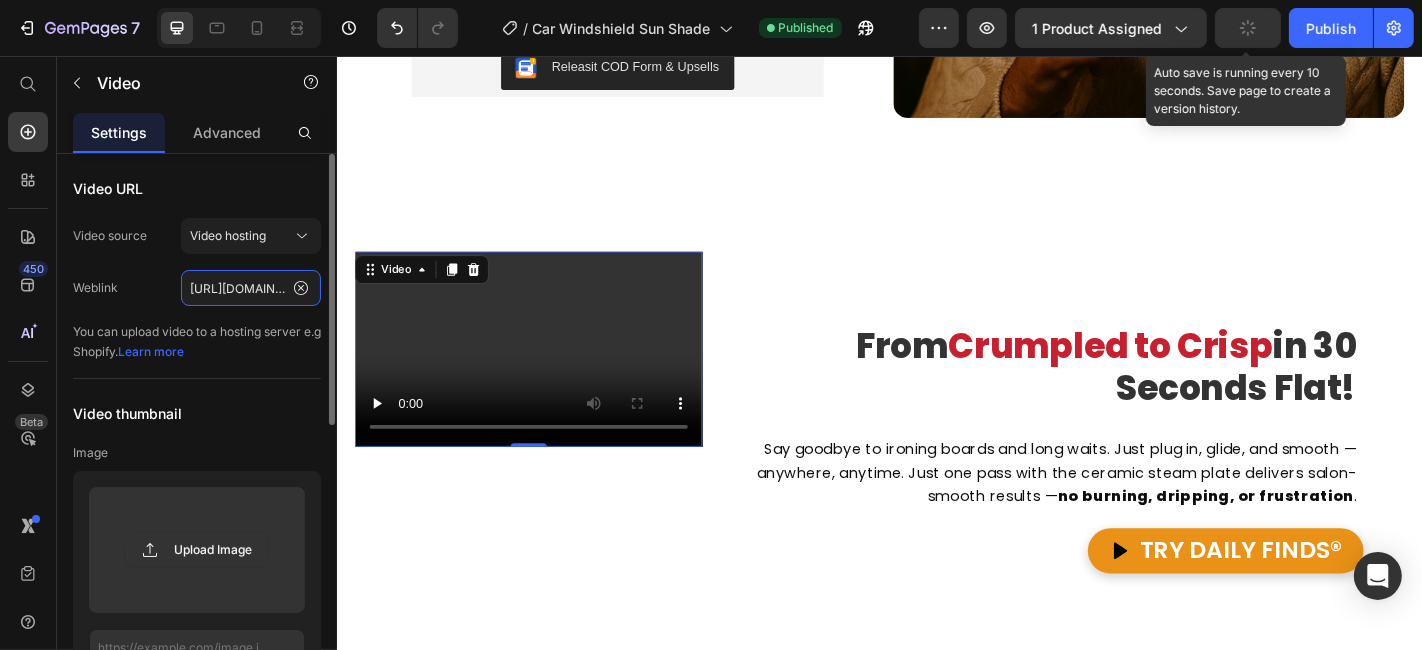 scroll, scrollTop: 0, scrollLeft: 682, axis: horizontal 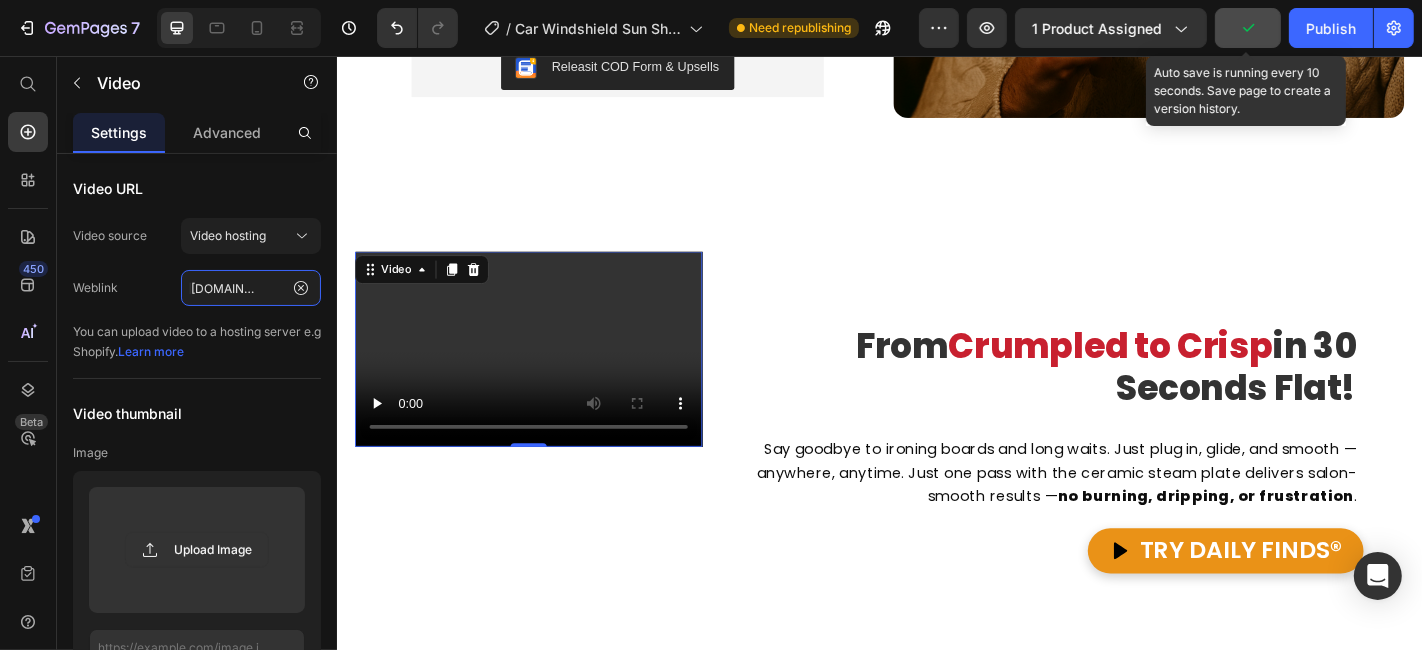 type on "https://cdn.shopify.com/s/files/1/0926/7376/9847/files/Untitled_design_5ea65a2c-67d2-45d7-a3ca-12475918d11a_4.webp?v=1752163707" 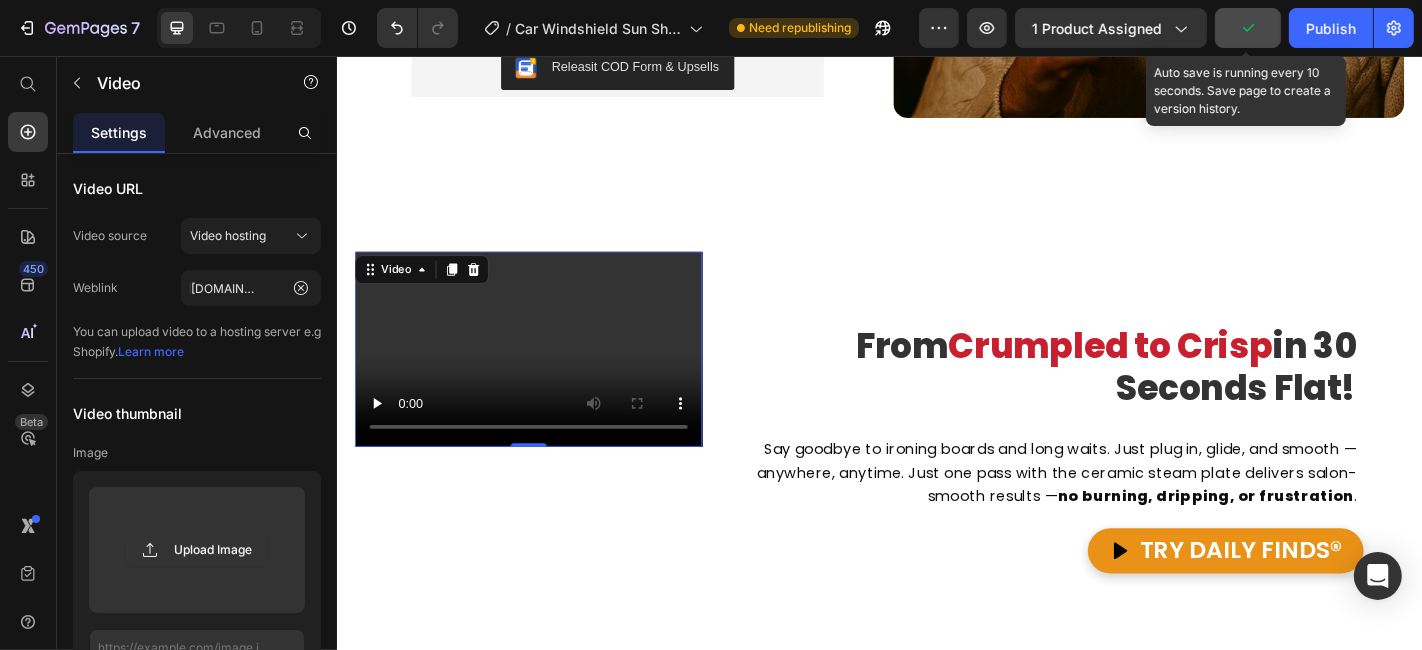 scroll, scrollTop: 0, scrollLeft: 0, axis: both 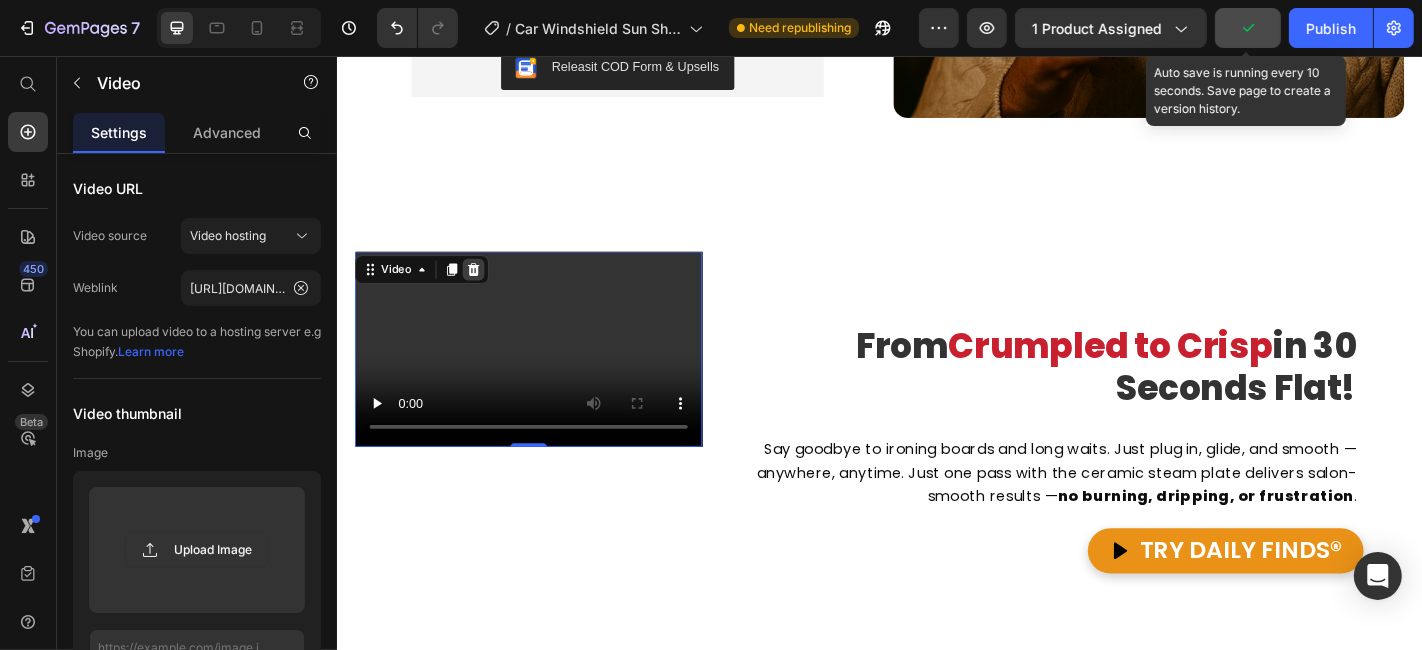 click 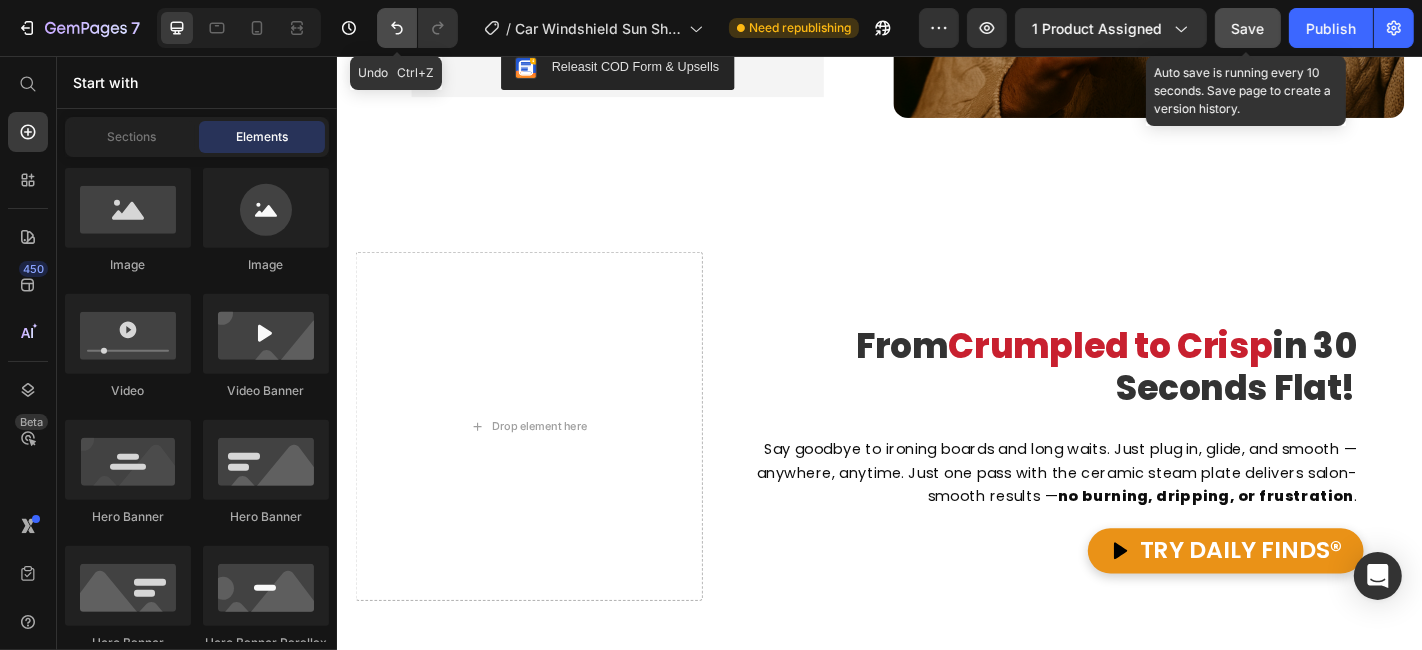 click 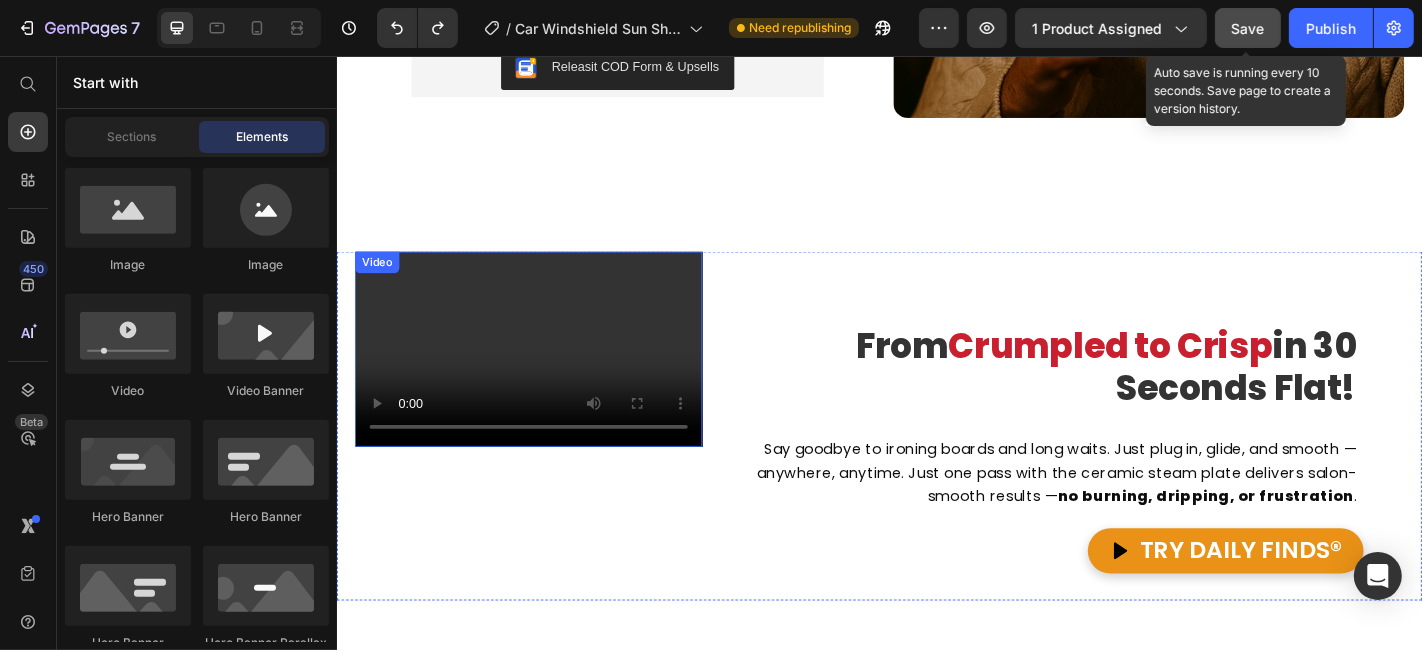 click at bounding box center (548, 380) 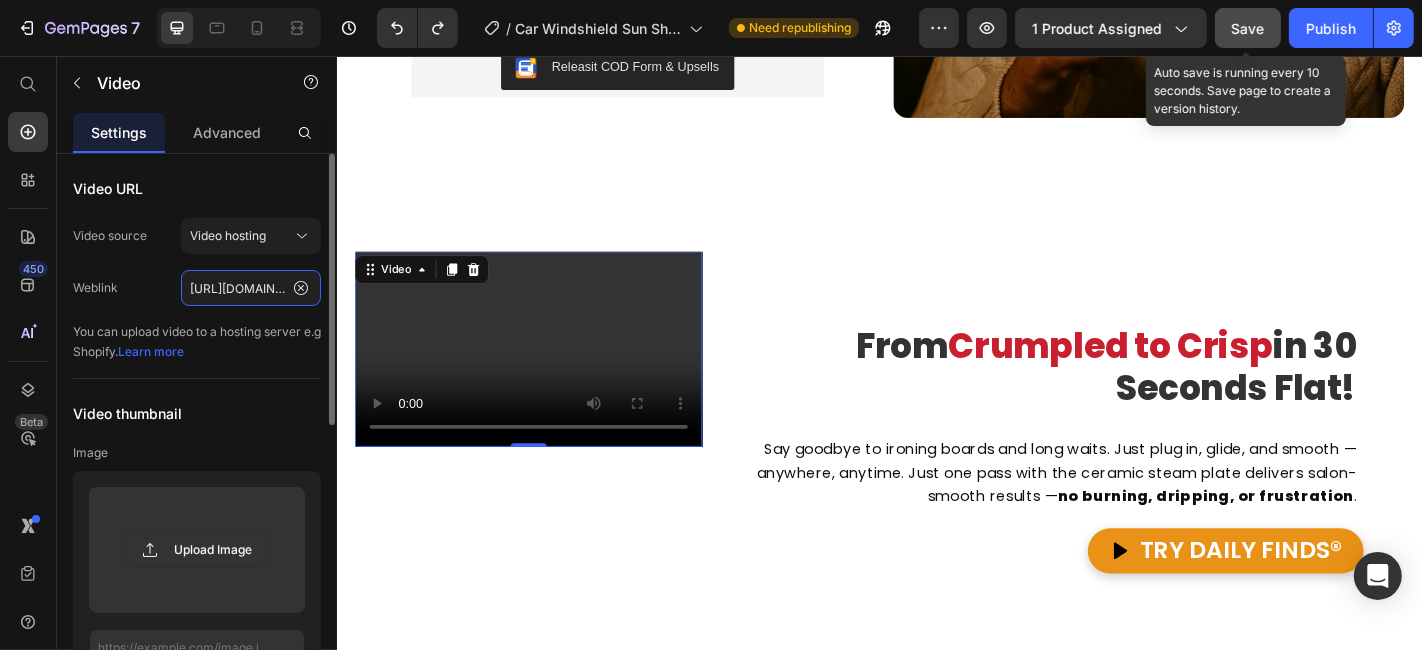 click on "https://cdn.shopify.com/s/files/1/0926/7376/9847/files/Untitled_design_5ea65a2c-67d2-45d7-a3ca-12475918d11a_4.webp?v=1752163707" 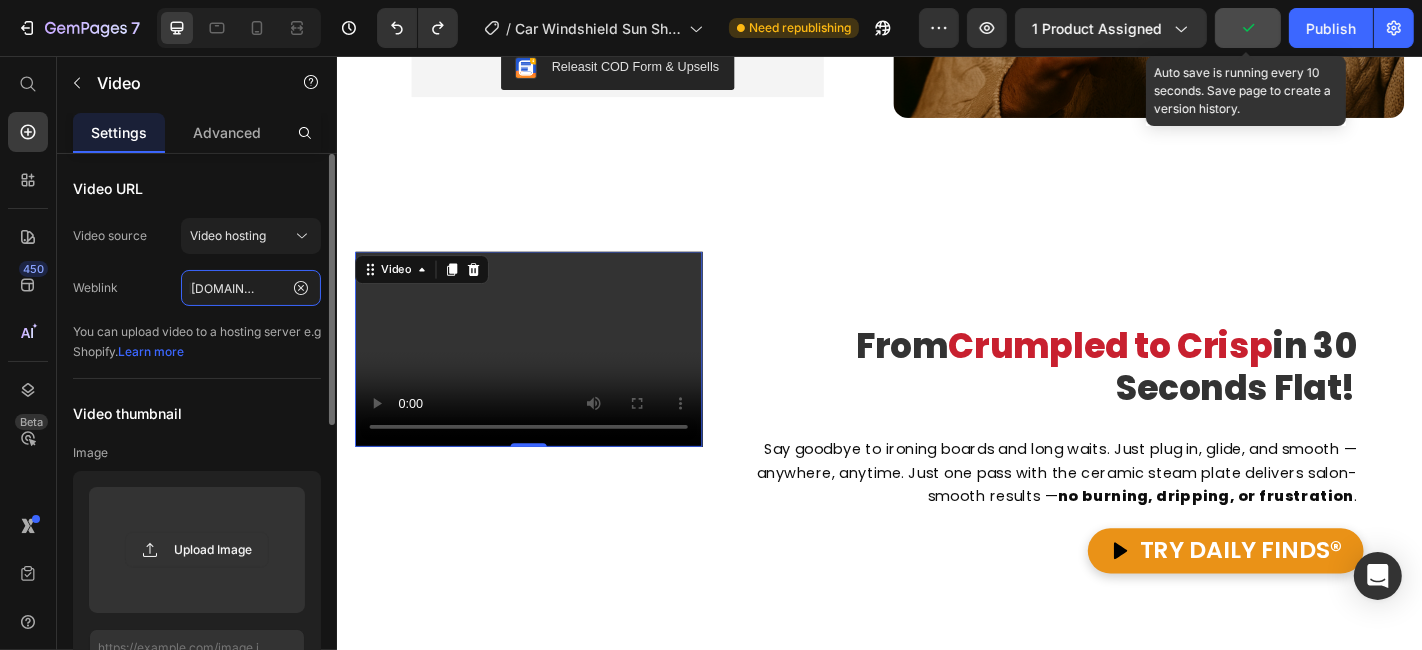 scroll, scrollTop: 0, scrollLeft: 682, axis: horizontal 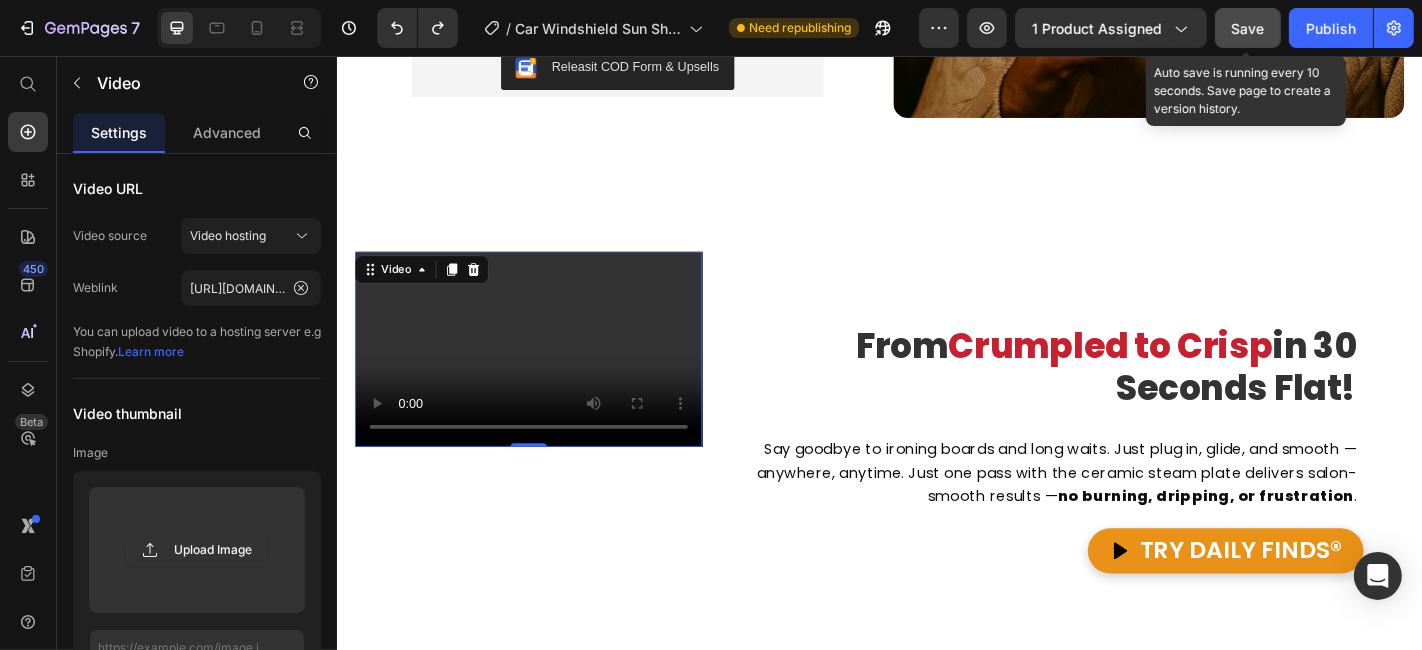 click on "Save" at bounding box center [1248, 28] 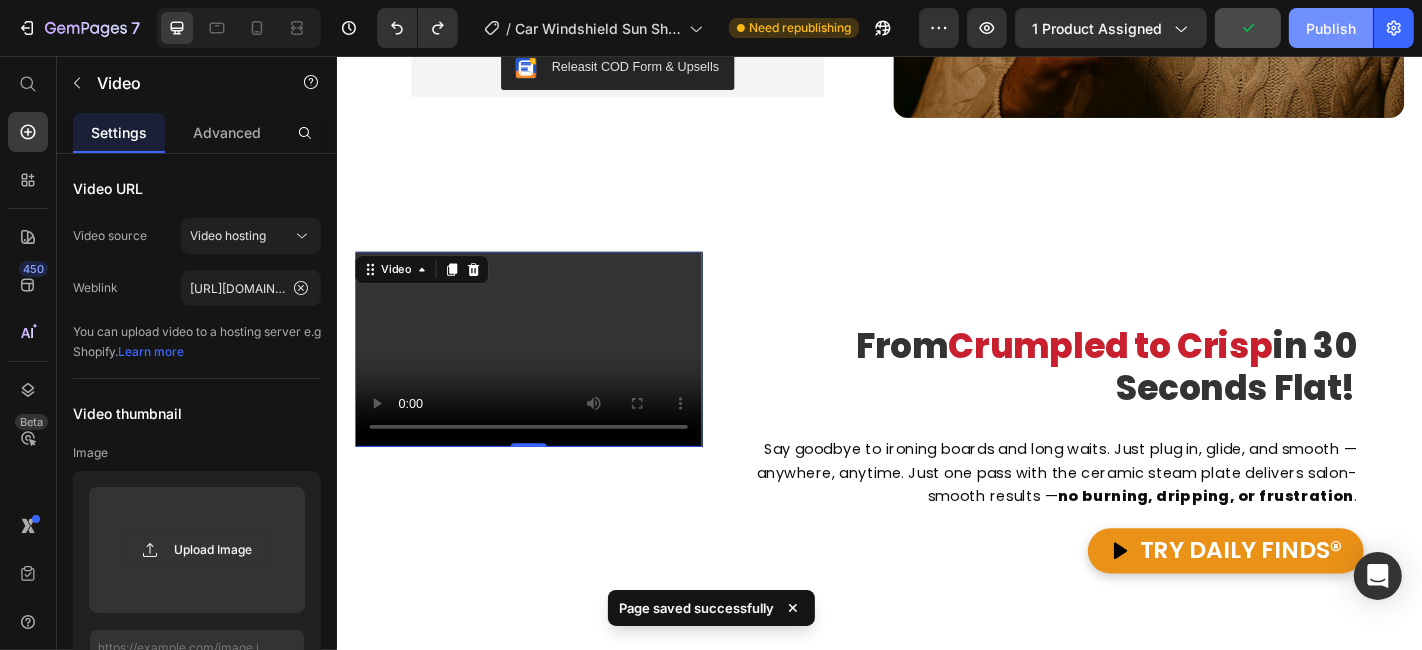 click on "Publish" at bounding box center (1331, 28) 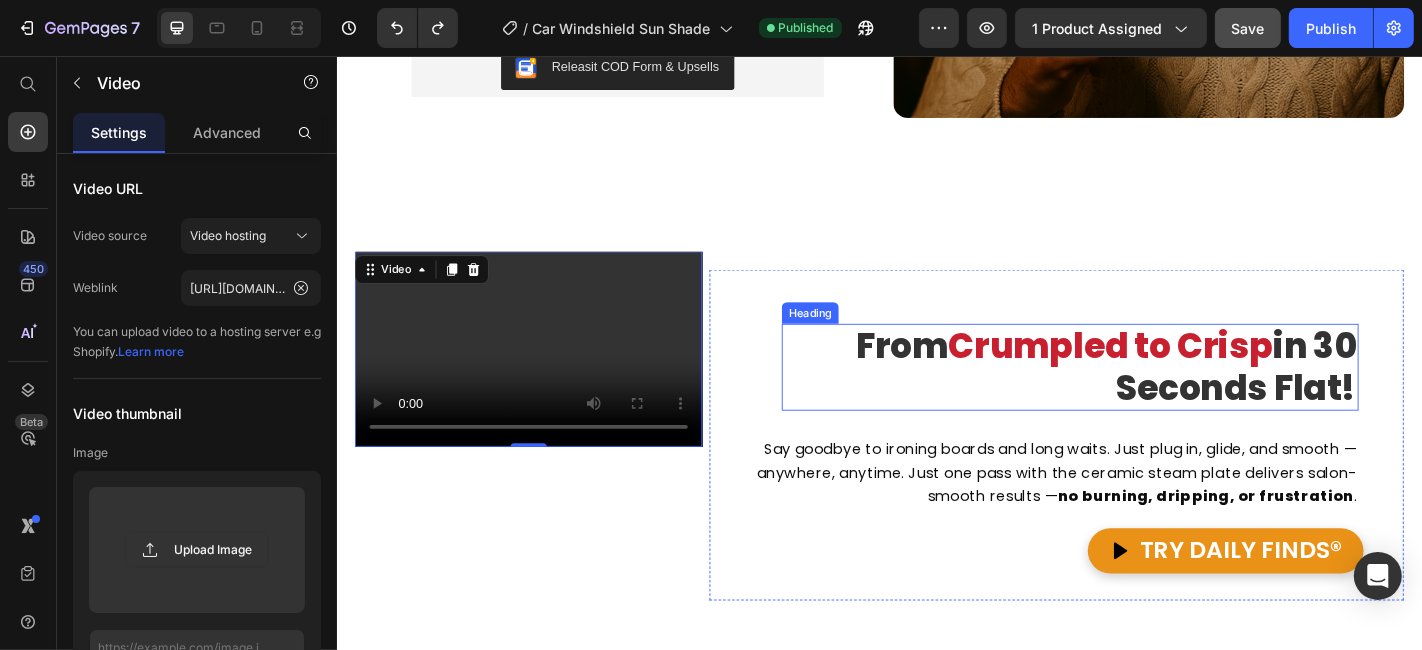 click on "Crumpled to Crisp" at bounding box center (1191, 376) 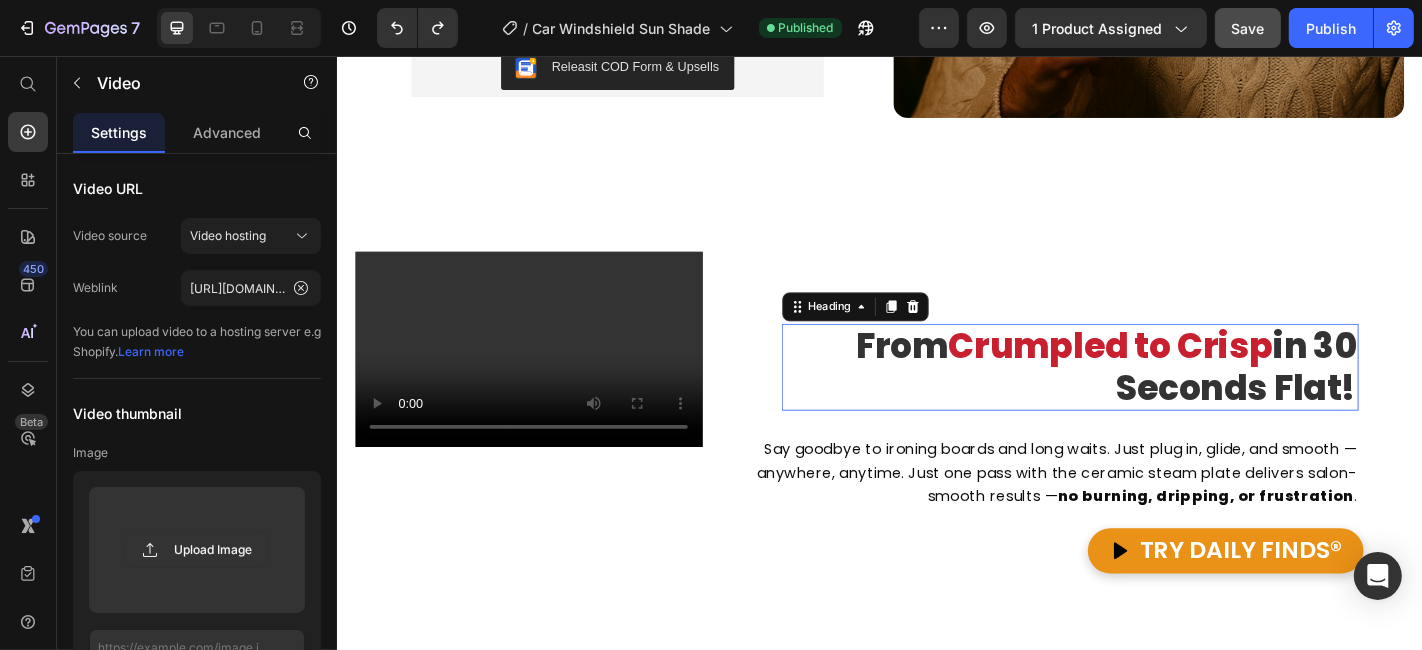 click on "Crumpled to Crisp" at bounding box center [1191, 376] 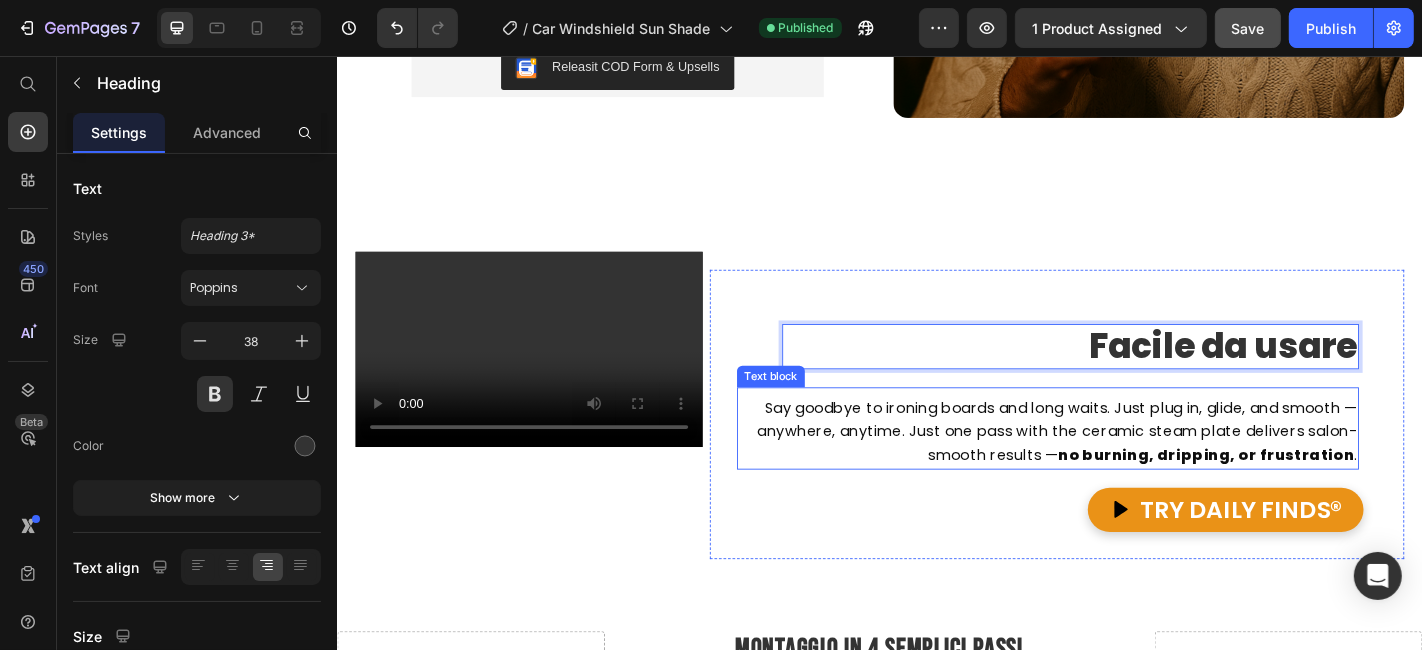 click on "Say goodbye to ironing boards and long waits. Just plug in, glide, and smooth — anywhere, anytime. Just one pass with the ceramic steam plate delivers salon-smooth results —  no burning, dripping, or frustration ." at bounding box center (1133, 470) 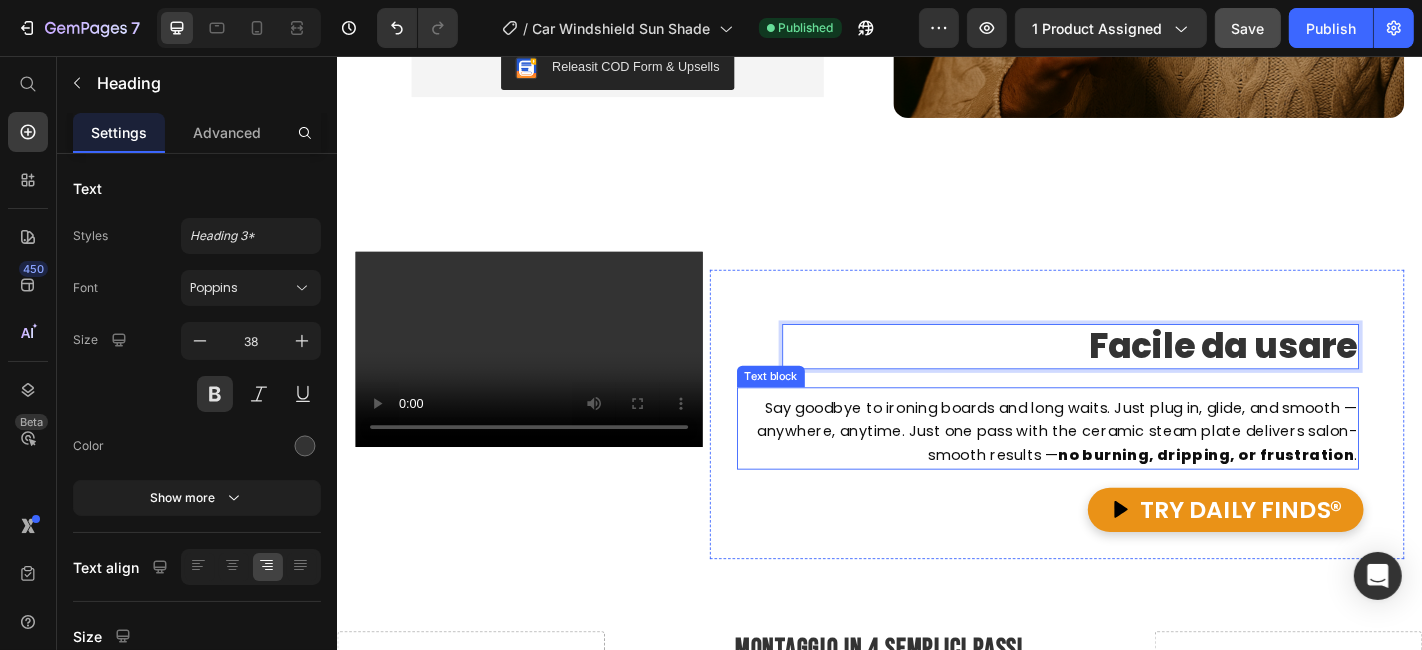click on "Say goodbye to ironing boards and long waits. Just plug in, glide, and smooth — anywhere, anytime. Just one pass with the ceramic steam plate delivers salon-smooth results —  no burning, dripping, or frustration ." at bounding box center [1133, 470] 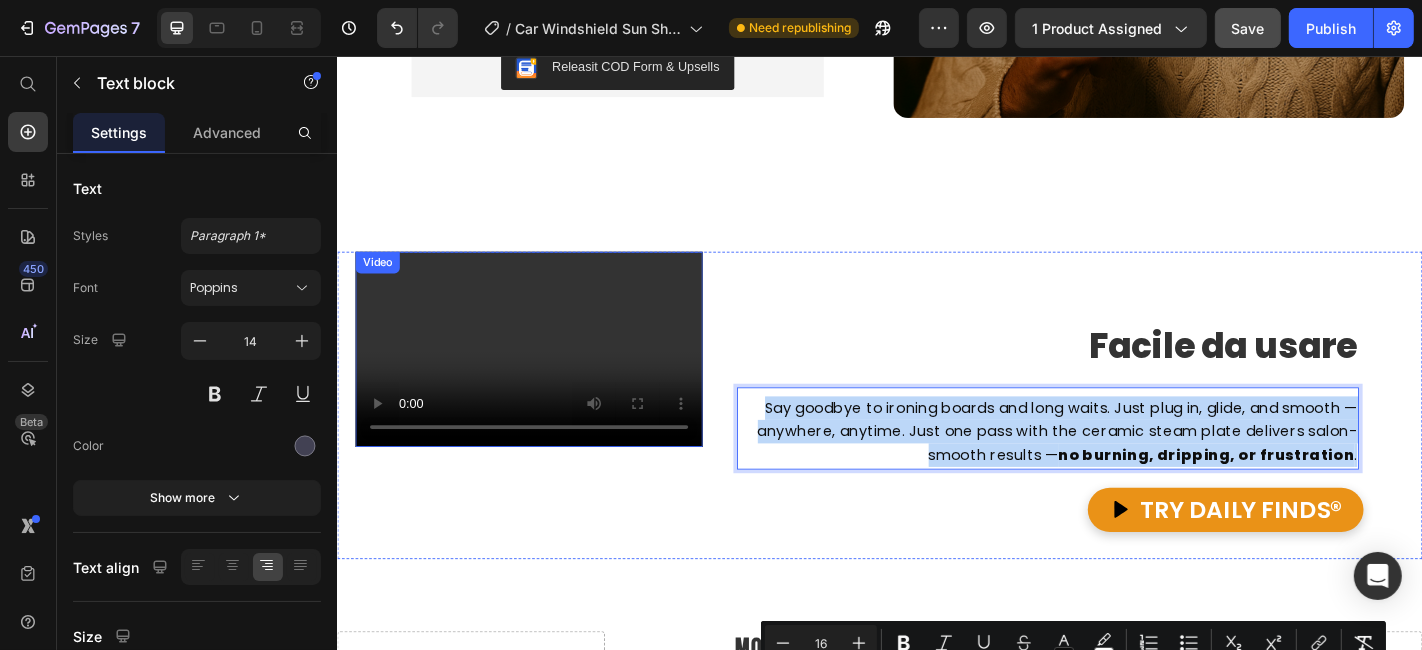 scroll, scrollTop: 2911, scrollLeft: 0, axis: vertical 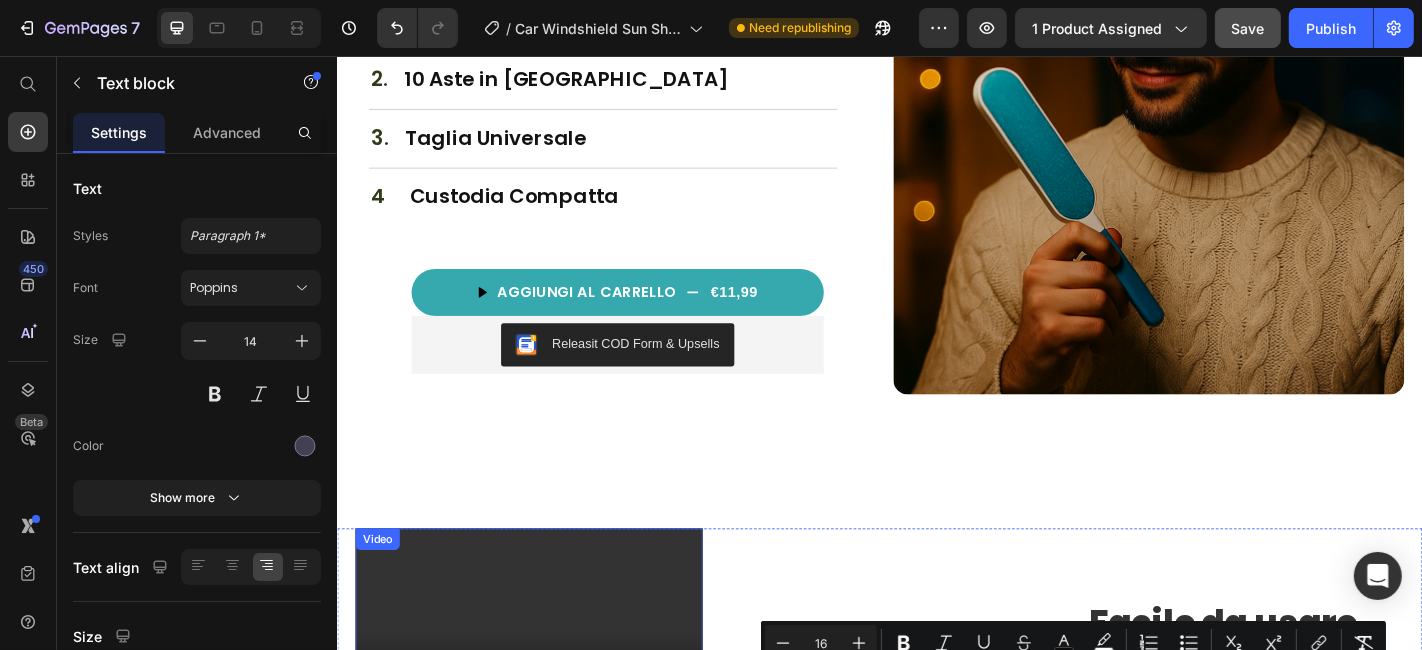 click 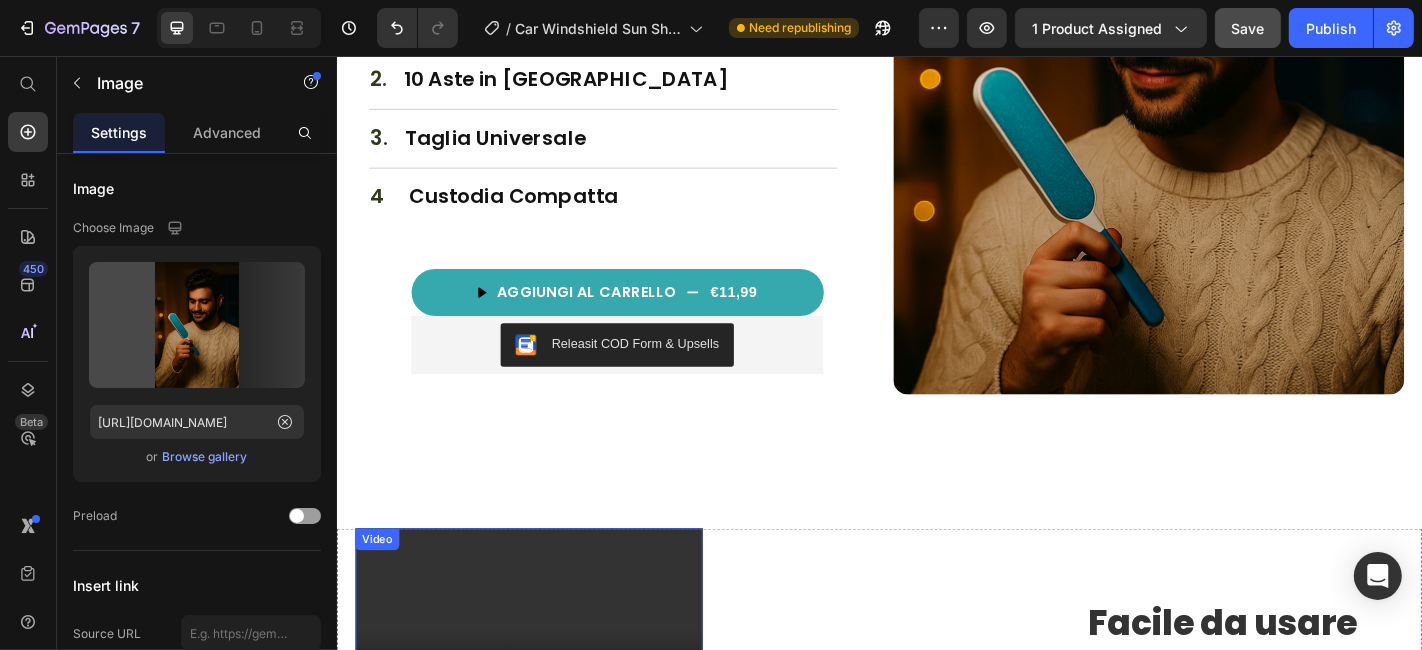 click at bounding box center [1233, 147] 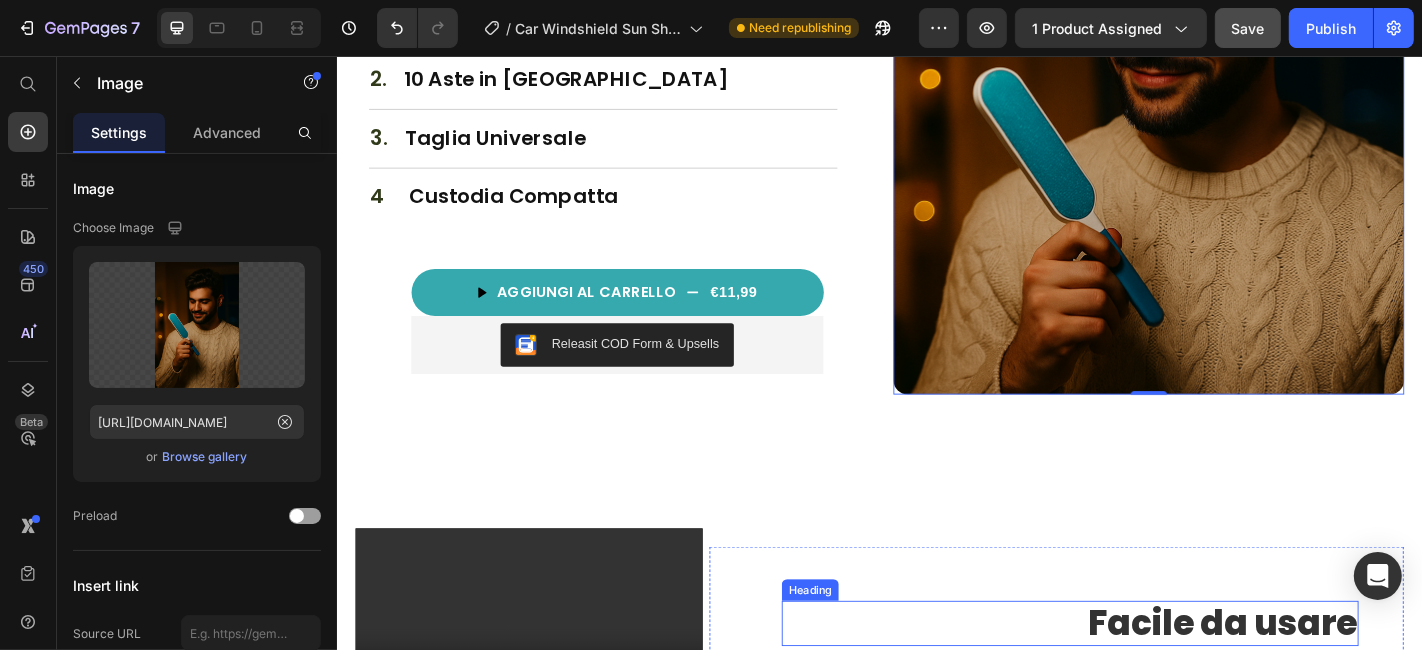 scroll, scrollTop: 3328, scrollLeft: 0, axis: vertical 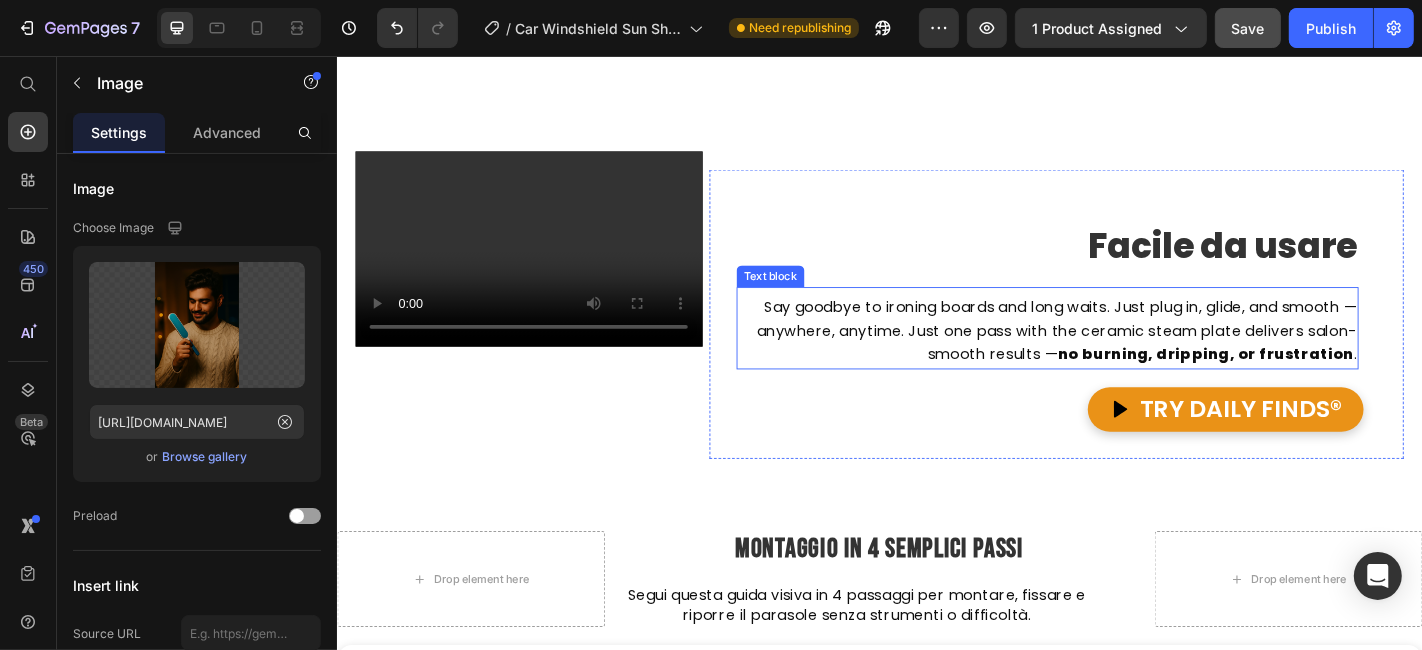 click on "Say goodbye to ironing boards and long waits. Just plug in, glide, and smooth — anywhere, anytime. Just one pass with the ceramic steam plate delivers salon-smooth results —  no burning, dripping, or frustration ." at bounding box center [1133, 359] 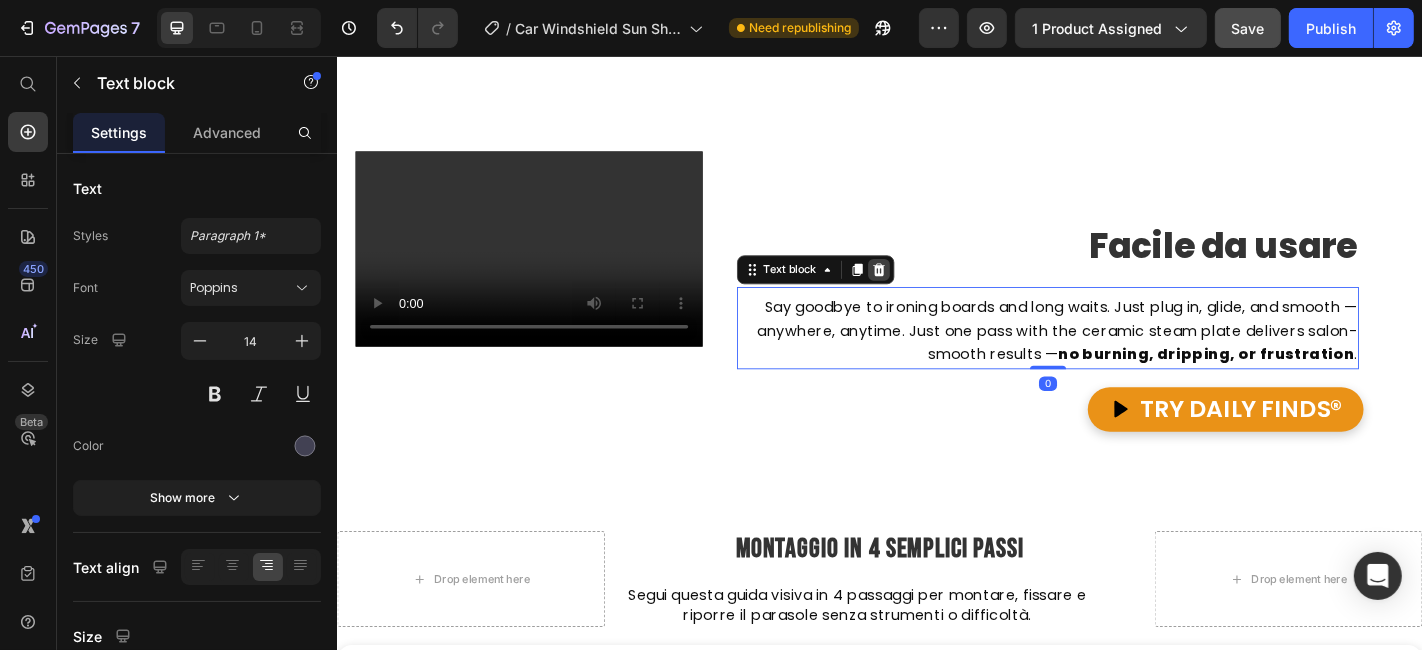 click 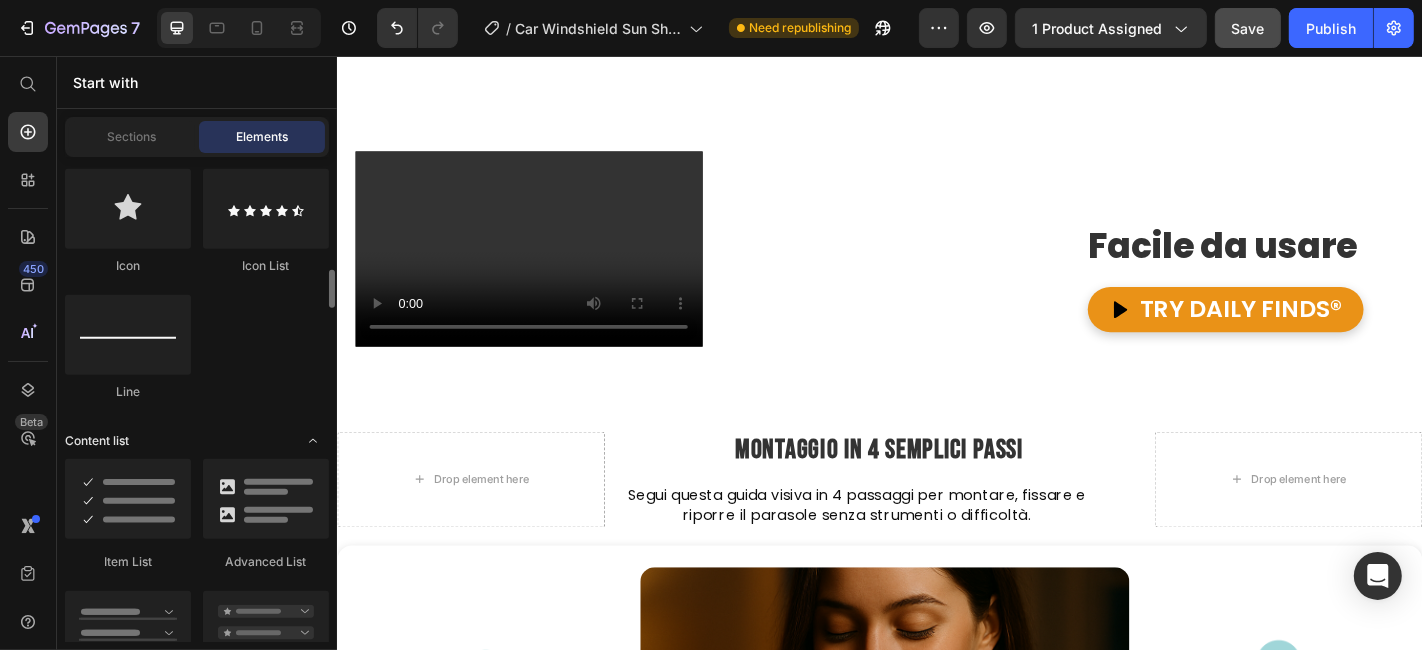 scroll, scrollTop: 1666, scrollLeft: 0, axis: vertical 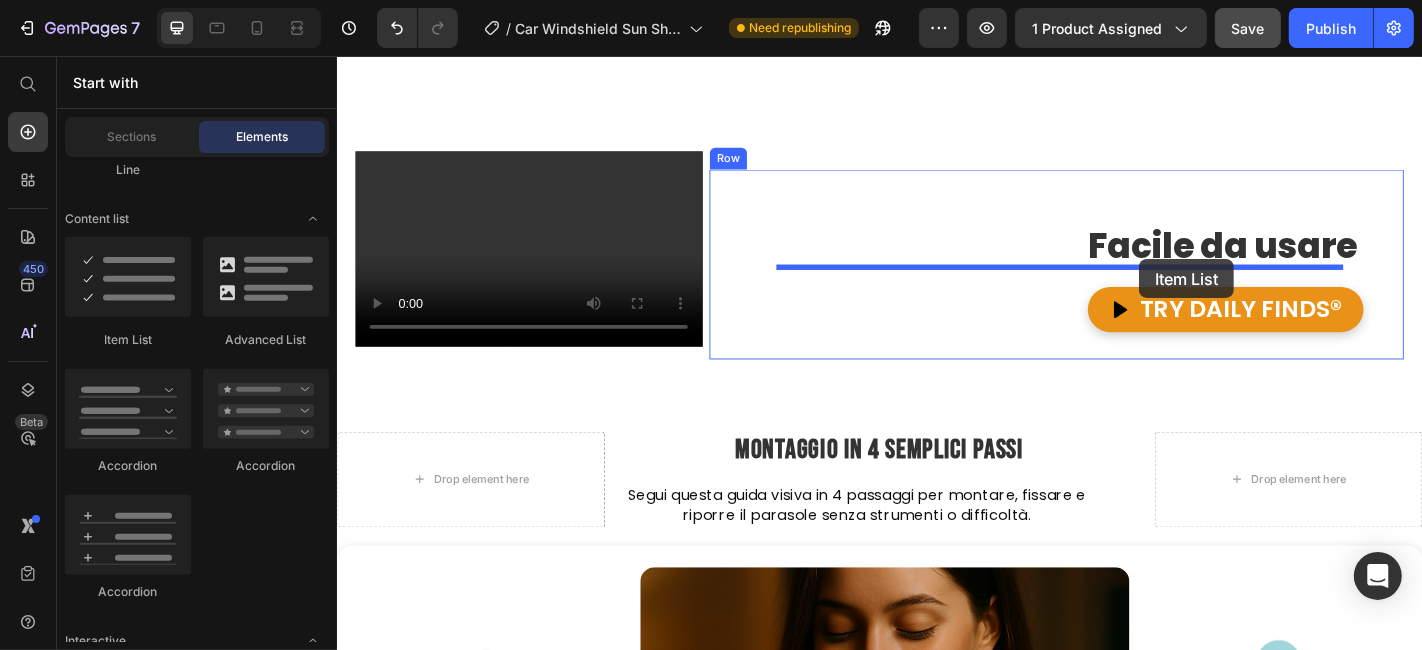 drag, startPoint x: 484, startPoint y: 342, endPoint x: 1223, endPoint y: 281, distance: 741.5133 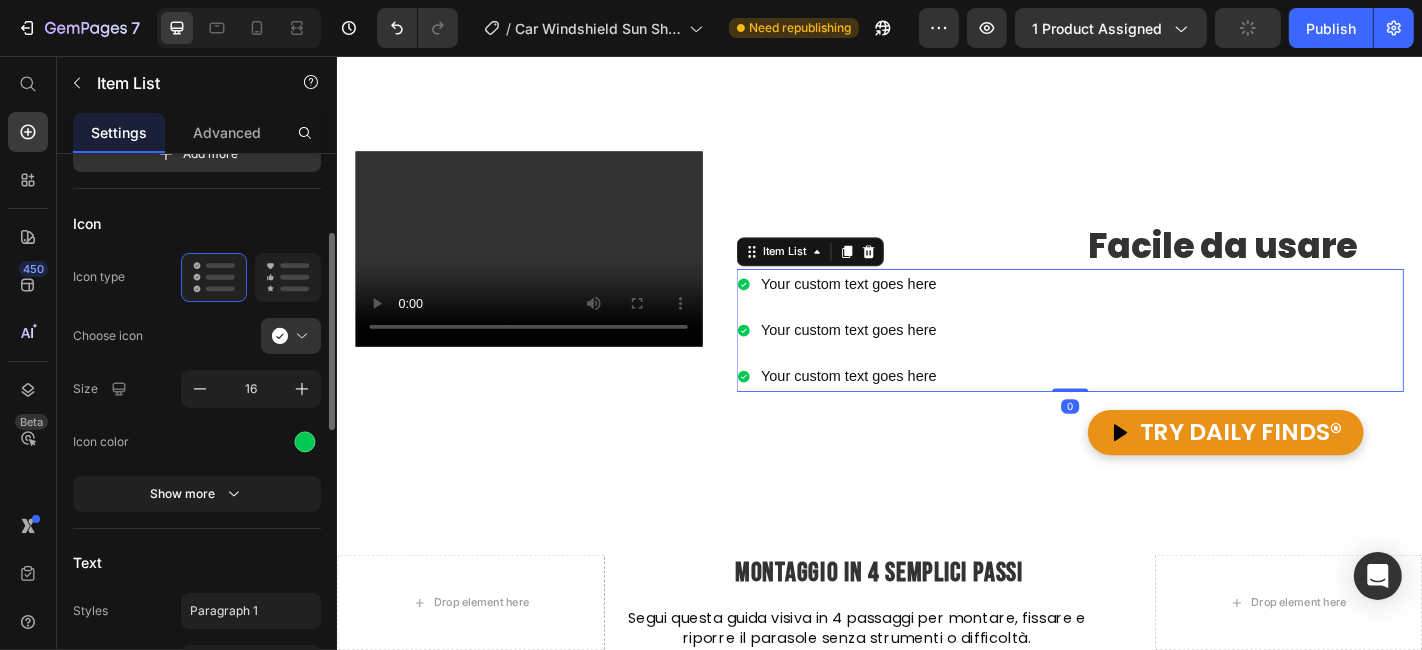 scroll, scrollTop: 0, scrollLeft: 0, axis: both 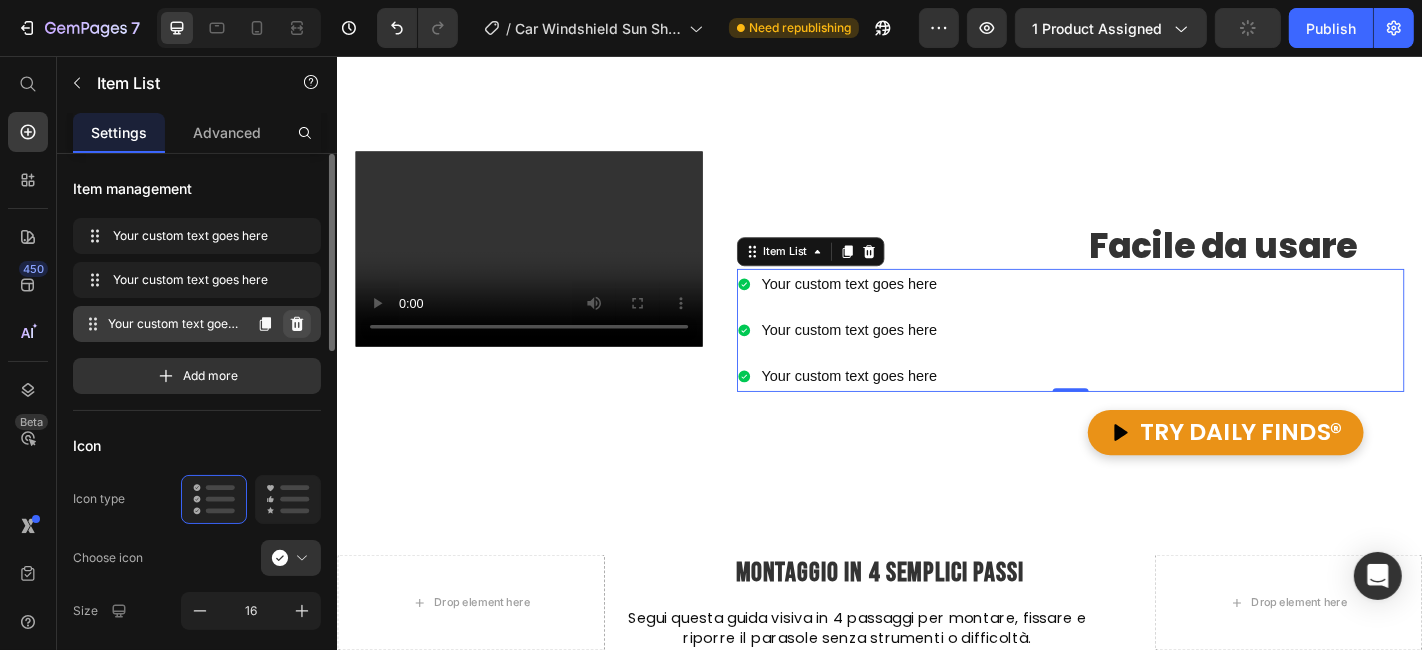 click 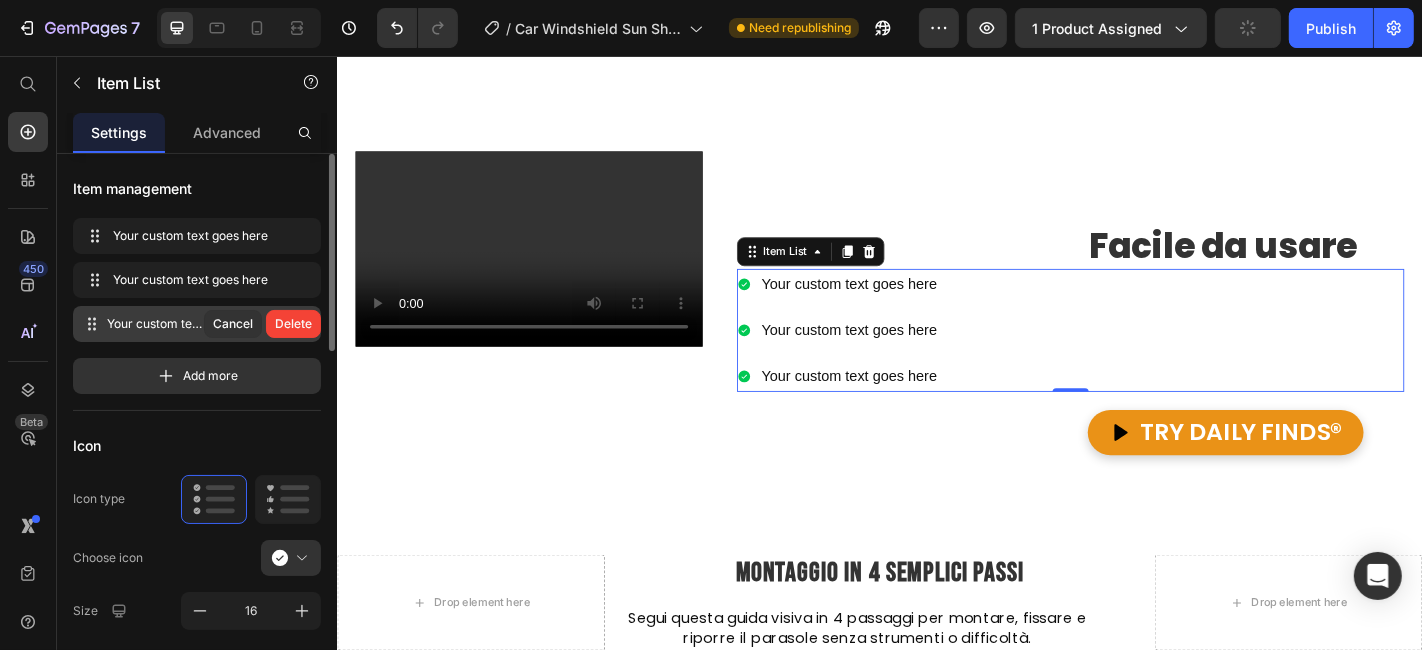 click on "Delete" at bounding box center (293, 324) 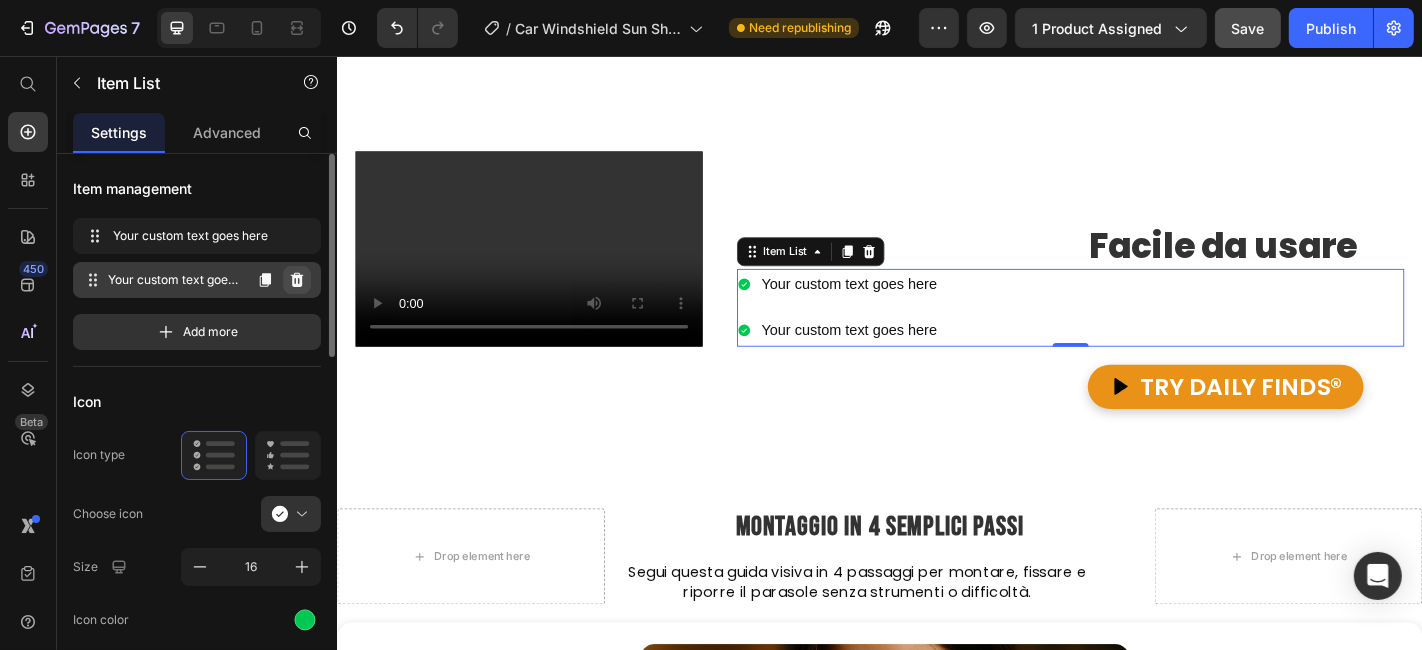 click 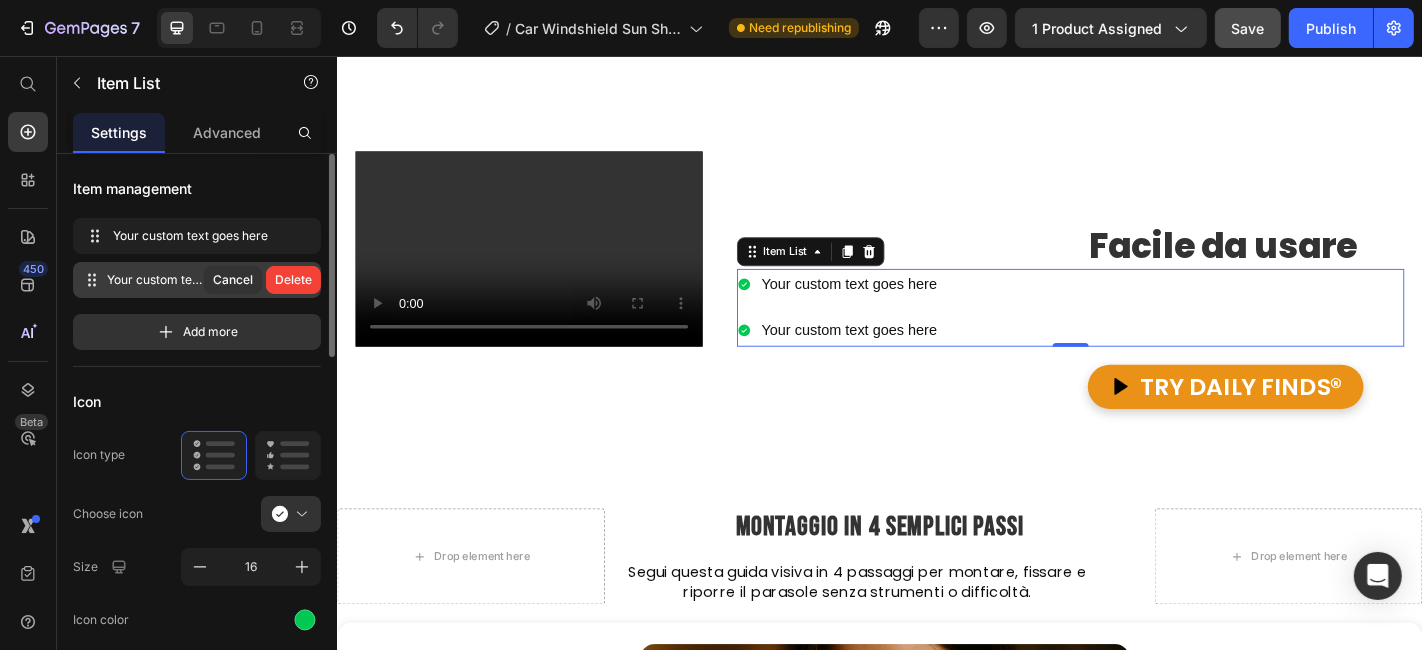 click on "Delete" at bounding box center (293, 280) 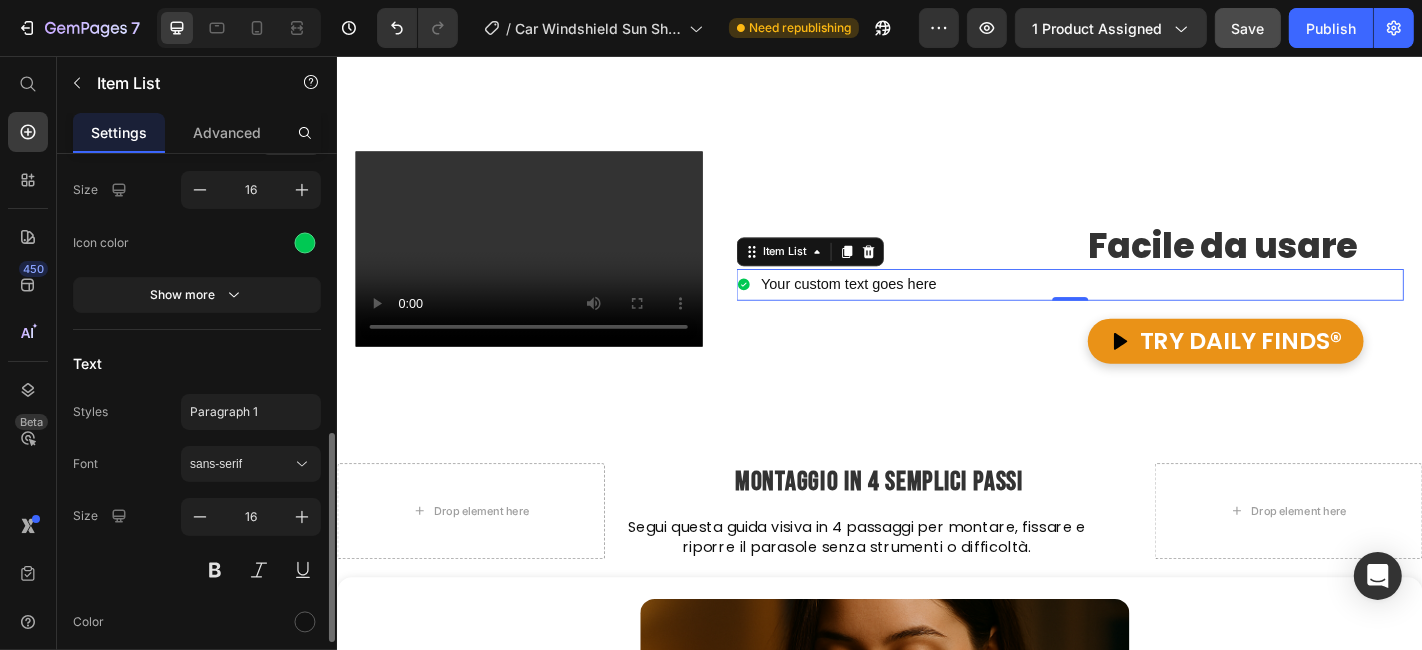 scroll, scrollTop: 555, scrollLeft: 0, axis: vertical 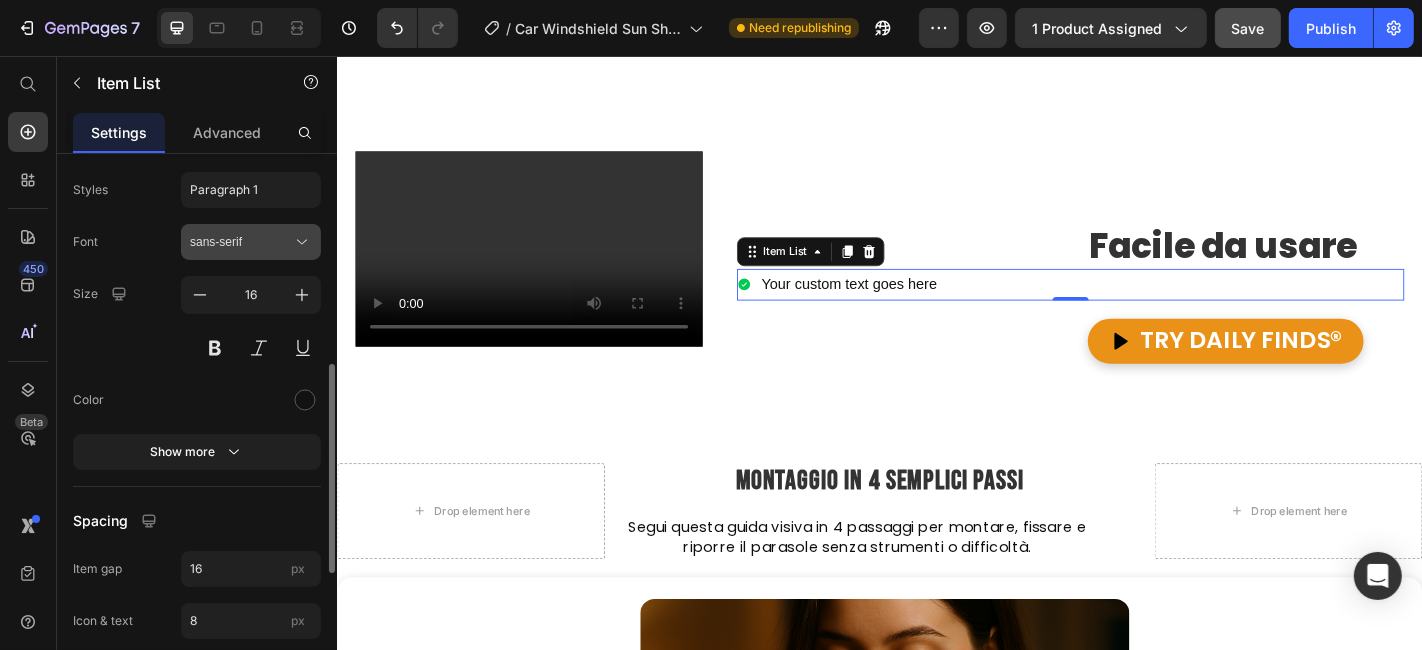 click on "sans-serif" at bounding box center (241, 242) 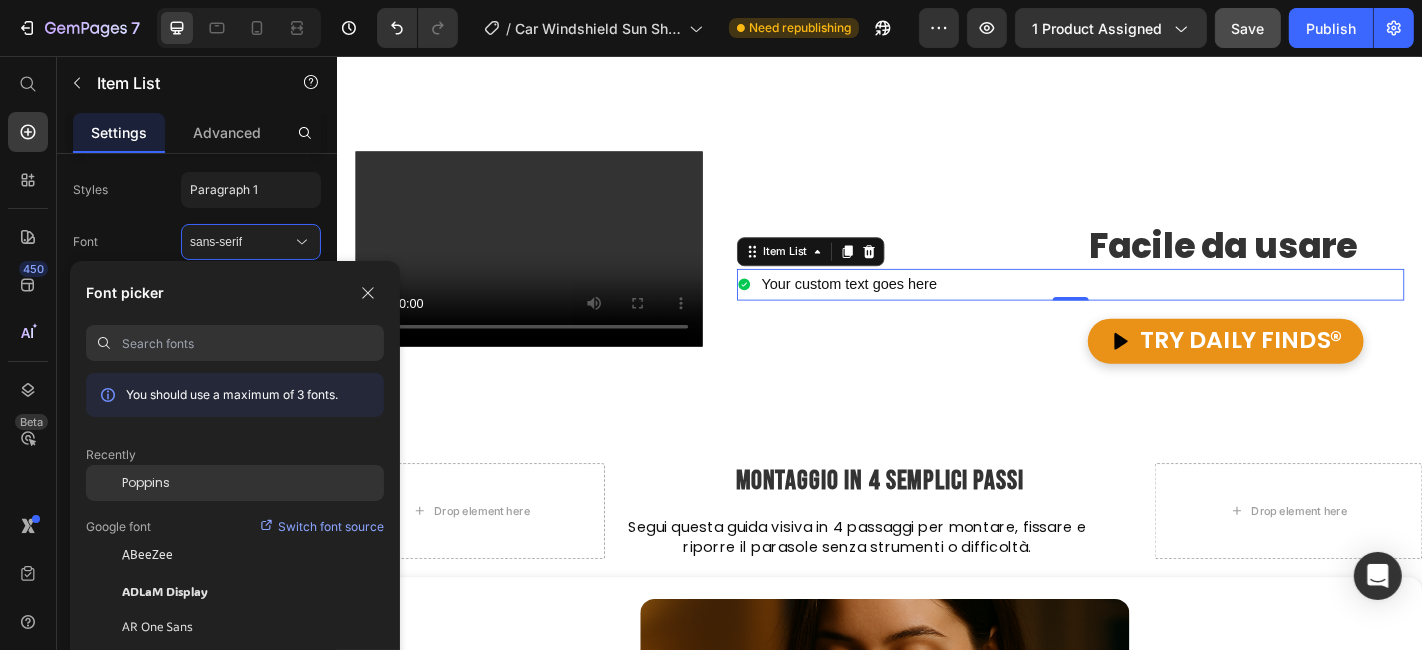 click on "Poppins" at bounding box center [146, 483] 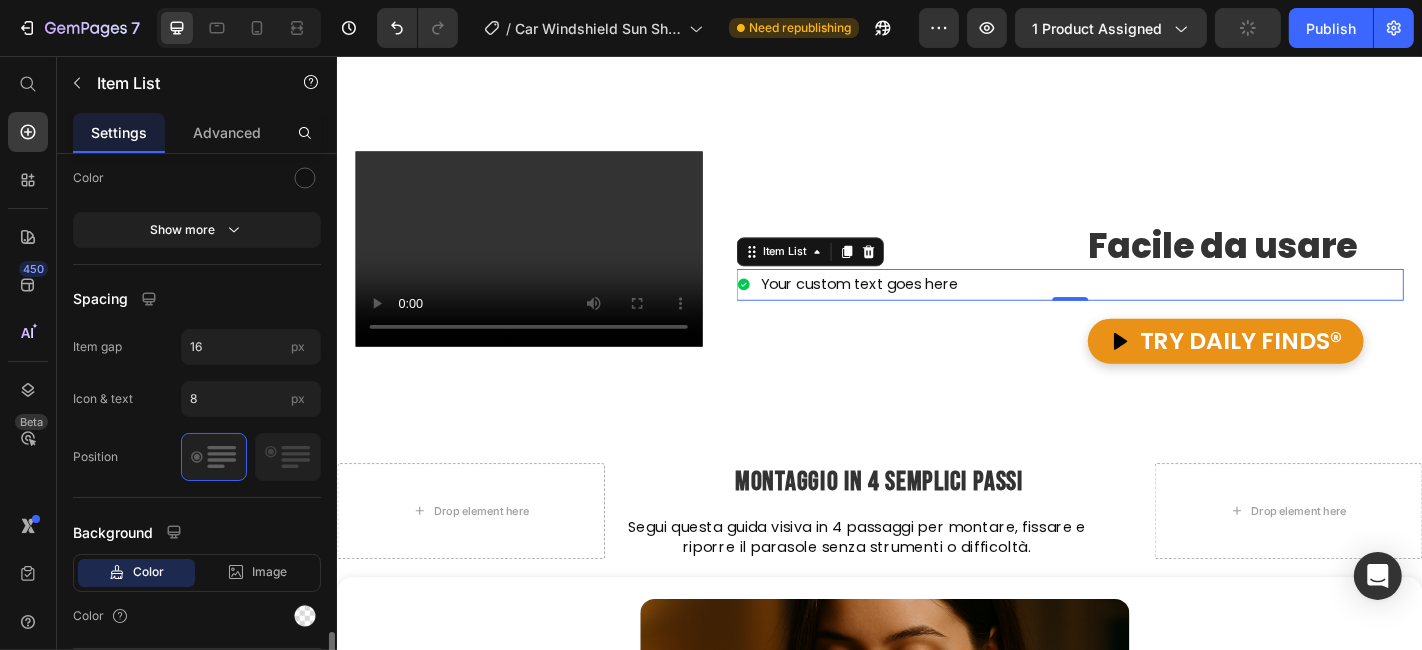 scroll, scrollTop: 910, scrollLeft: 0, axis: vertical 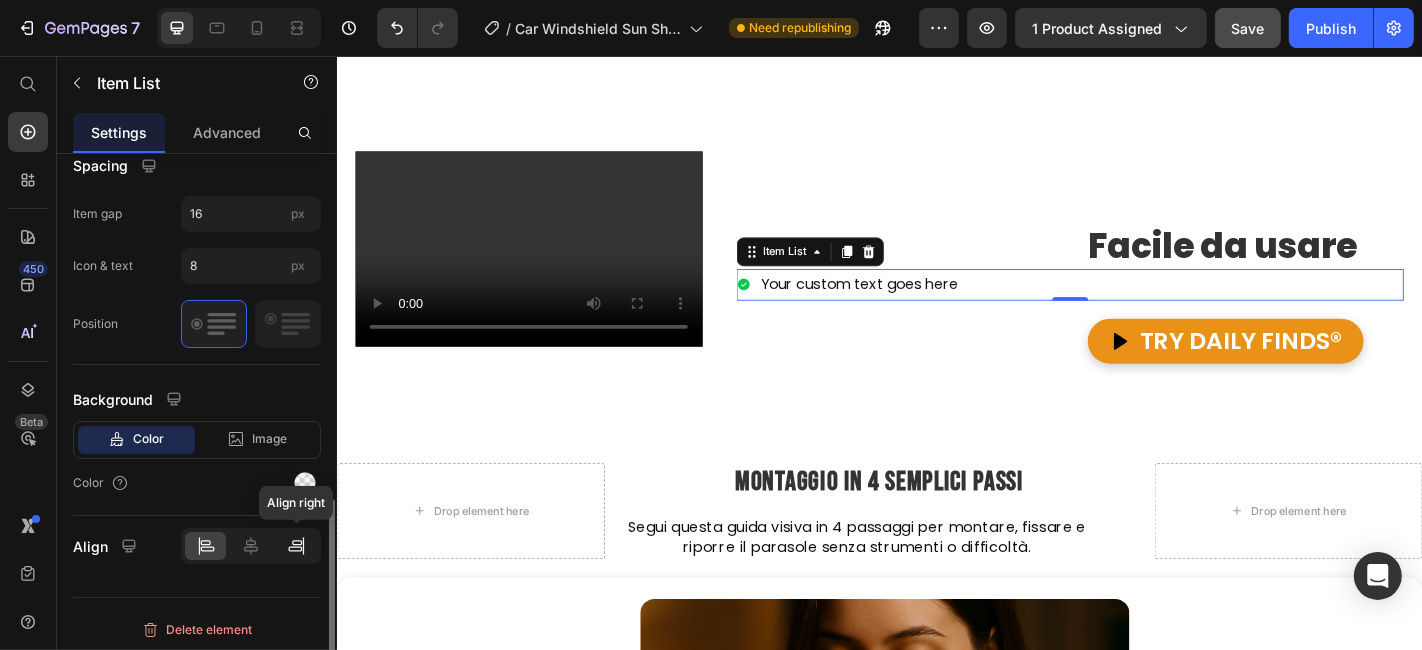 click 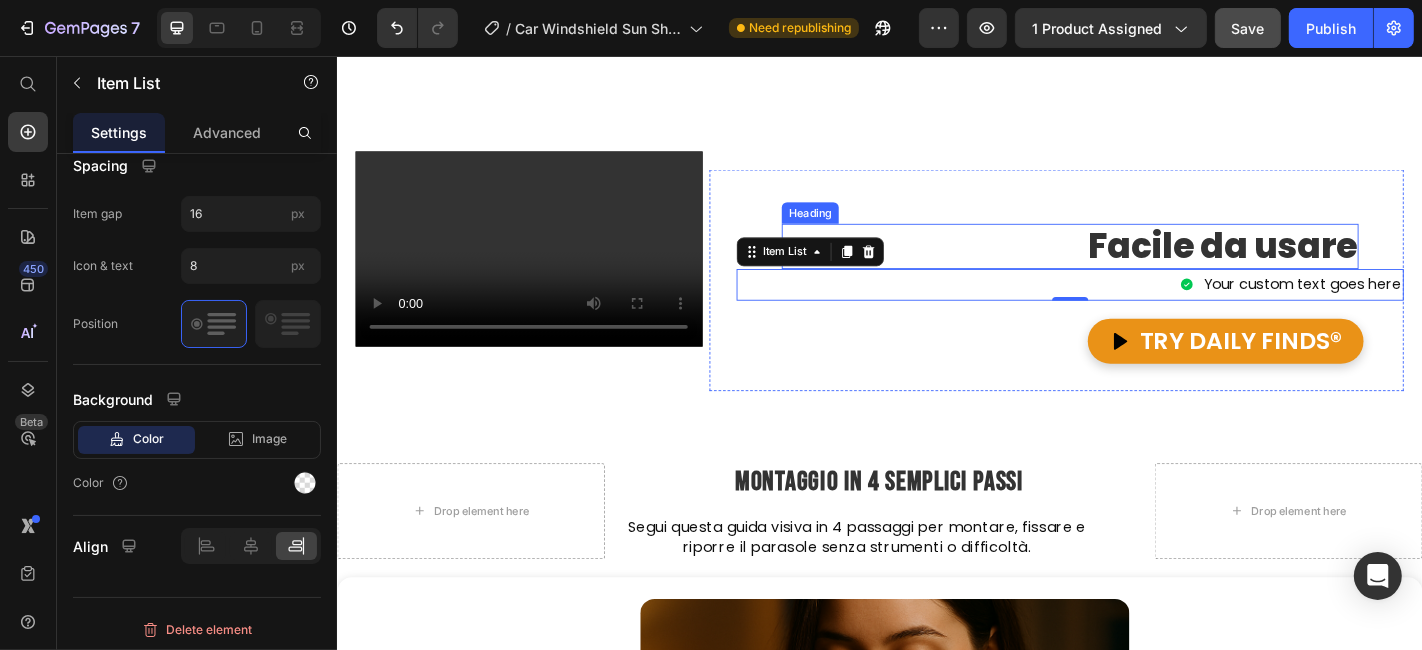 click on "⁠⁠⁠⁠⁠⁠⁠ Facile da usare" at bounding box center [1147, 266] 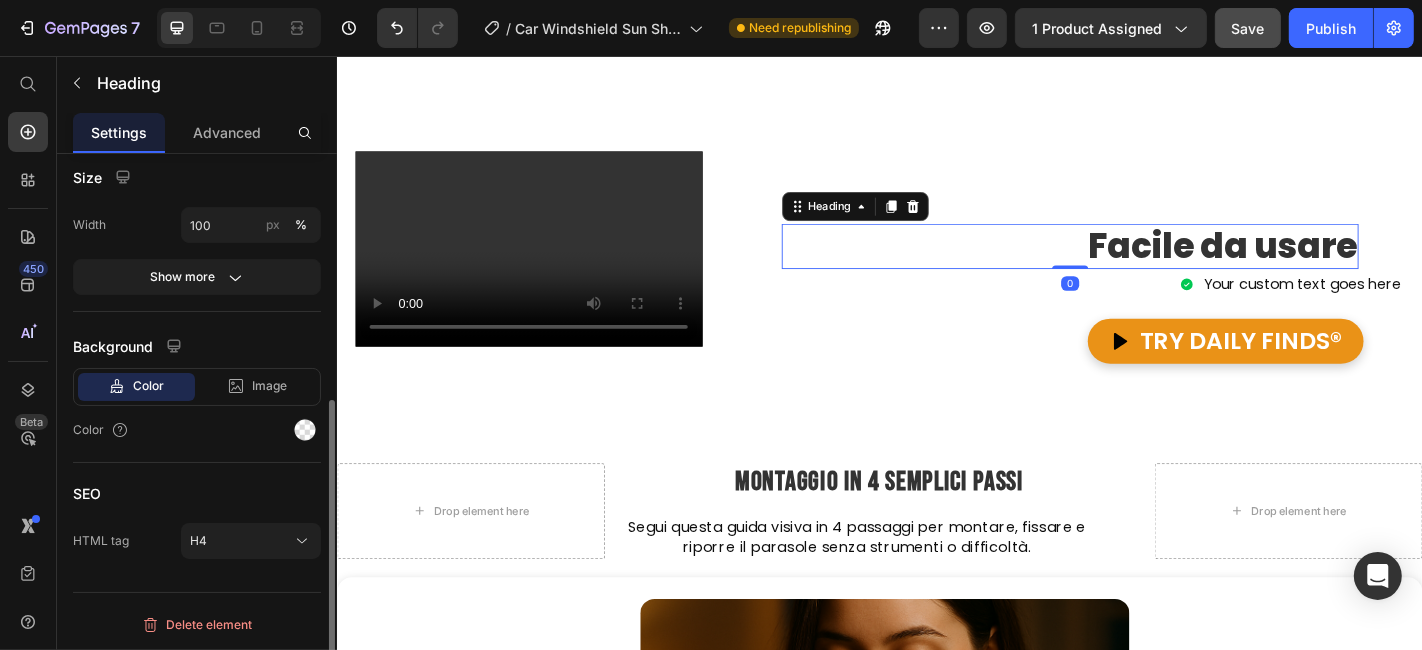scroll, scrollTop: 0, scrollLeft: 0, axis: both 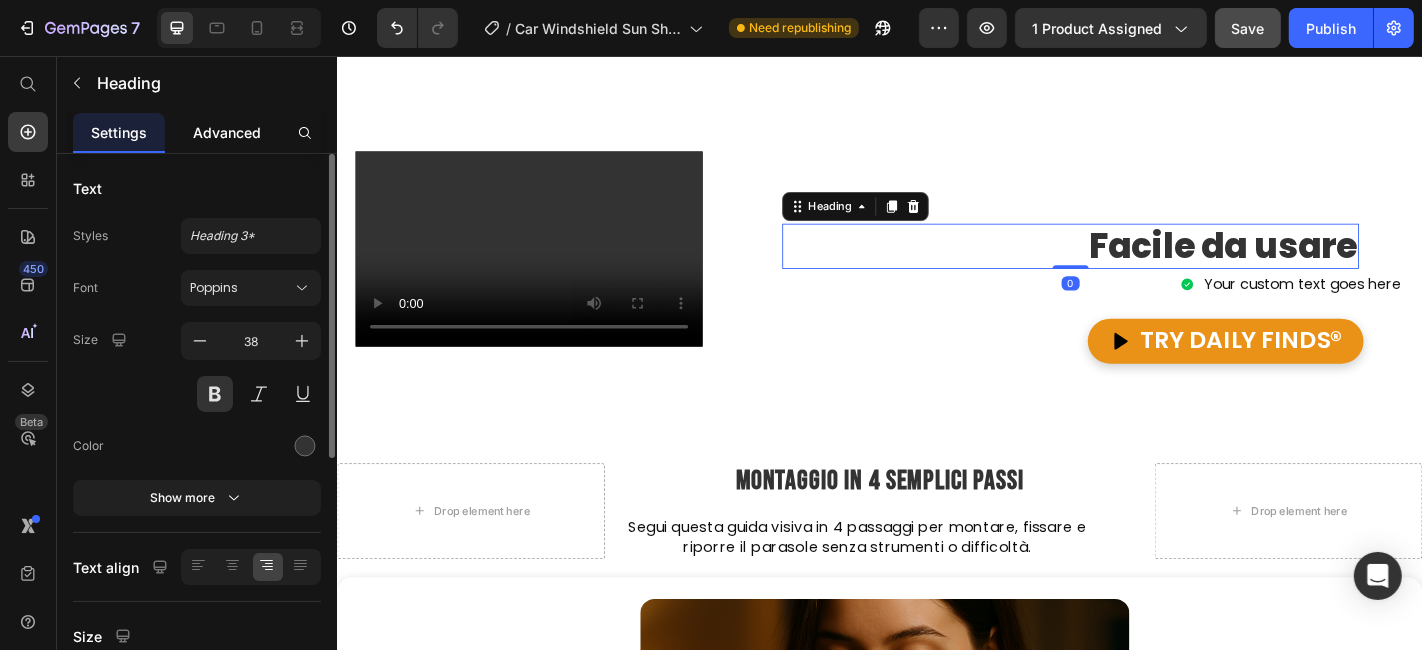 click on "Advanced" at bounding box center [227, 132] 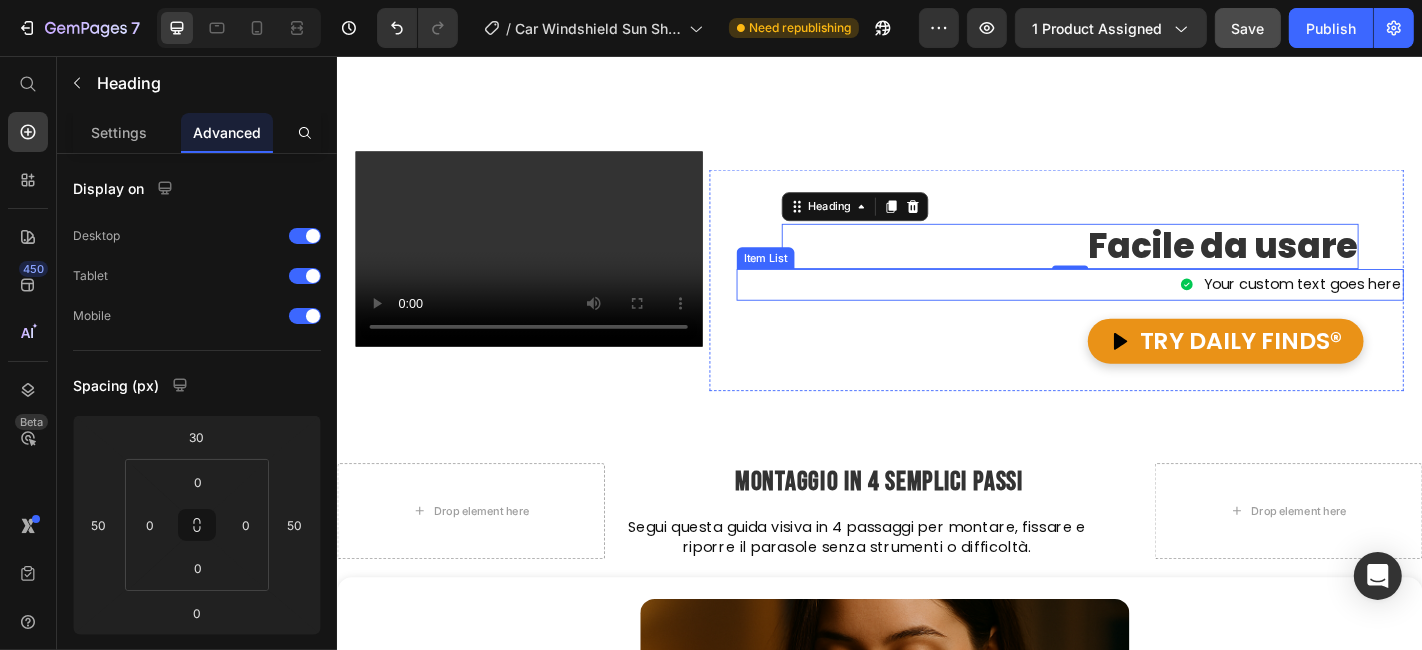click on "Your custom text goes here" at bounding box center [1404, 308] 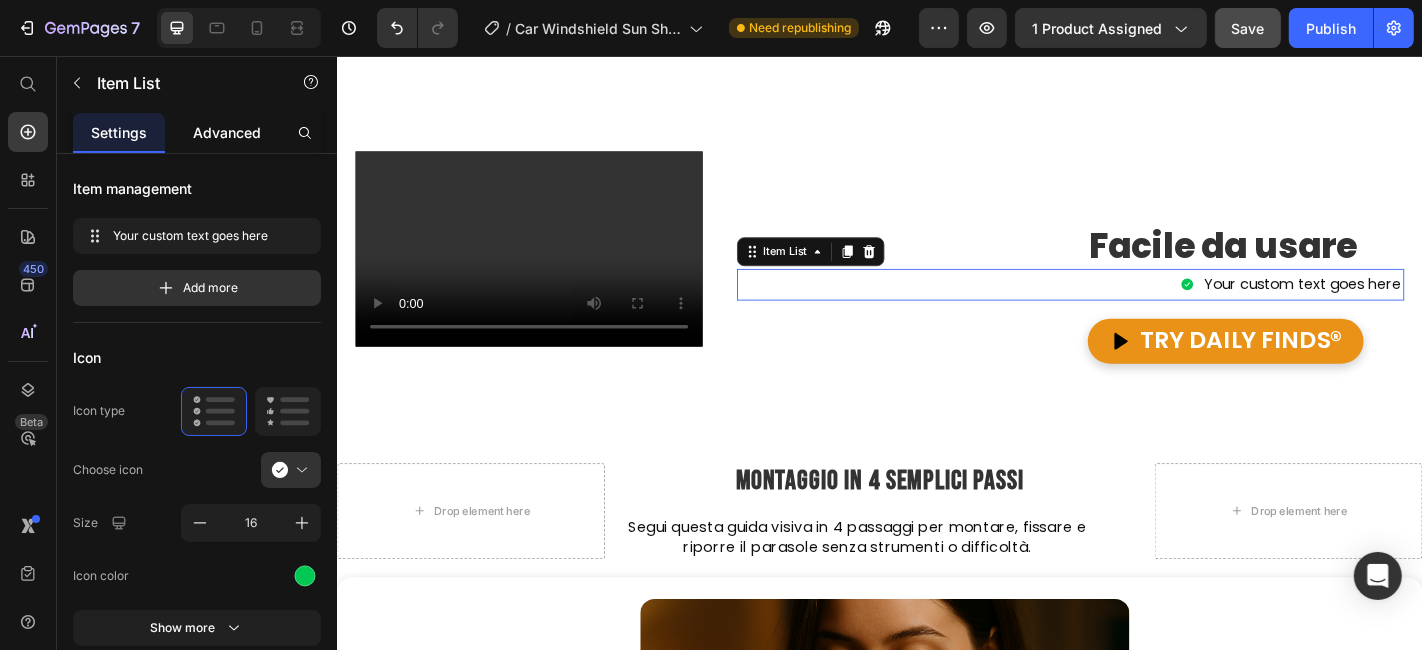 click on "Advanced" at bounding box center [227, 132] 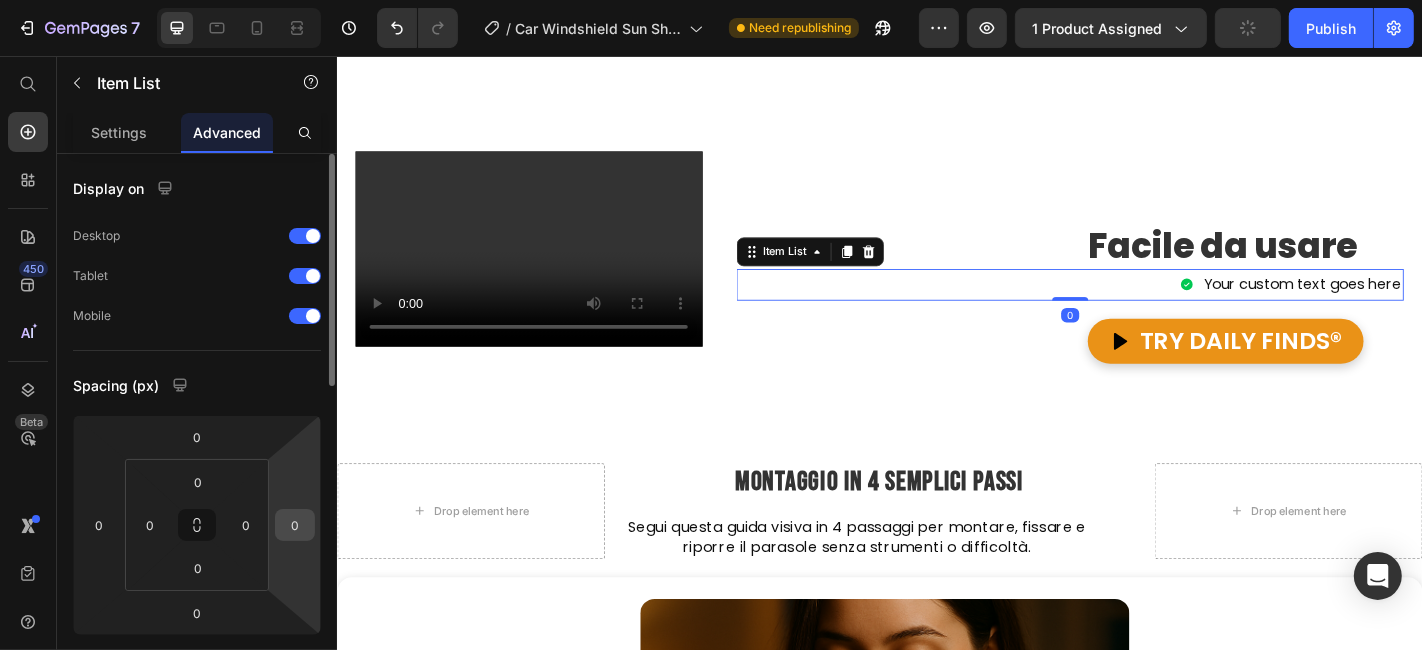 click on "0" at bounding box center [295, 525] 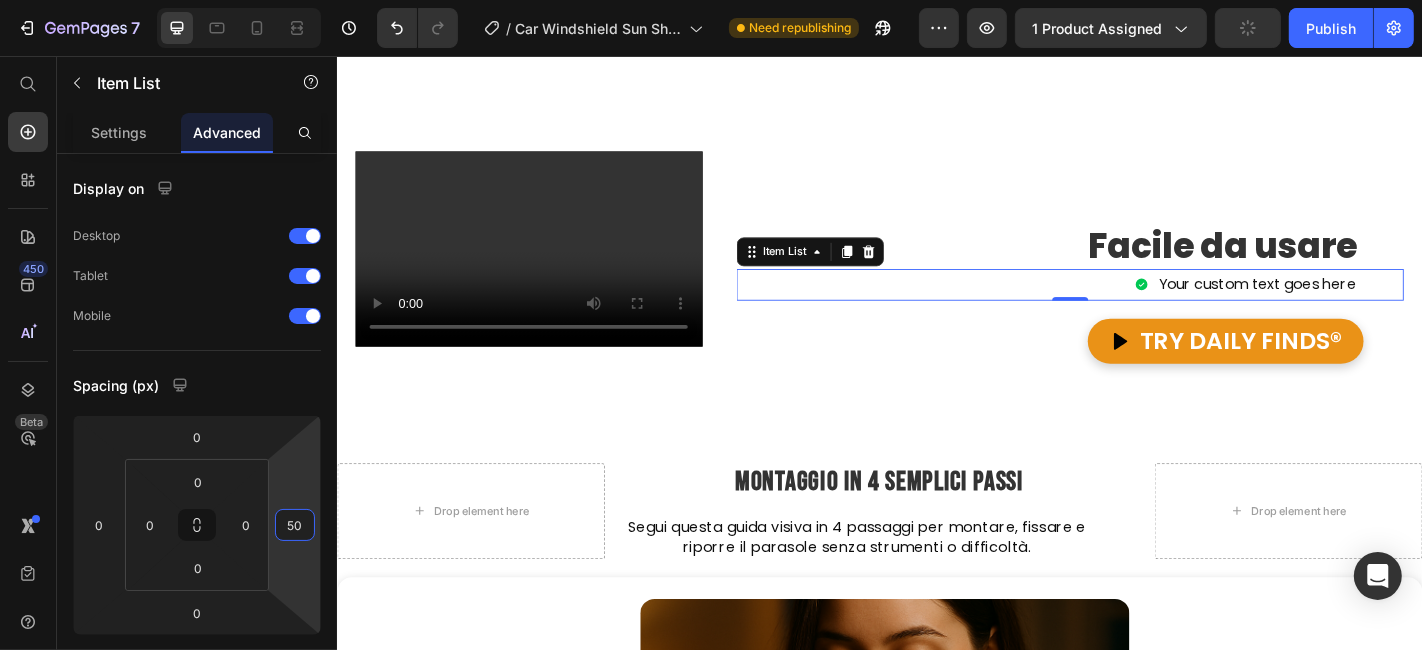 type on "50" 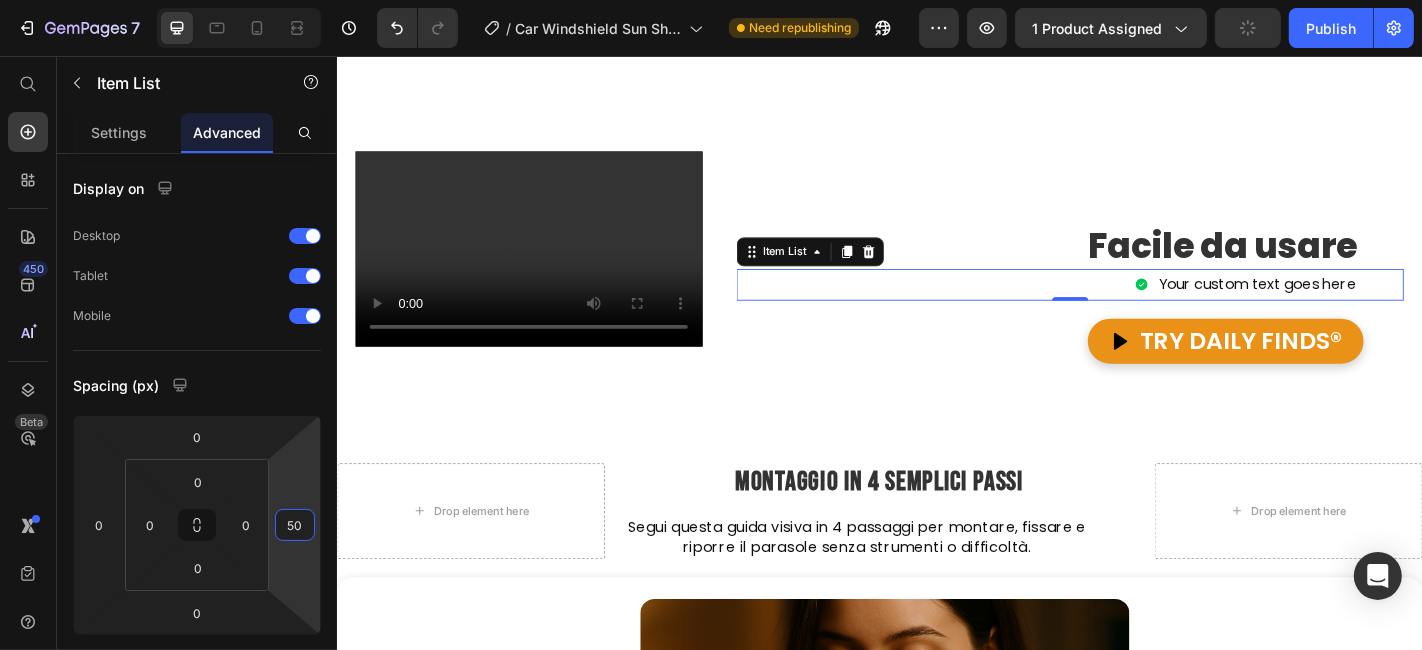 click on "Your custom text goes here" at bounding box center [1354, 308] 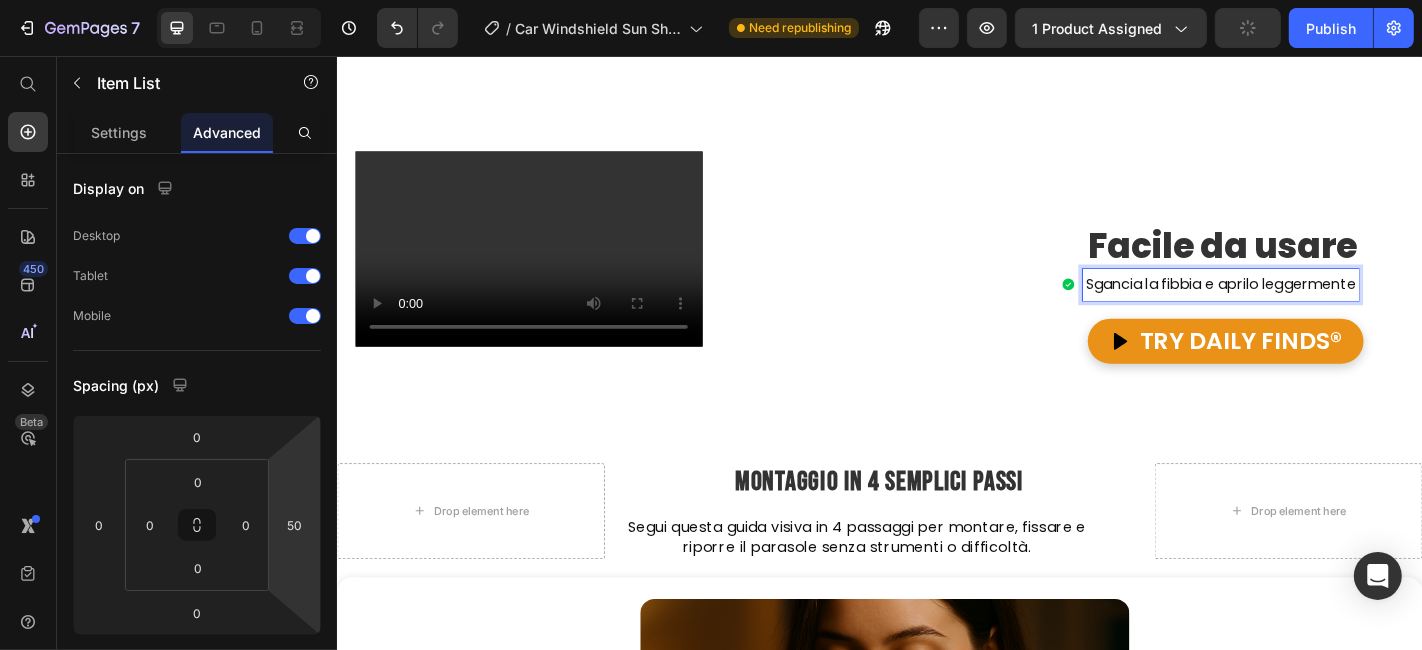 click 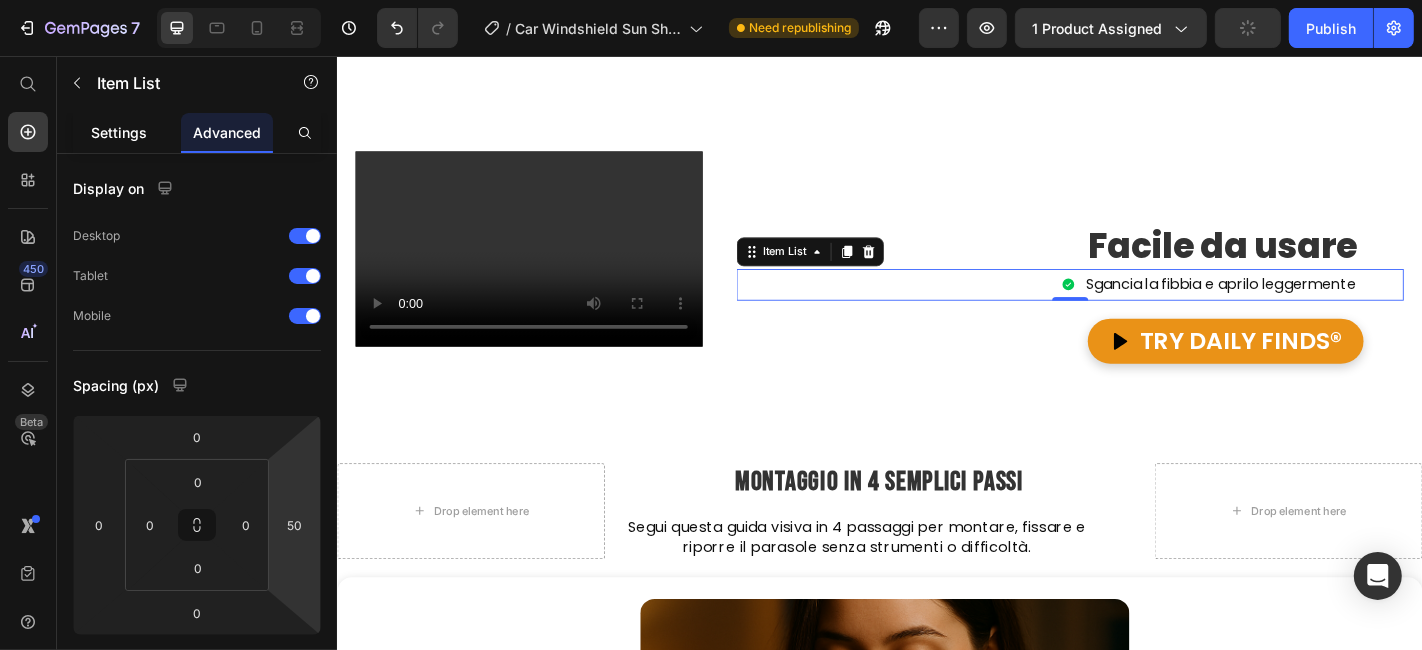 click on "Settings" at bounding box center [119, 132] 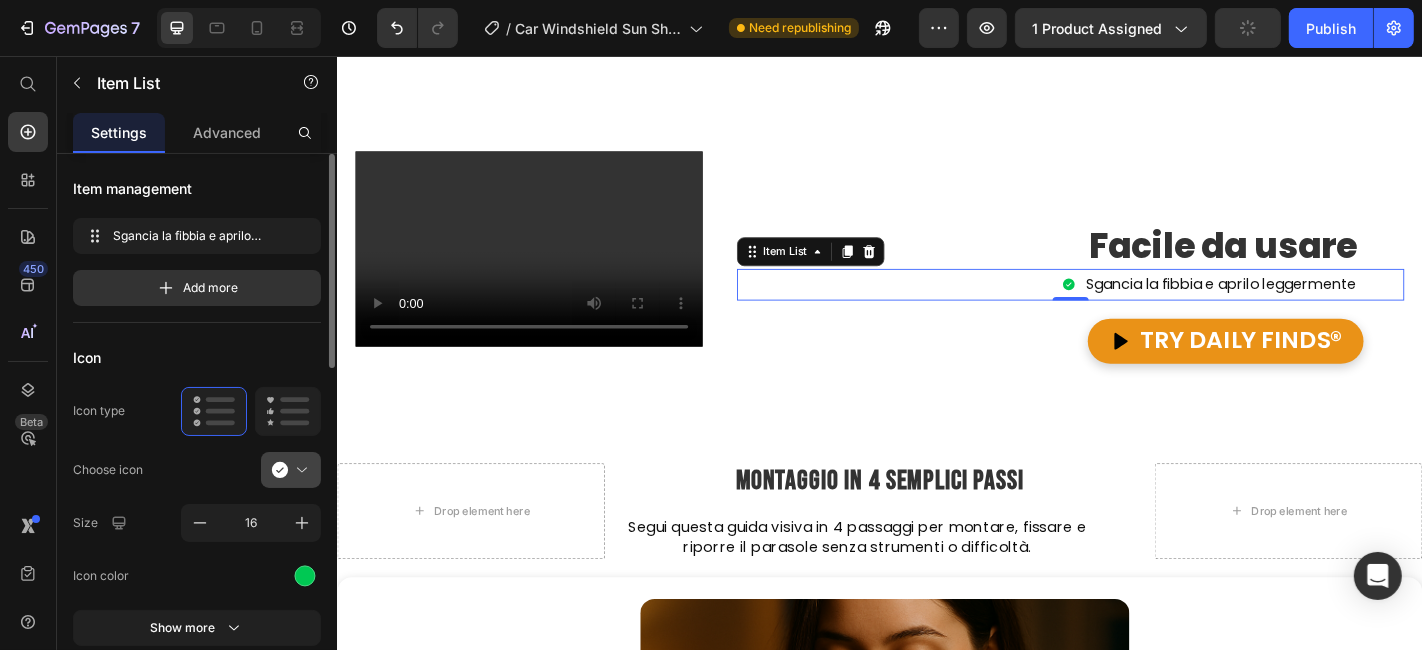 click at bounding box center (299, 470) 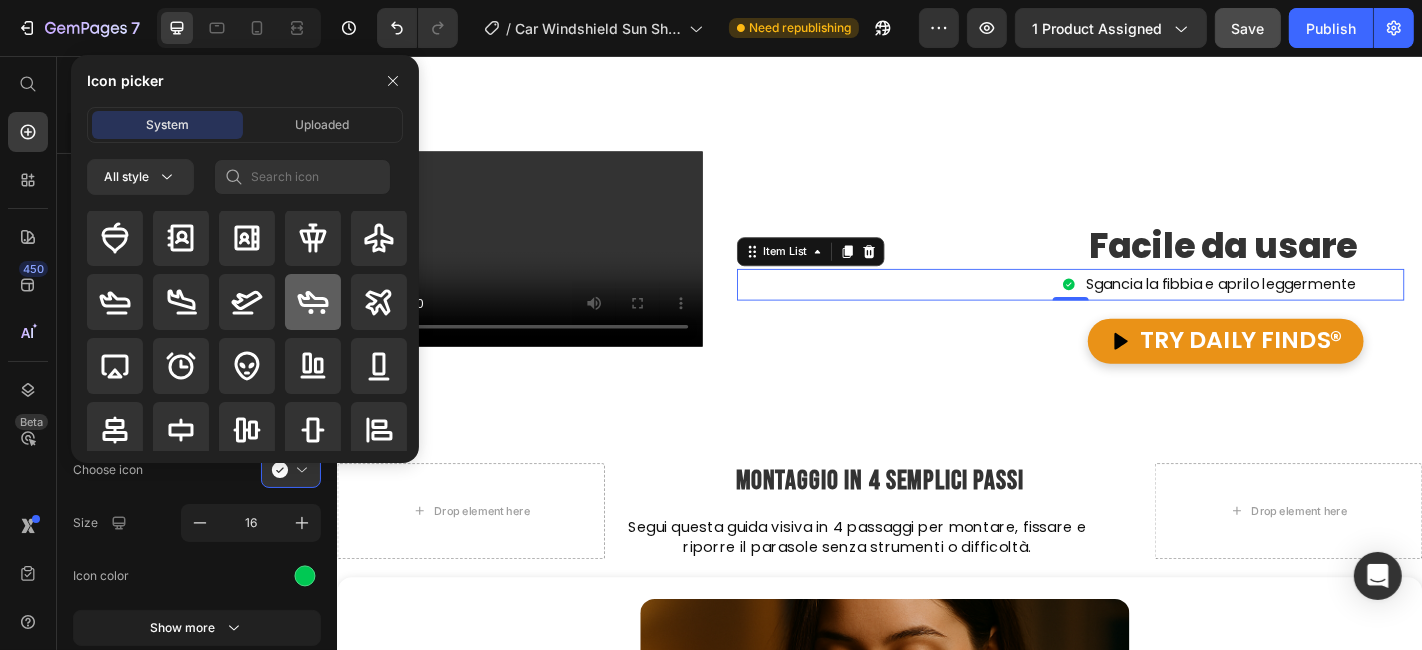 scroll, scrollTop: 0, scrollLeft: 0, axis: both 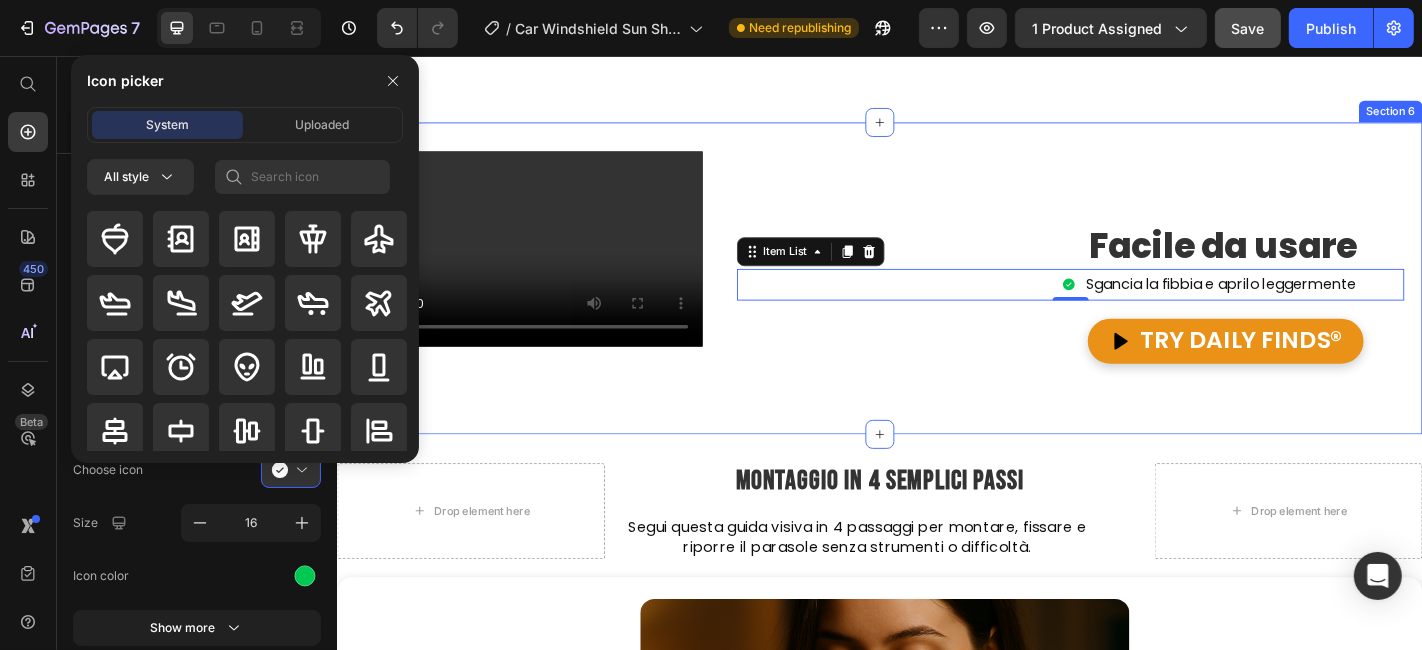 click on "Video ⁠⁠⁠⁠⁠⁠⁠ Facile da usare Heading Sgancia la fibbia e aprilo leggermente Item List   0
TRY DAILY FINDS®   Button Row Row Section 6" at bounding box center [936, 301] 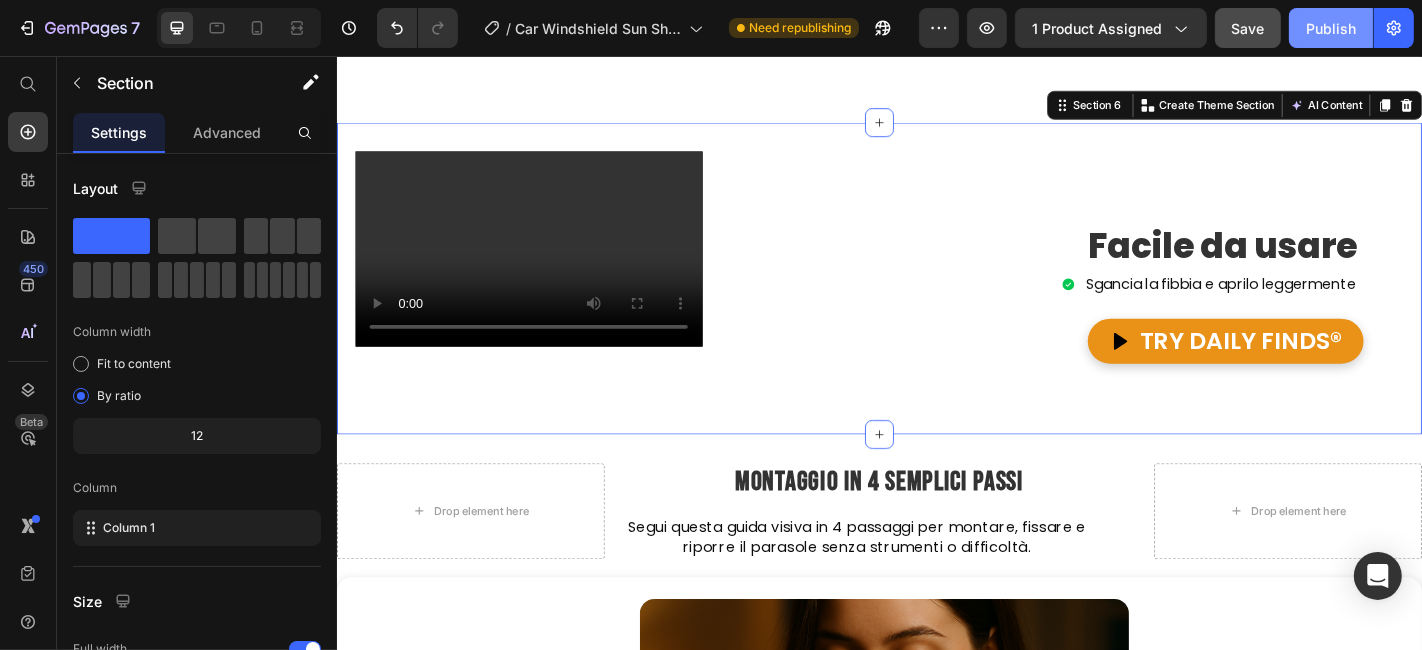 click on "Publish" at bounding box center (1331, 28) 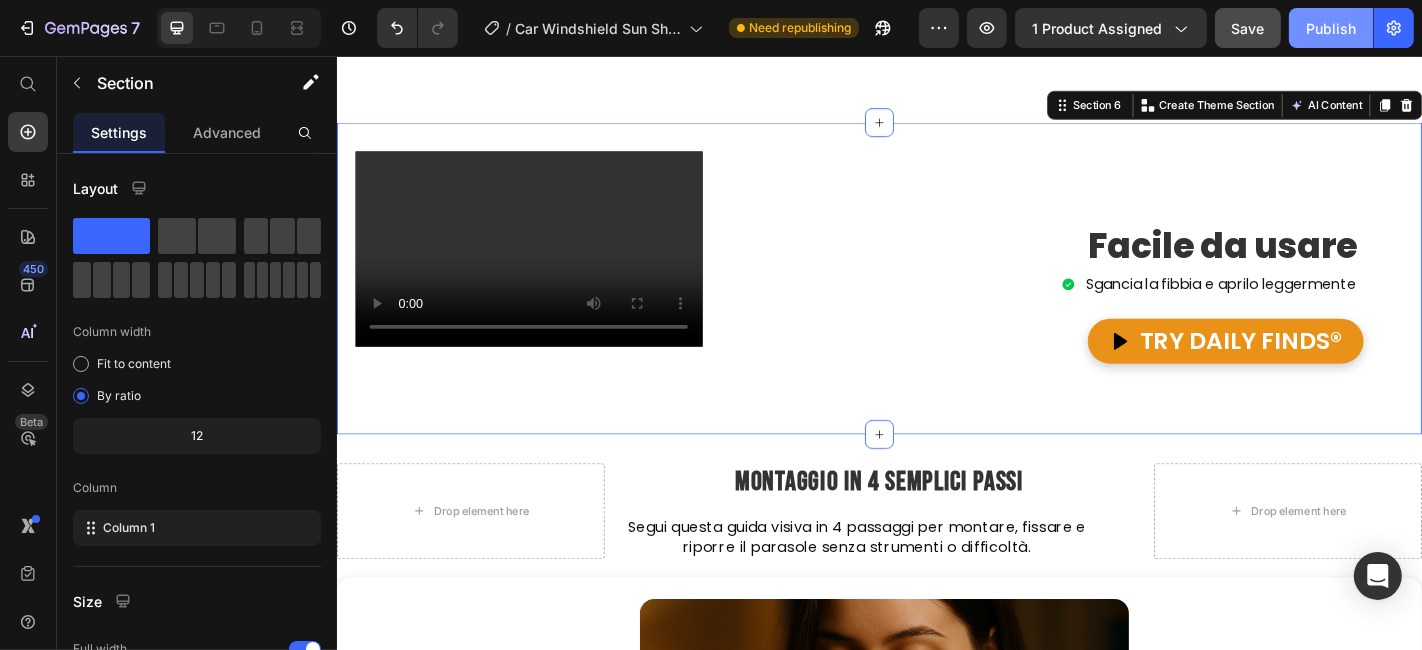 click on "Publish" 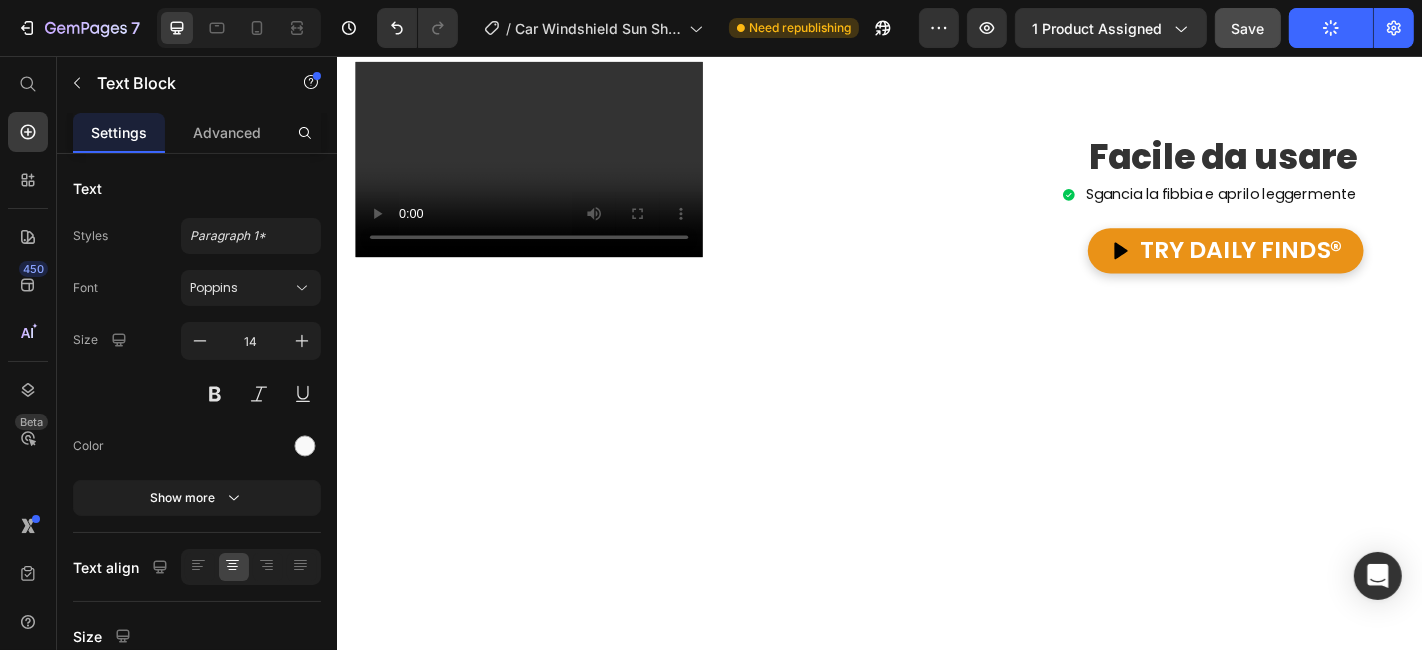 click on "Publish" 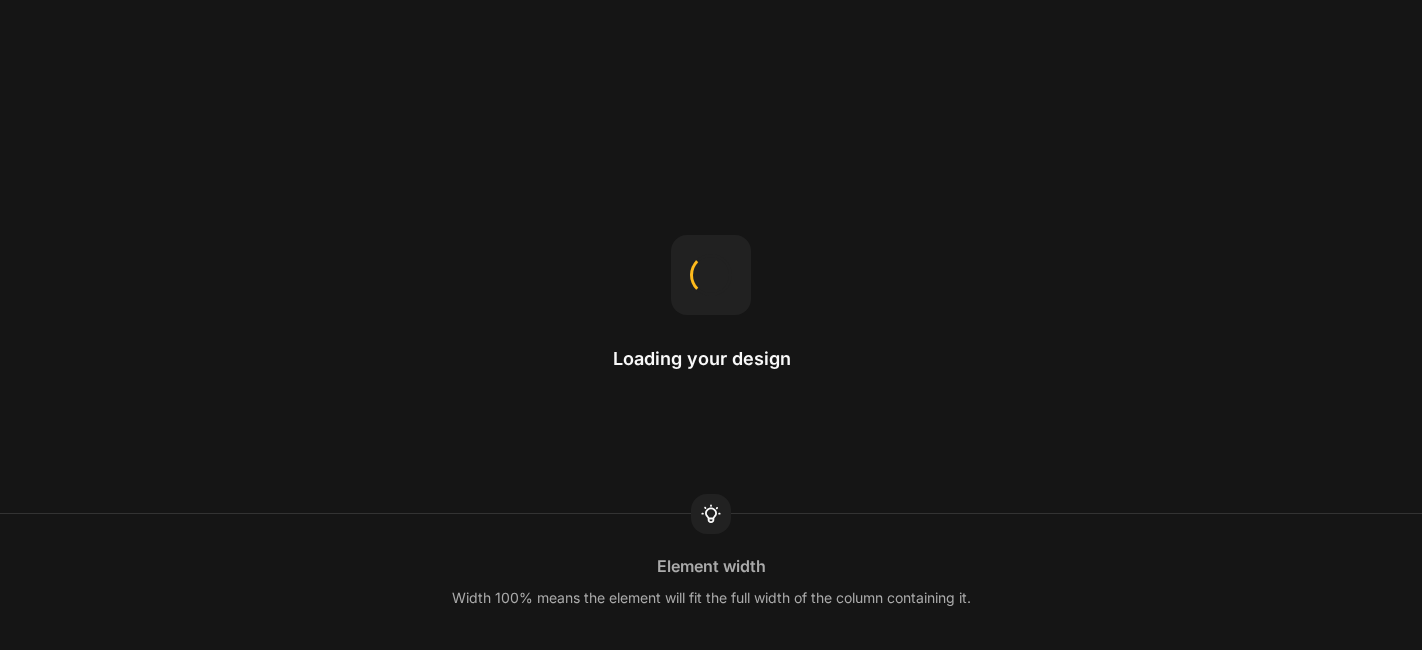 scroll, scrollTop: 0, scrollLeft: 0, axis: both 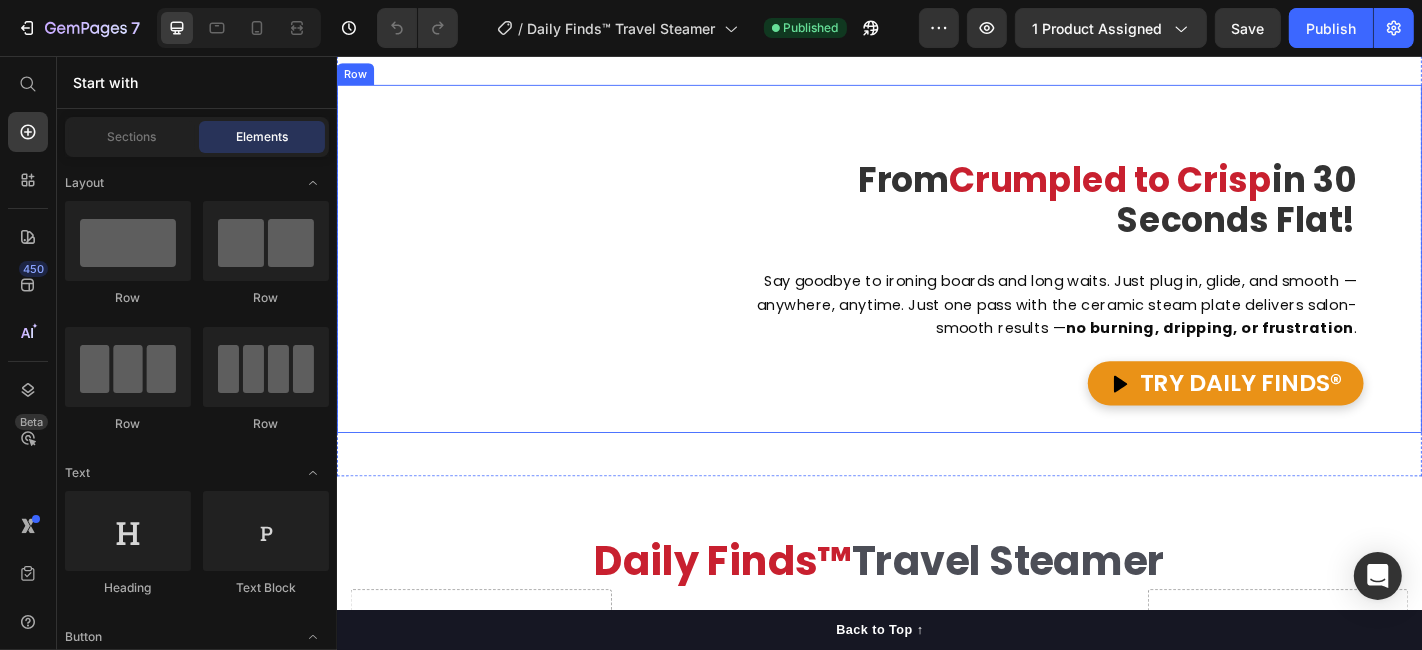click on "From  Crumpled to Crisp  in 30 Seconds Flat! Heading Say goodbye to ironing boards and long waits. Just plug in, glide, and smooth — anywhere, anytime. Just one pass with the ceramic steam plate delivers salon-smooth results —  no burning, dripping, or frustration . Text block
TRY DAILY FINDS®   Button Row" at bounding box center [1132, 280] 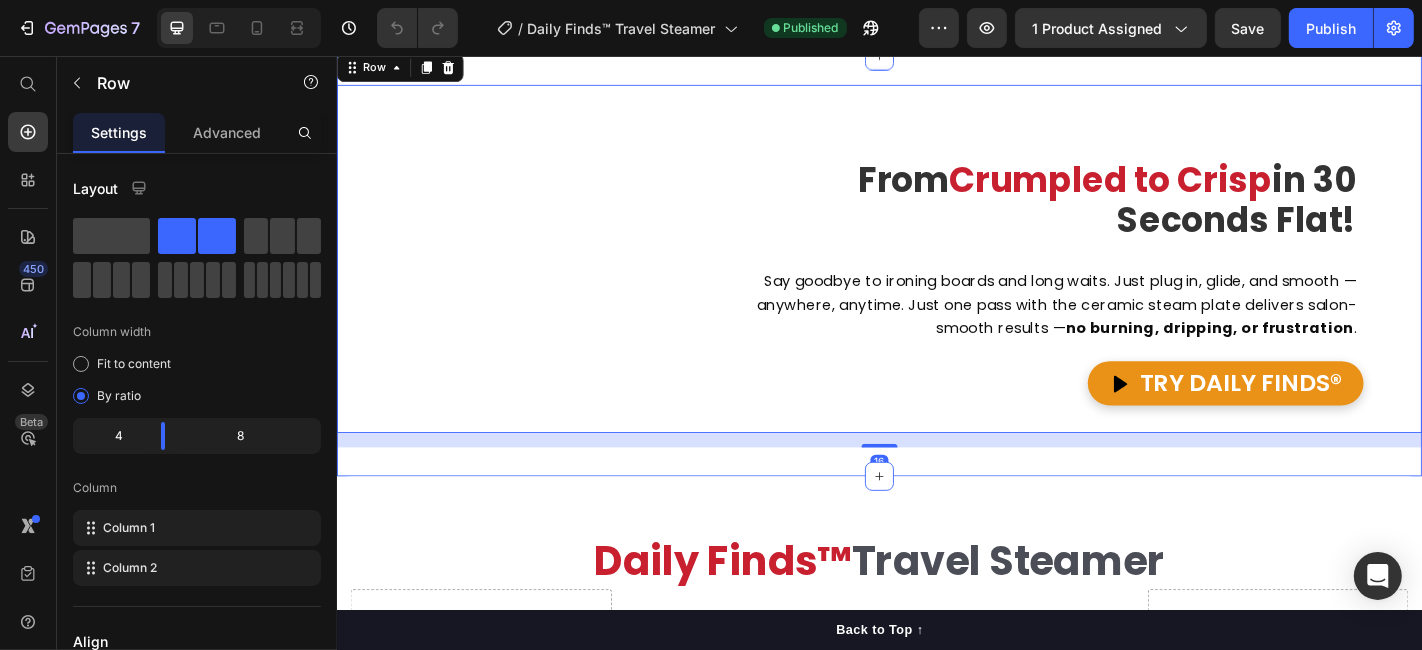 click on "Video From  Crumpled to Crisp  in 30 Seconds Flat! Heading Say goodbye to ironing boards and long waits. Just plug in, glide, and smooth — anywhere, anytime. Just one pass with the ceramic steam plate delivers salon-smooth results —  no burning, dripping, or frustration . Text block
TRY DAILY FINDS®   Button Row Row   16 Section 4" at bounding box center (936, 288) 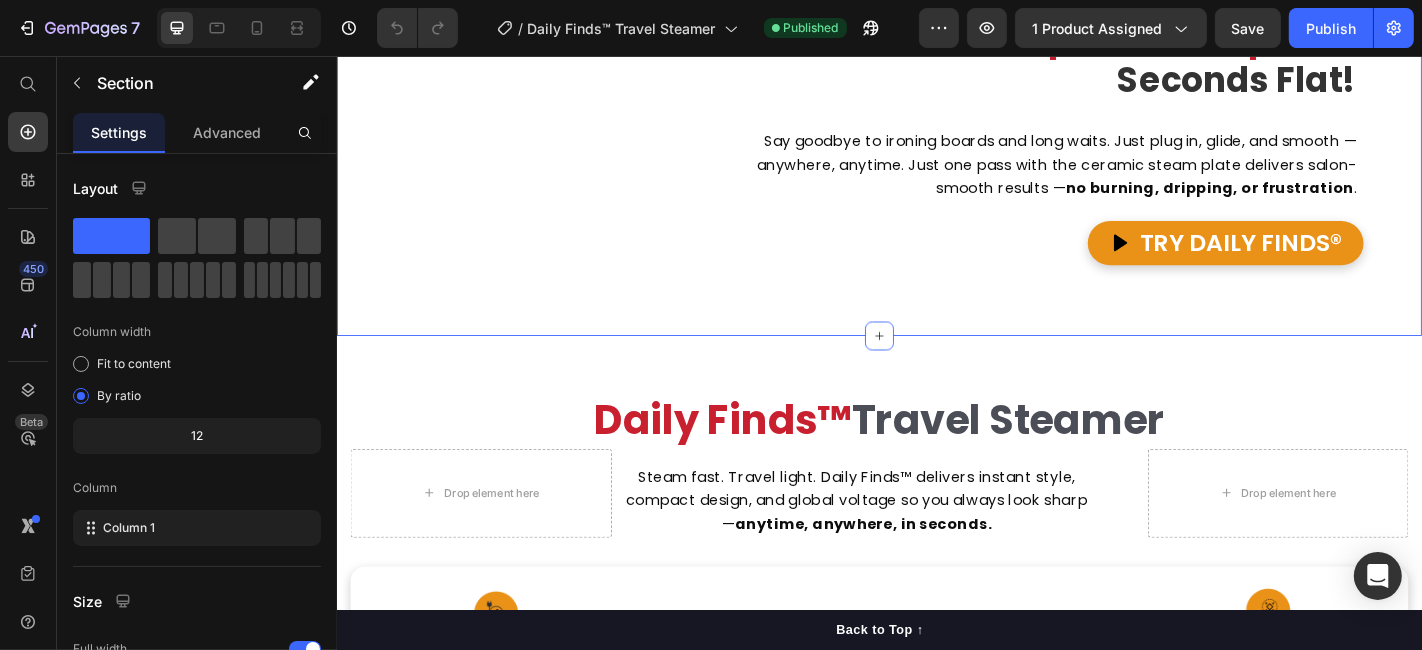 scroll, scrollTop: 1231, scrollLeft: 0, axis: vertical 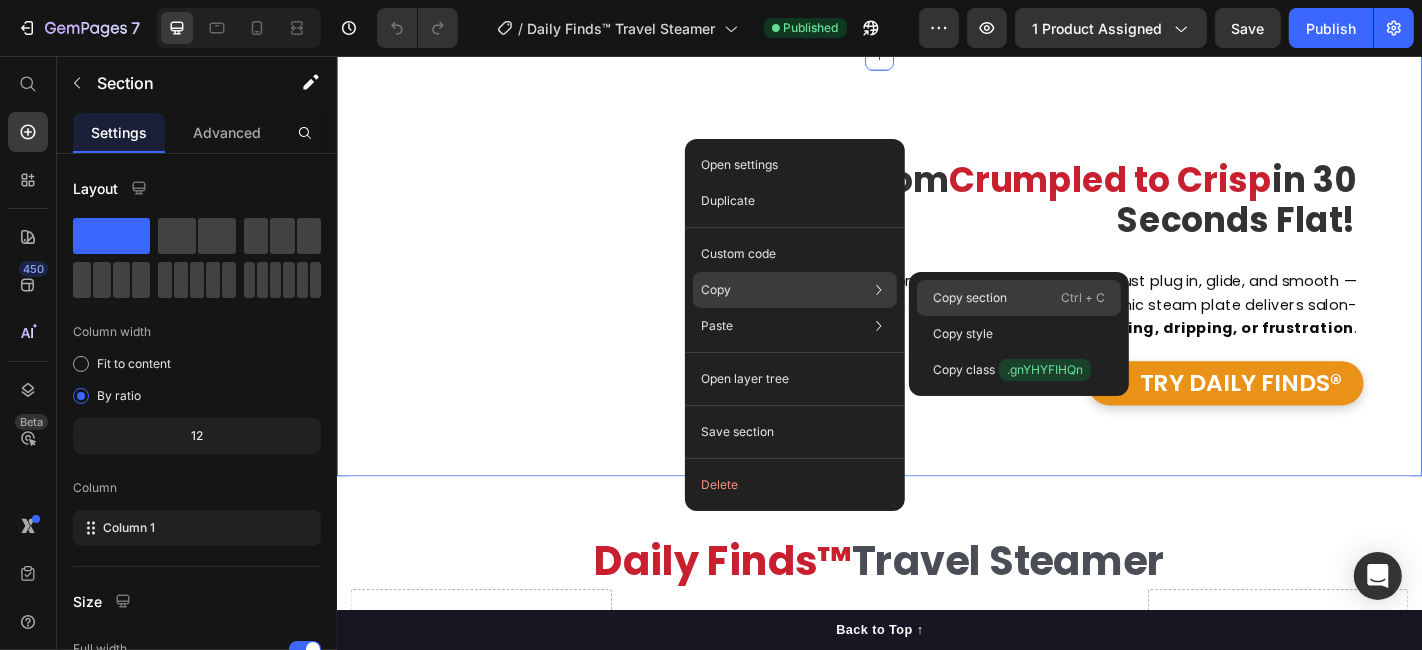 click on "Copy section  Ctrl + C" 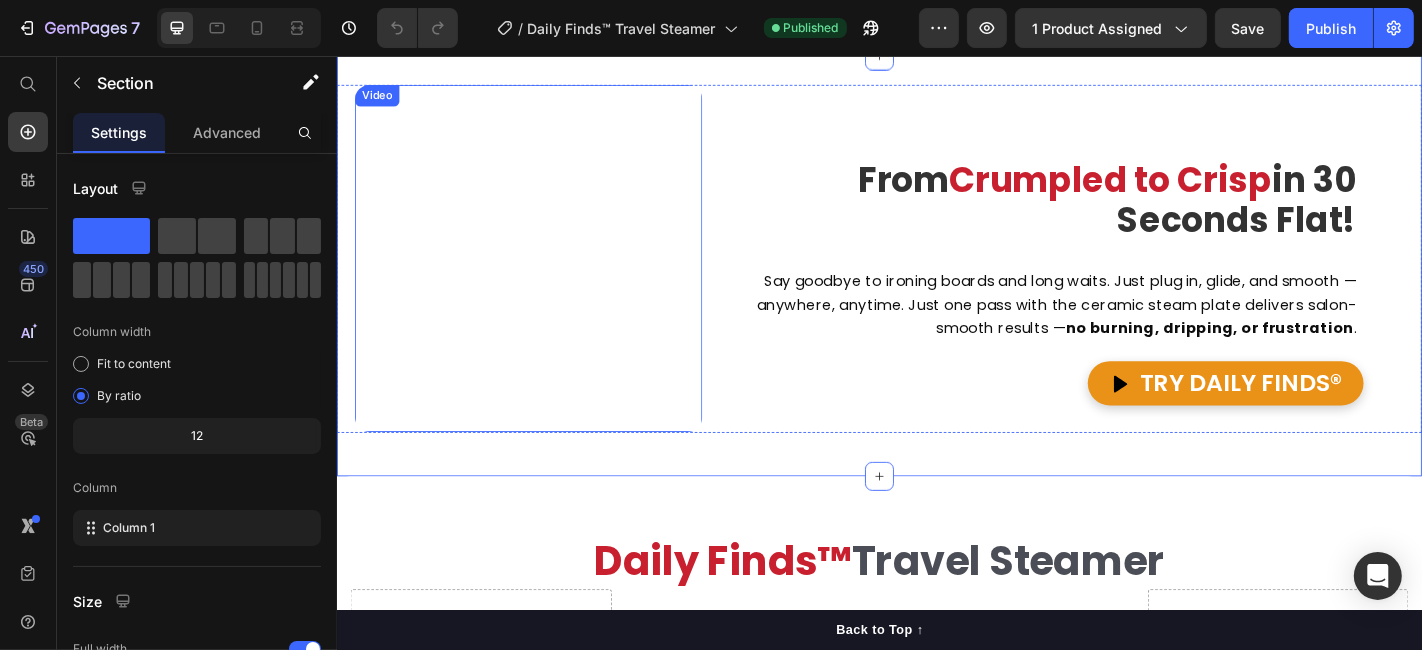 click at bounding box center (548, 279) 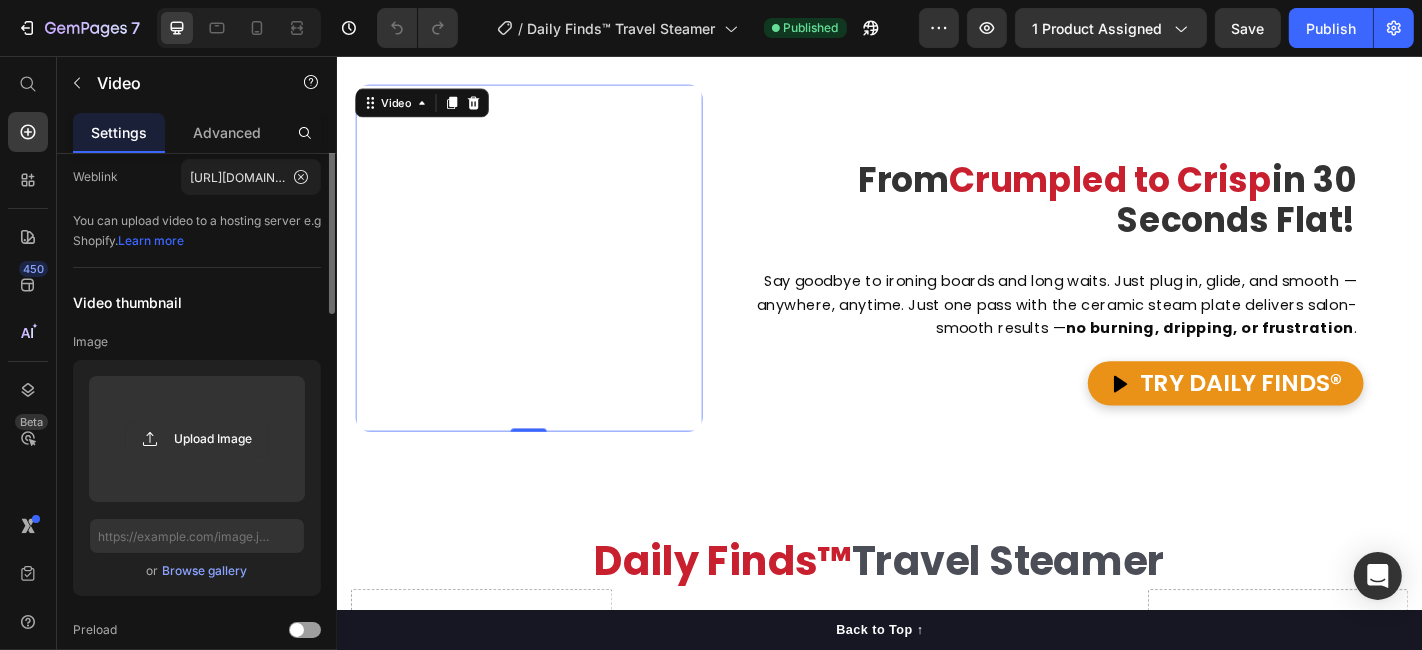scroll, scrollTop: 0, scrollLeft: 0, axis: both 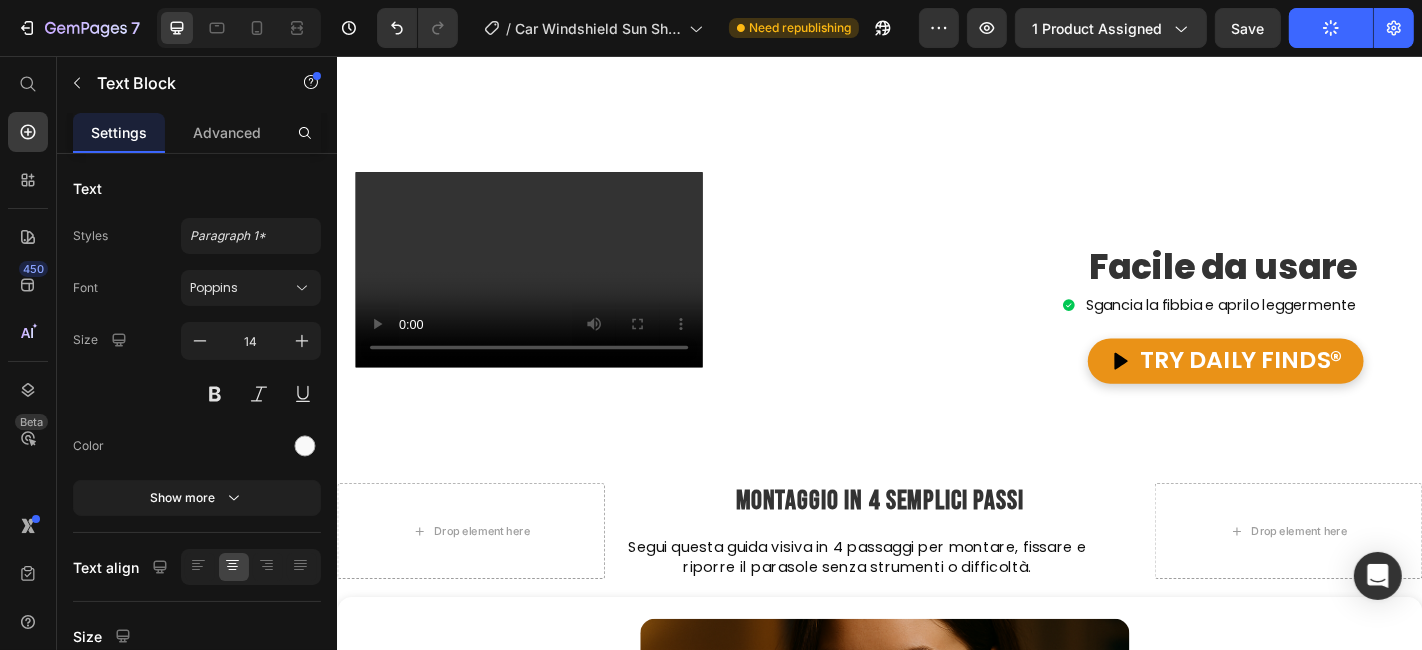 drag, startPoint x: 336, startPoint y: 56, endPoint x: 852, endPoint y: 197, distance: 534.9177 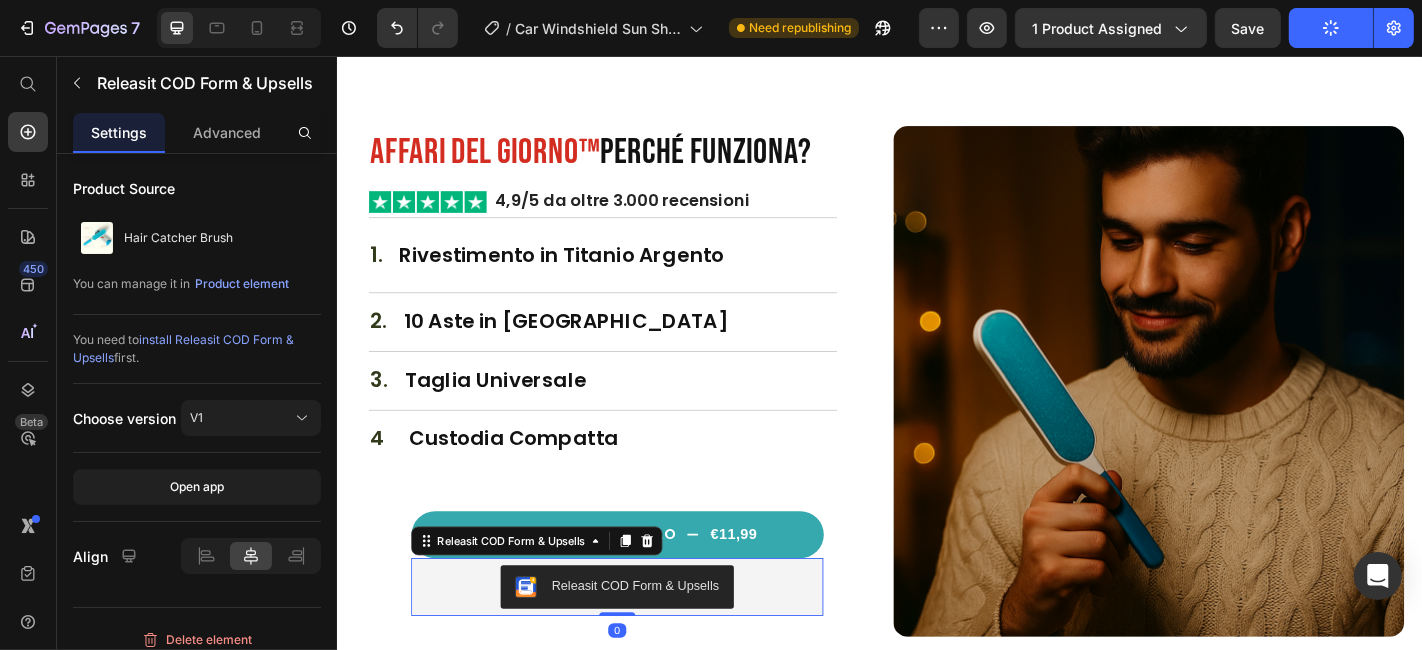 scroll, scrollTop: 3662, scrollLeft: 0, axis: vertical 